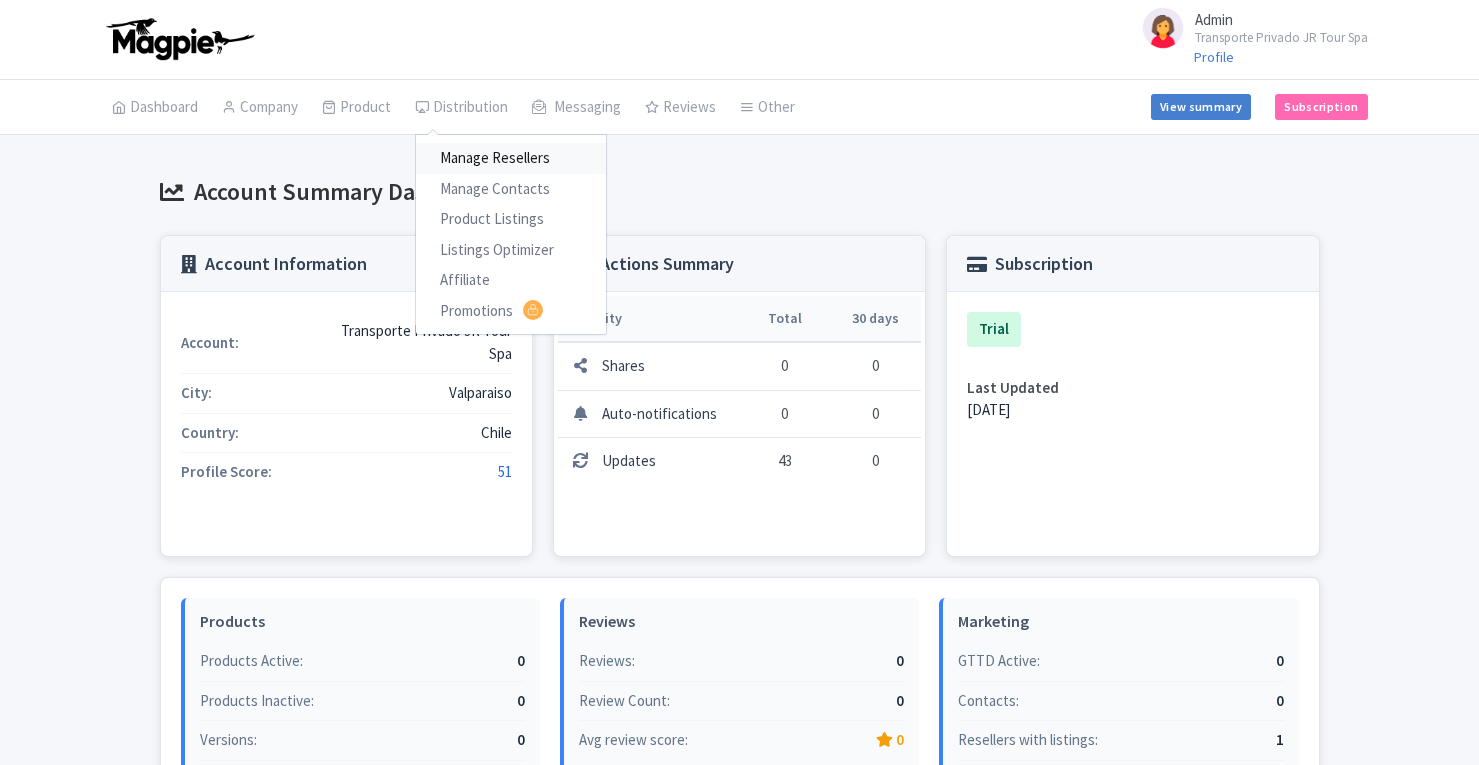 scroll, scrollTop: 0, scrollLeft: 0, axis: both 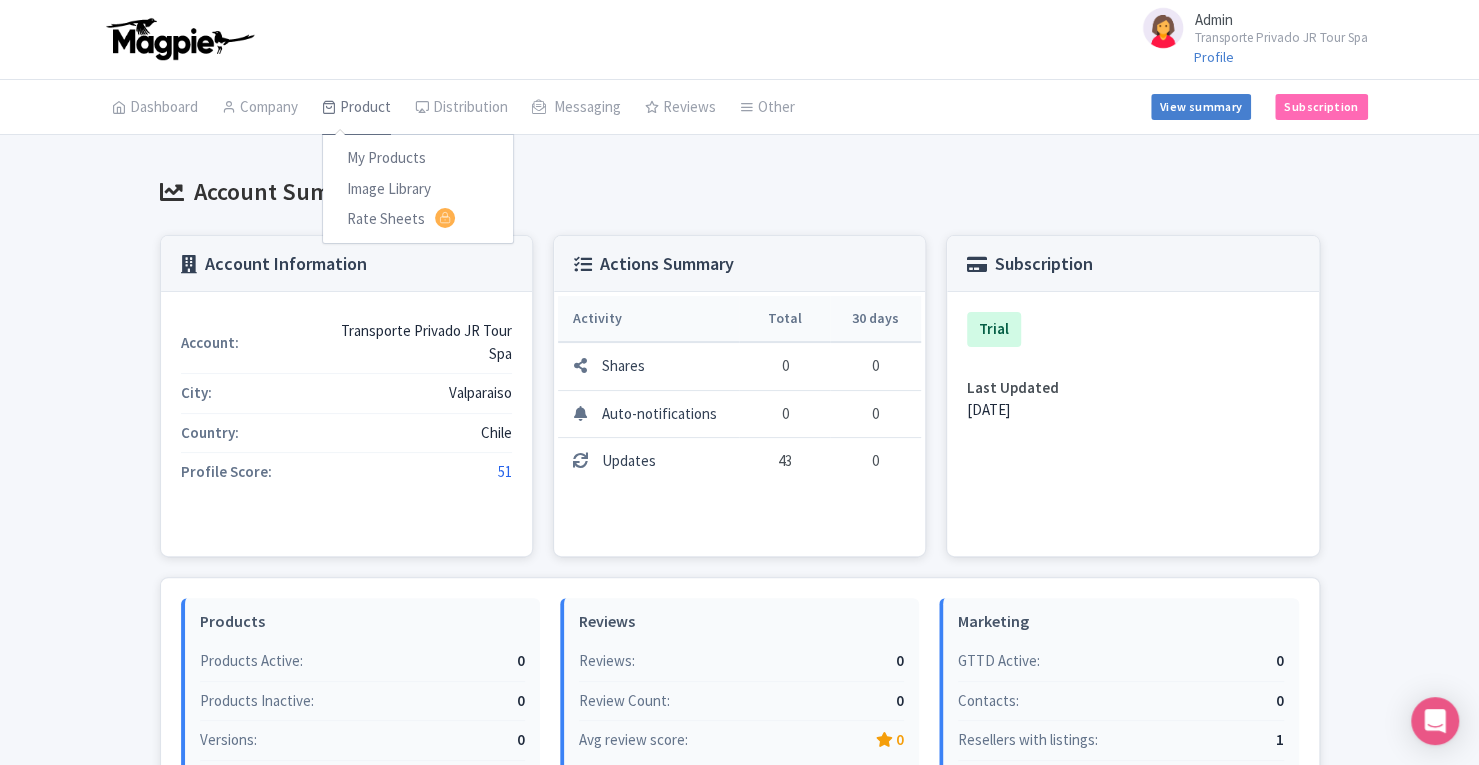 click on "Product" at bounding box center (356, 108) 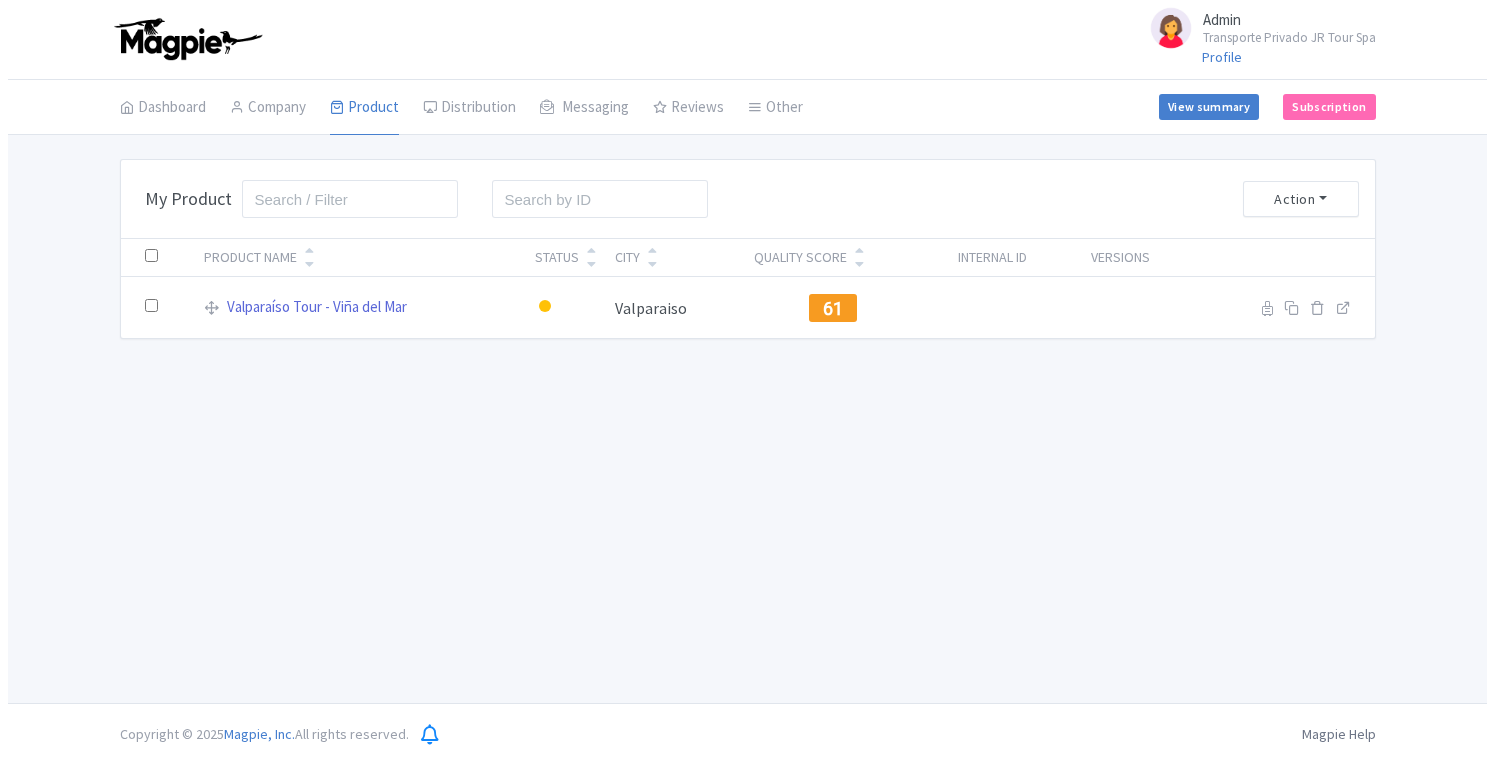 scroll, scrollTop: 0, scrollLeft: 0, axis: both 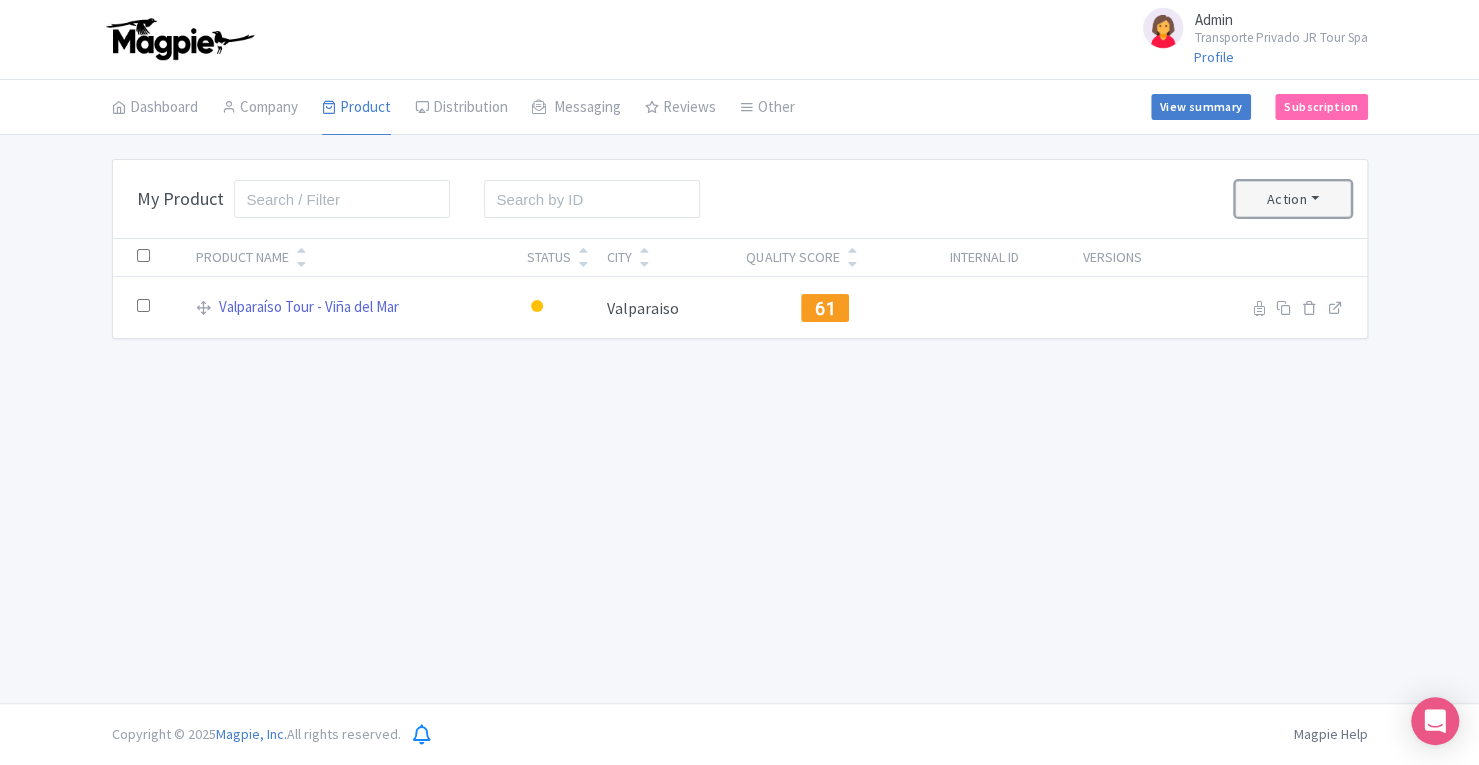 click on "Action" at bounding box center [1293, 199] 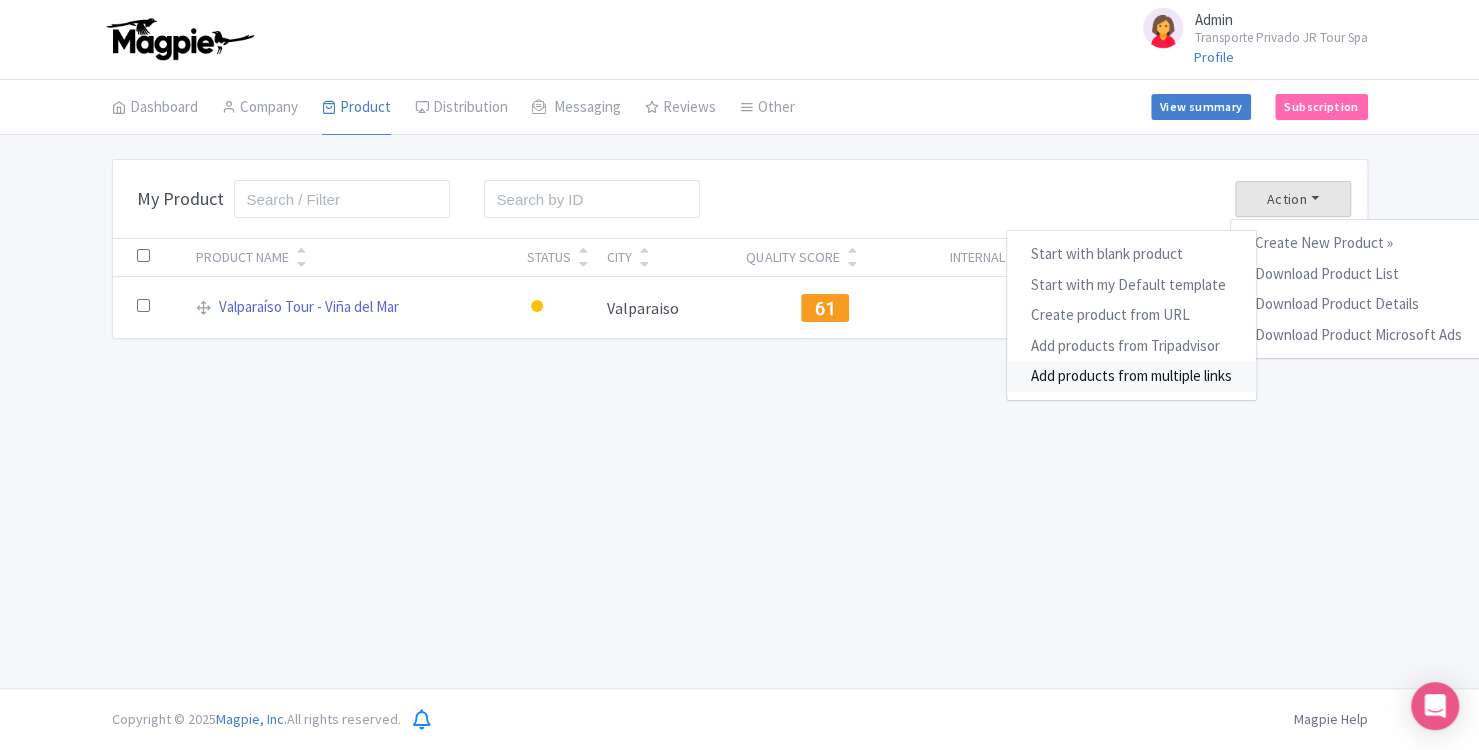 click on "Add products from multiple links" at bounding box center [1130, 376] 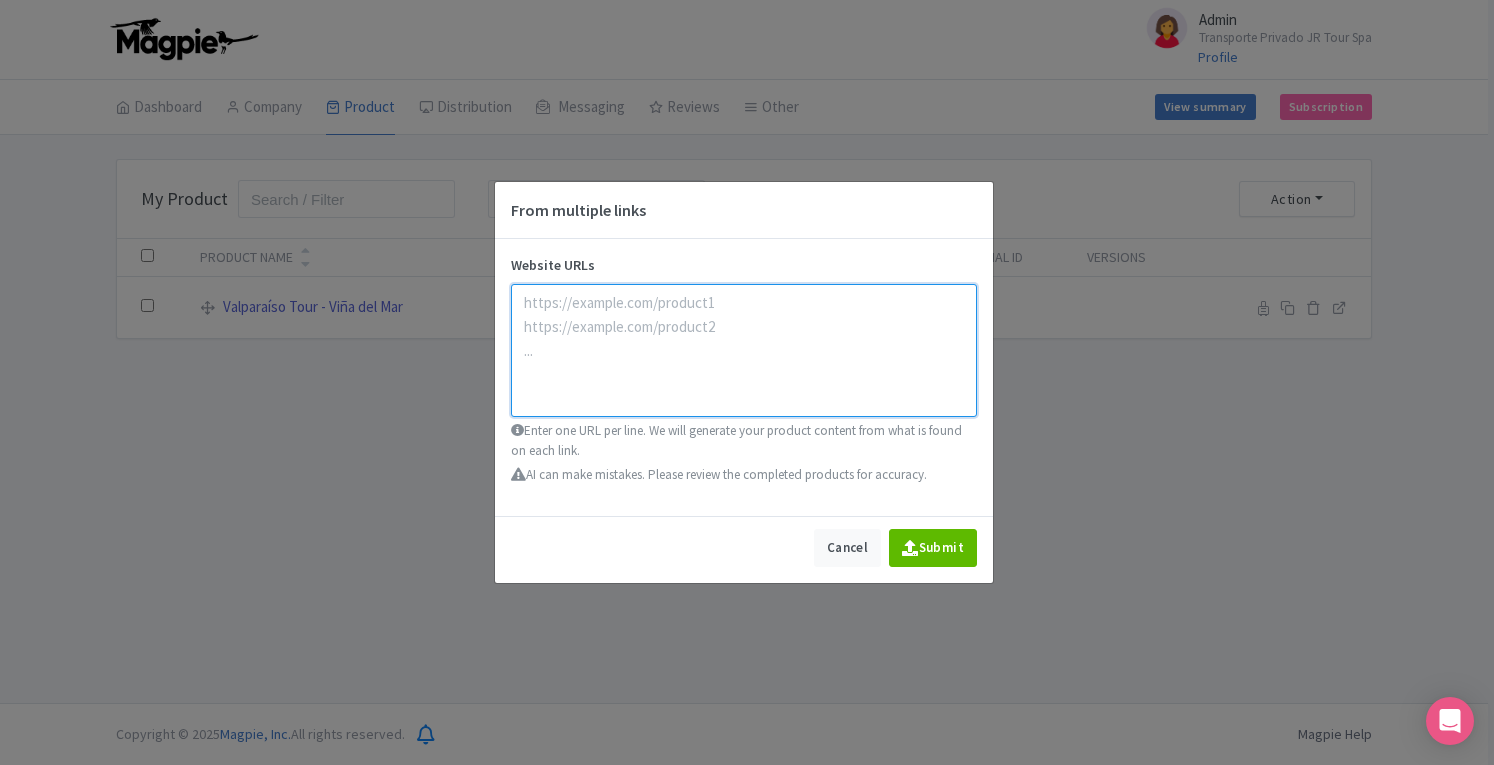click at bounding box center (744, 350) 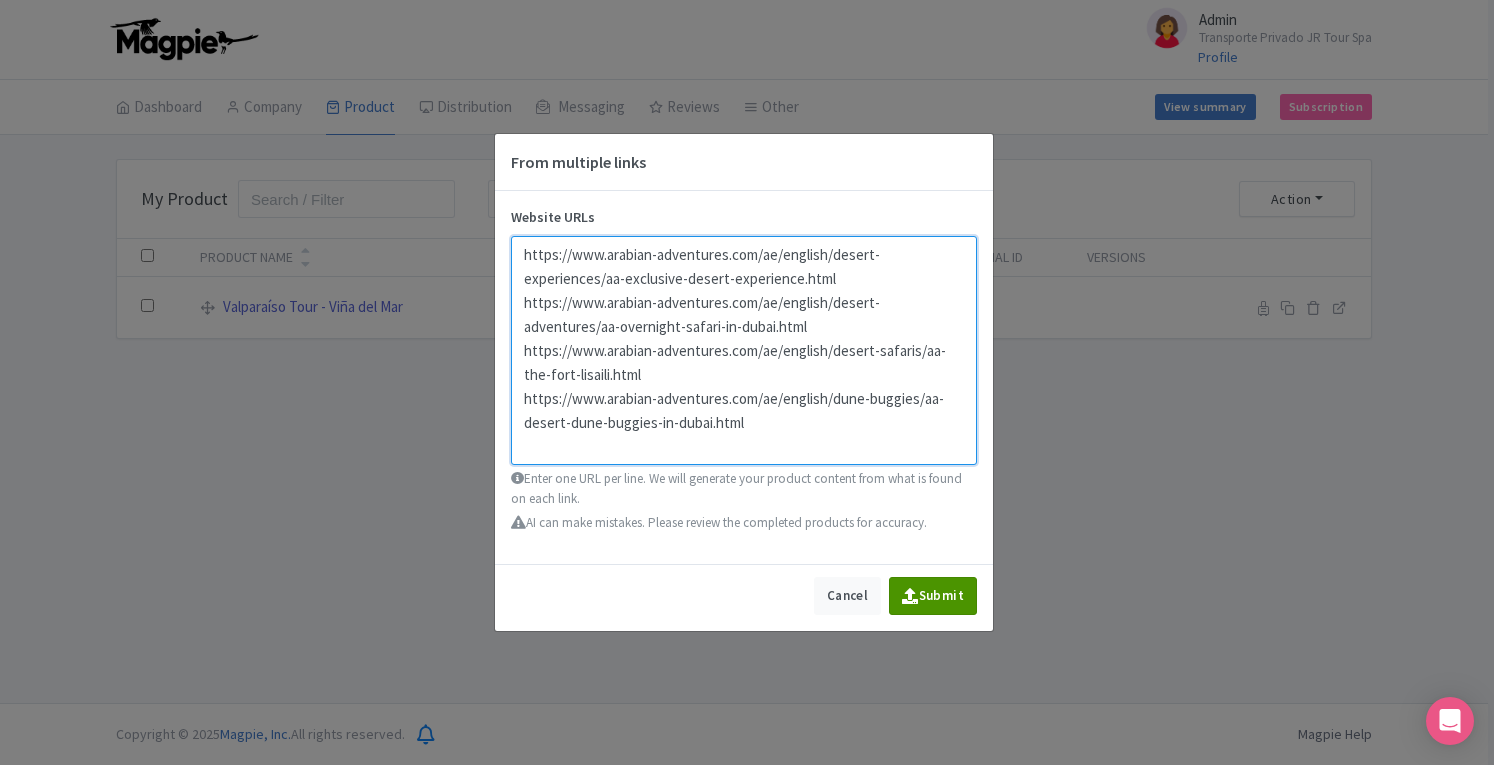 type on "https://www.arabian-adventures.com/ae/english/desert-experiences/aa-exclusive-desert-experience.html
https://www.arabian-adventures.com/ae/english/desert-adventures/aa-overnight-safari-in-dubai.html
https://www.arabian-adventures.com/ae/english/desert-safaris/aa-the-fort-lisaili.html
https://www.arabian-adventures.com/ae/english/dune-buggies/aa-desert-dune-buggies-in-dubai.html" 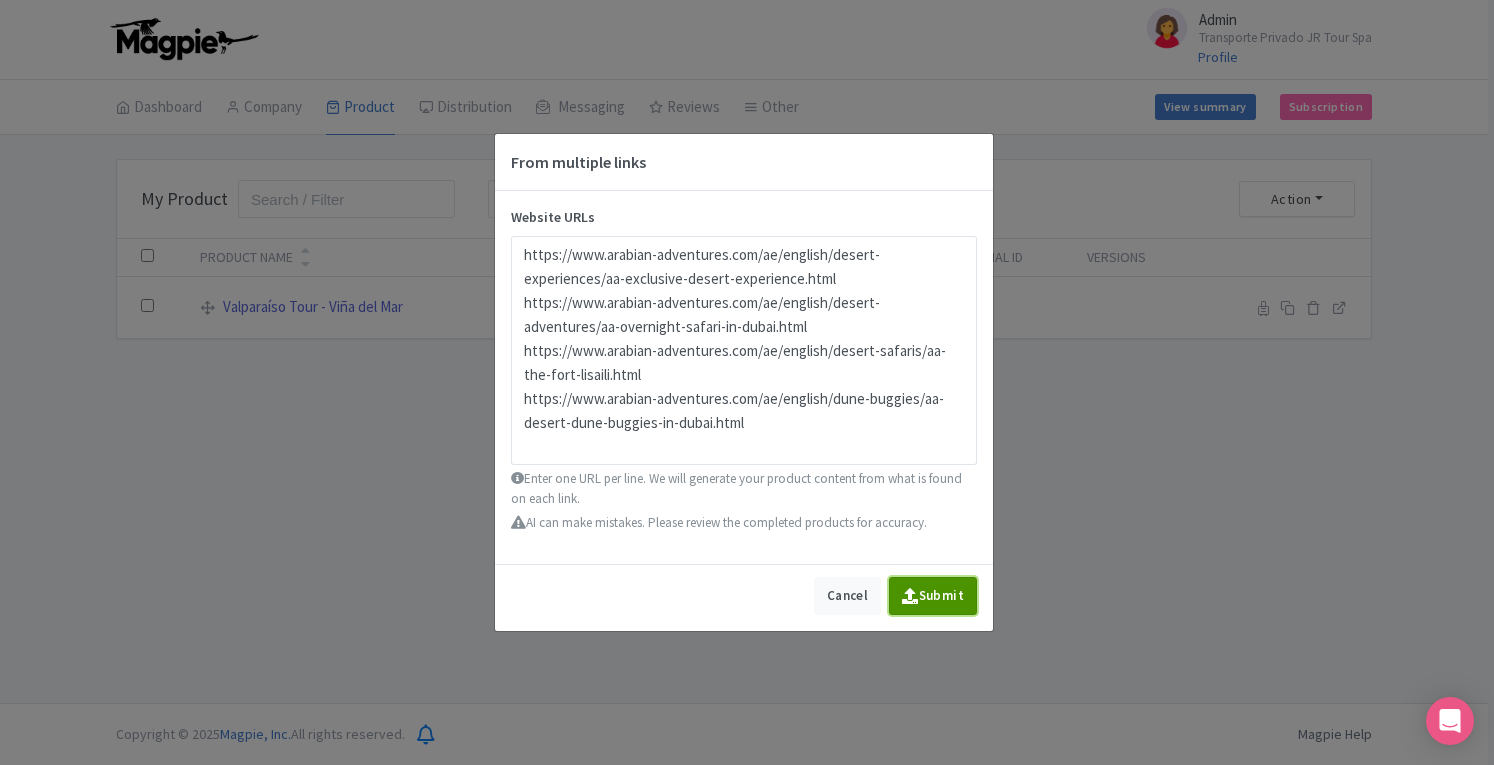click on "Submit" at bounding box center [933, 596] 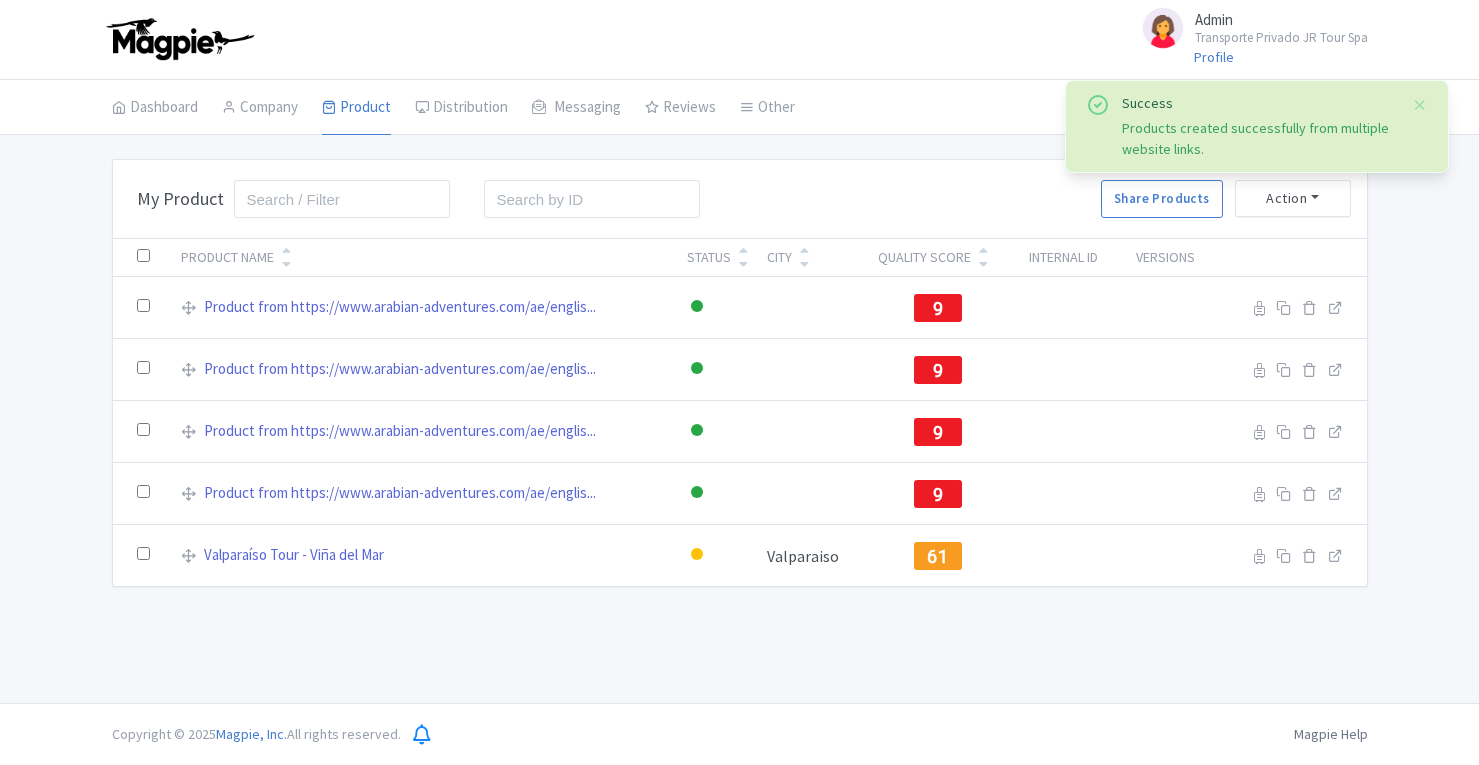 scroll, scrollTop: 0, scrollLeft: 0, axis: both 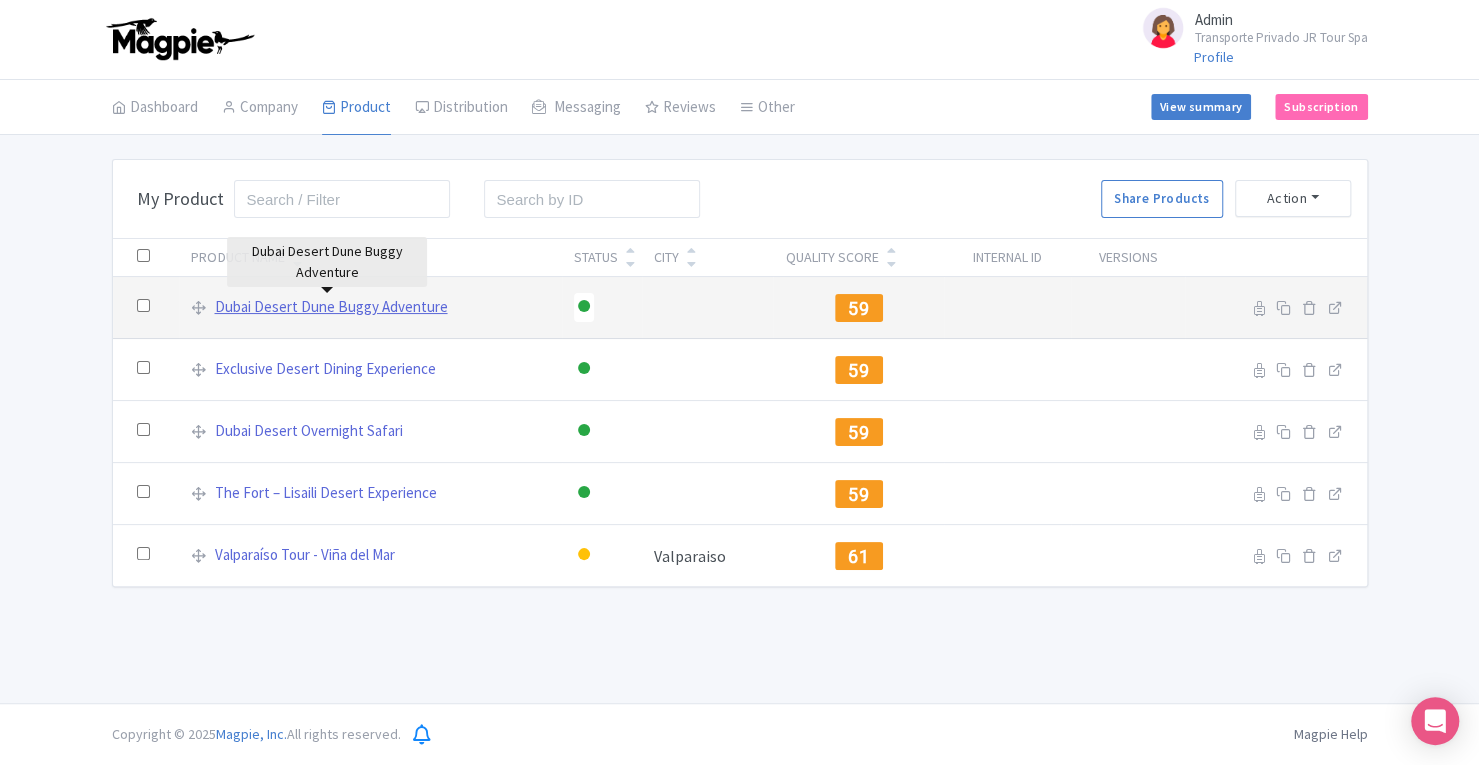 click on "Dubai Desert Dune Buggy Adventure" at bounding box center (330, 307) 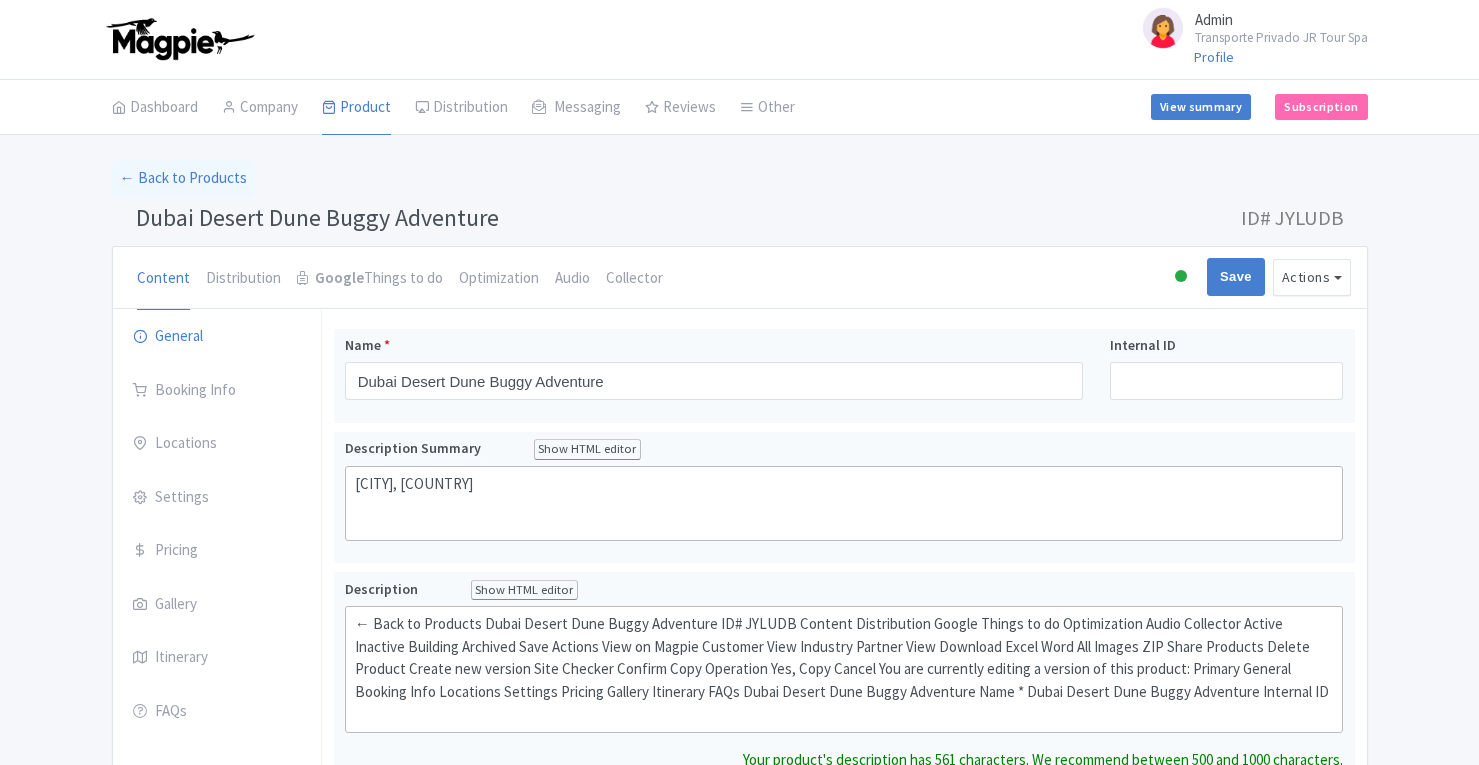 scroll, scrollTop: 0, scrollLeft: 0, axis: both 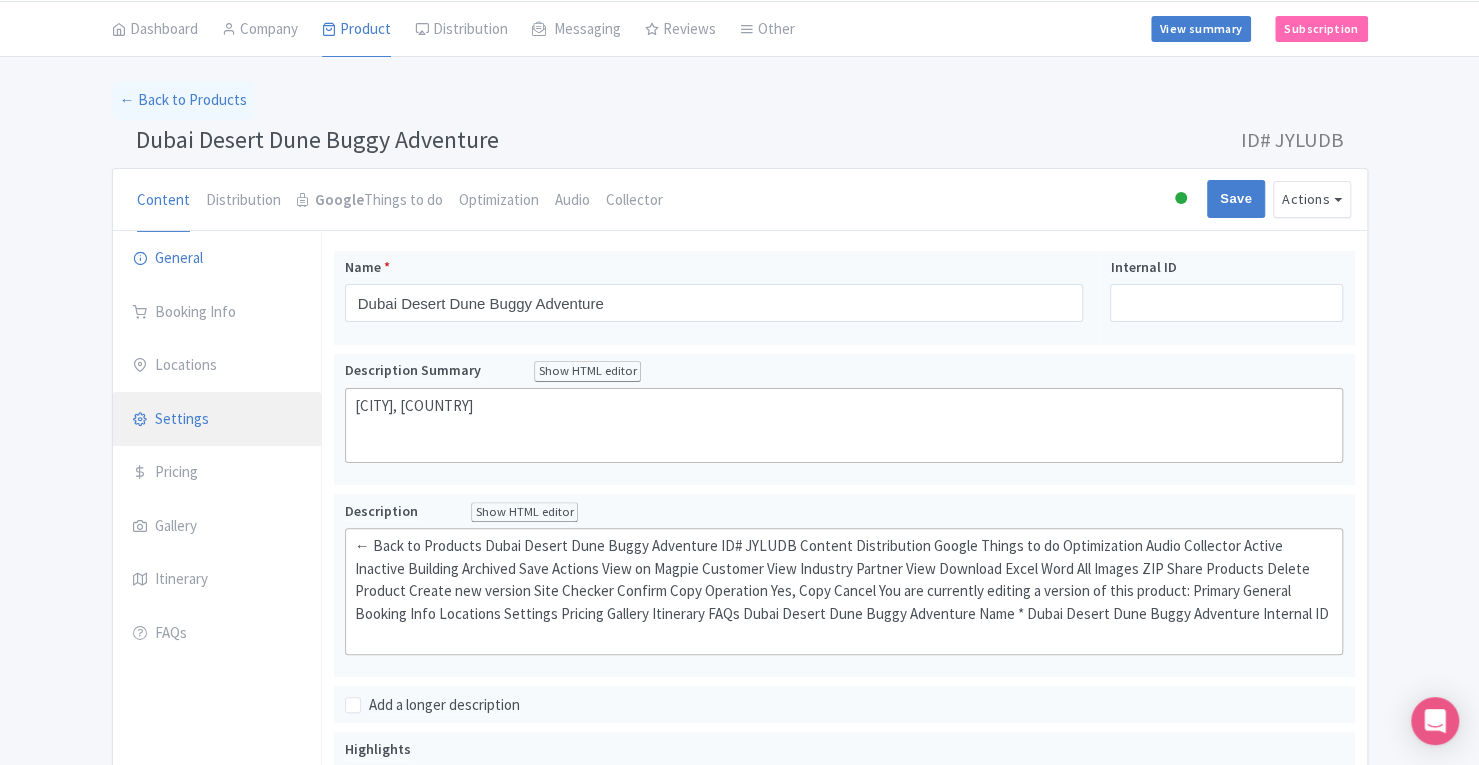 click on "Settings" at bounding box center [217, 420] 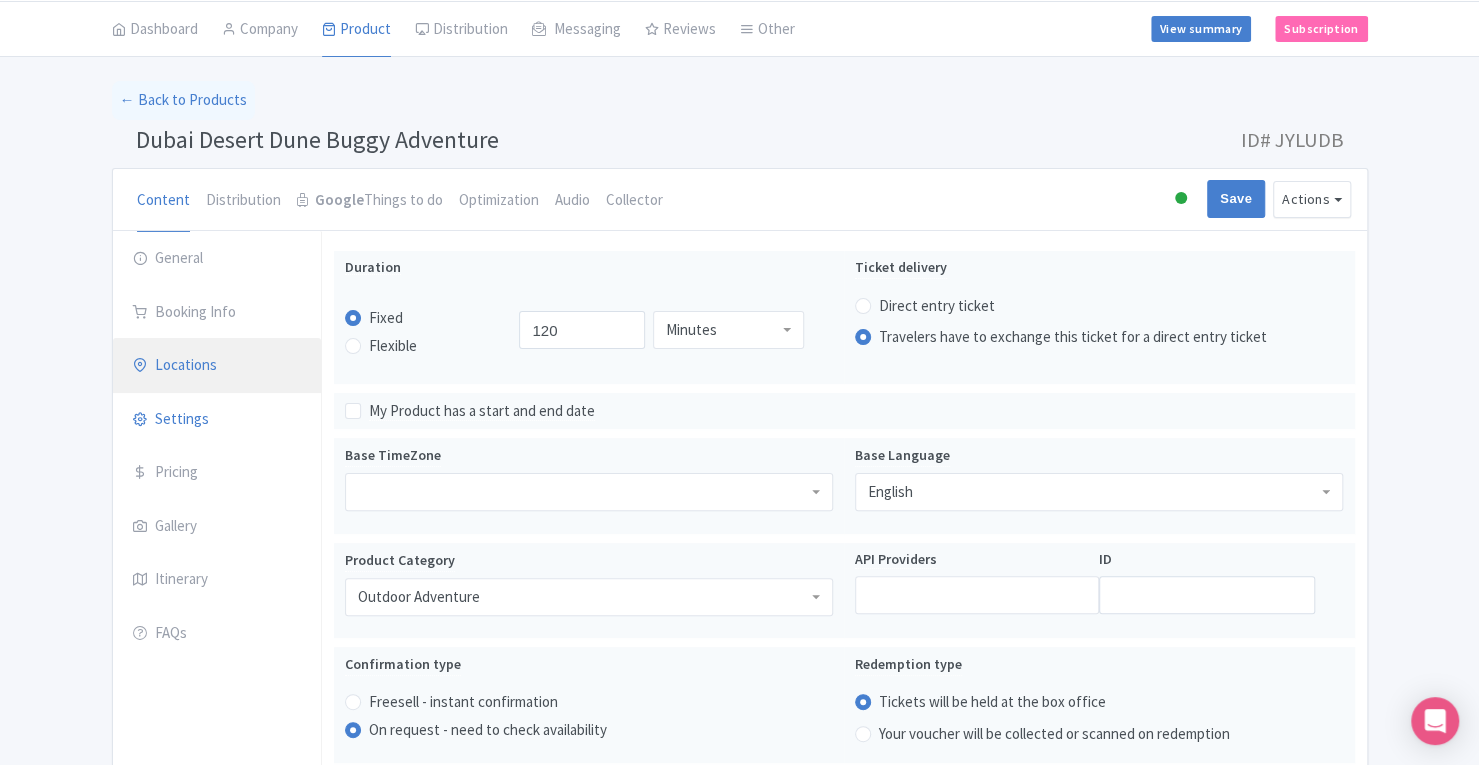 click on "Locations" at bounding box center (217, 366) 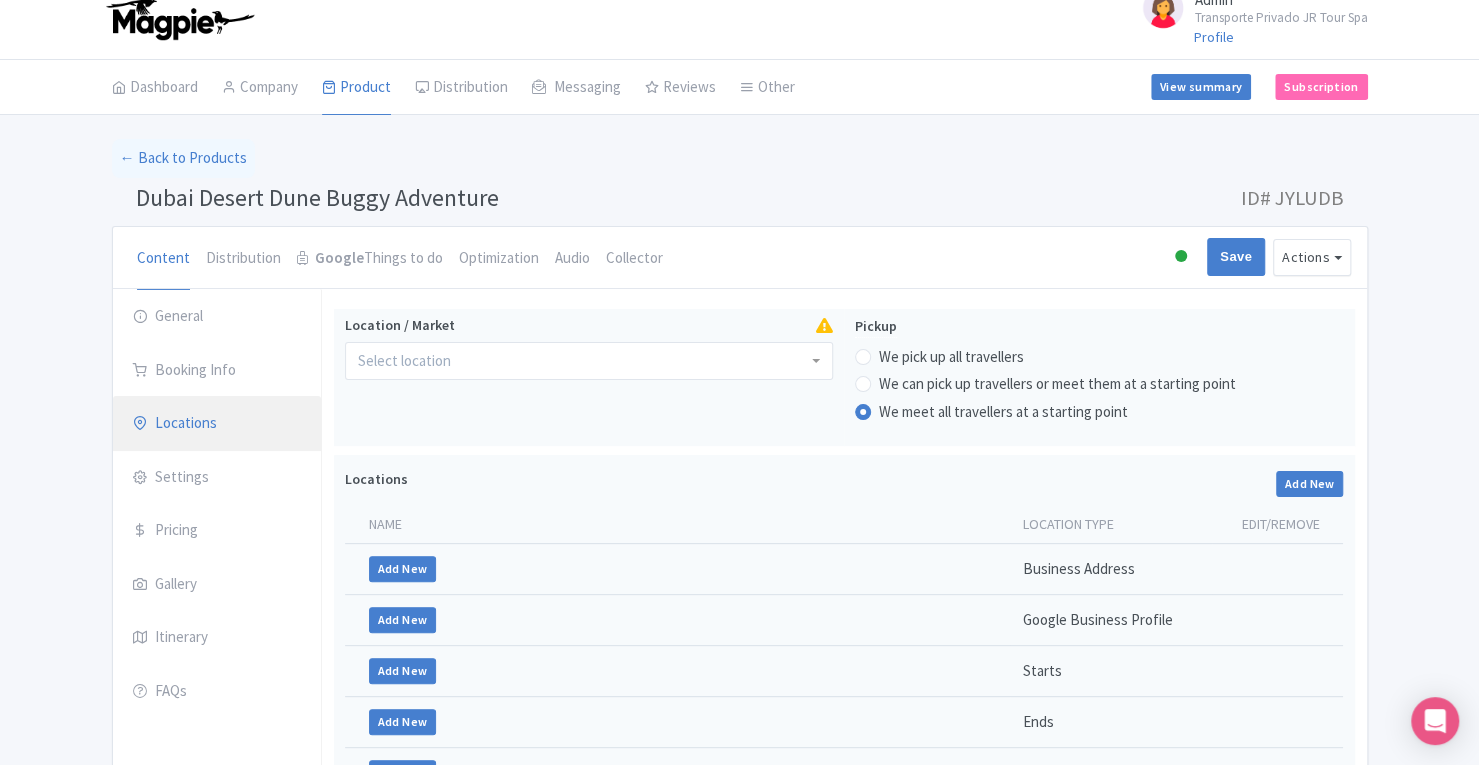 scroll, scrollTop: 0, scrollLeft: 0, axis: both 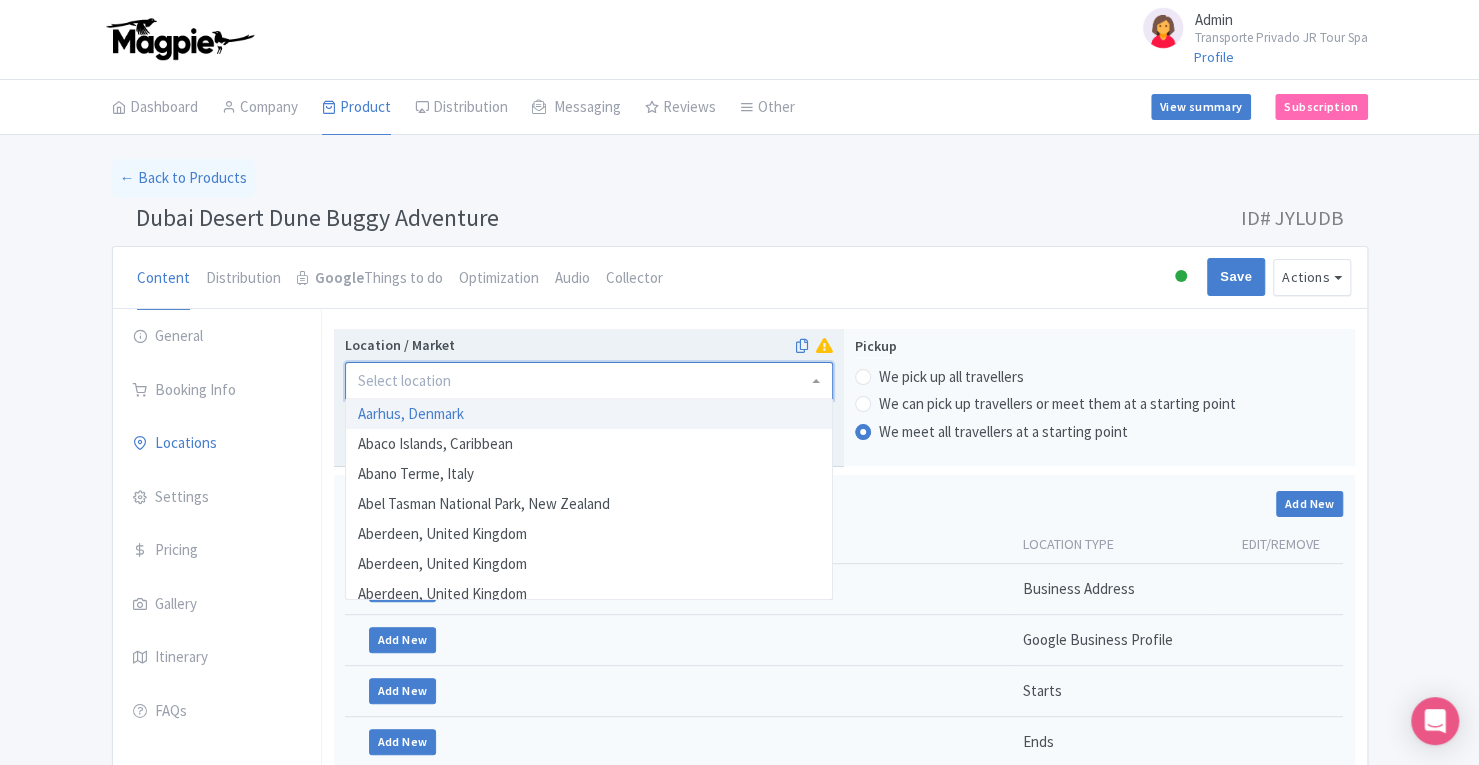 click on "Location / Market" at bounding box center (406, 381) 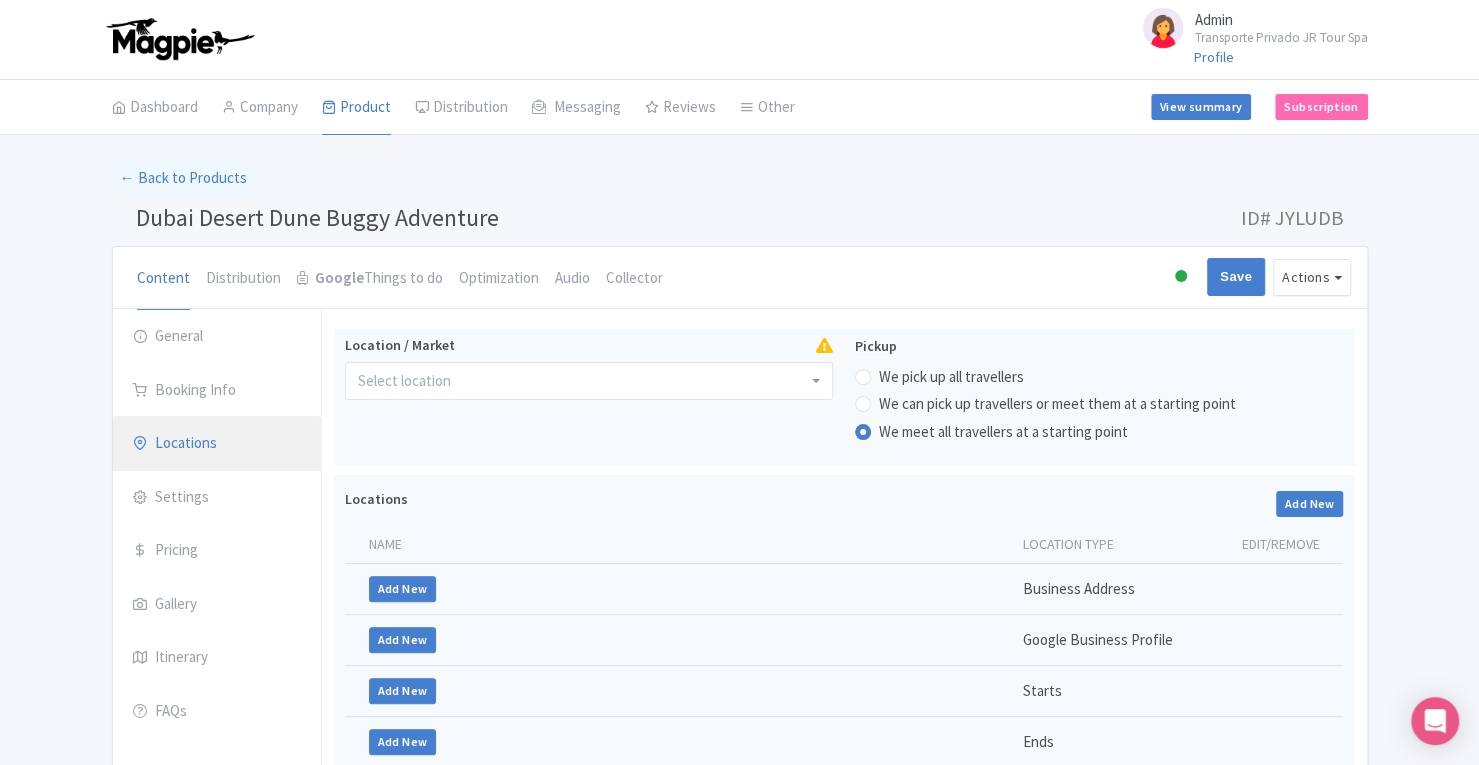 click on "Locations" at bounding box center (217, 444) 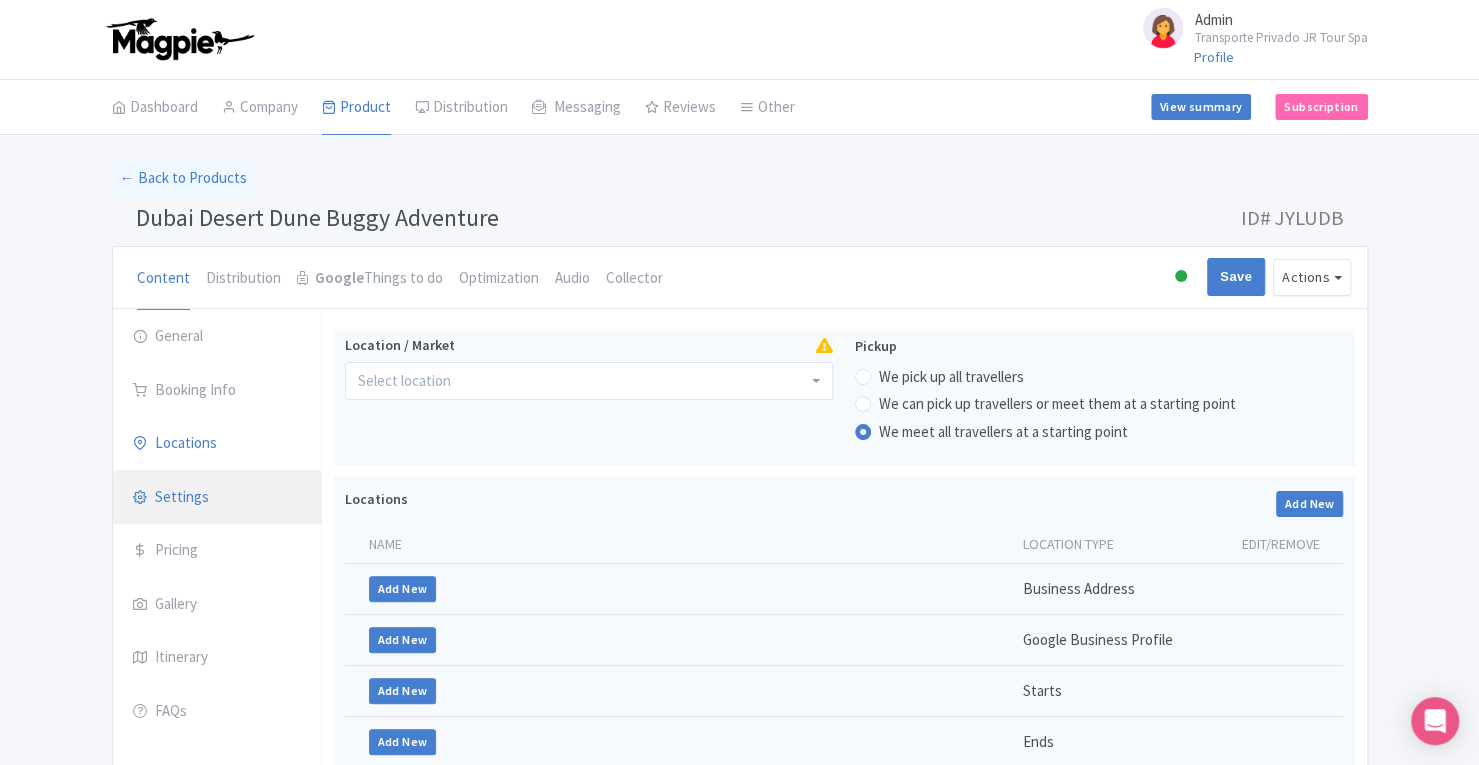 click on "Settings" at bounding box center [217, 498] 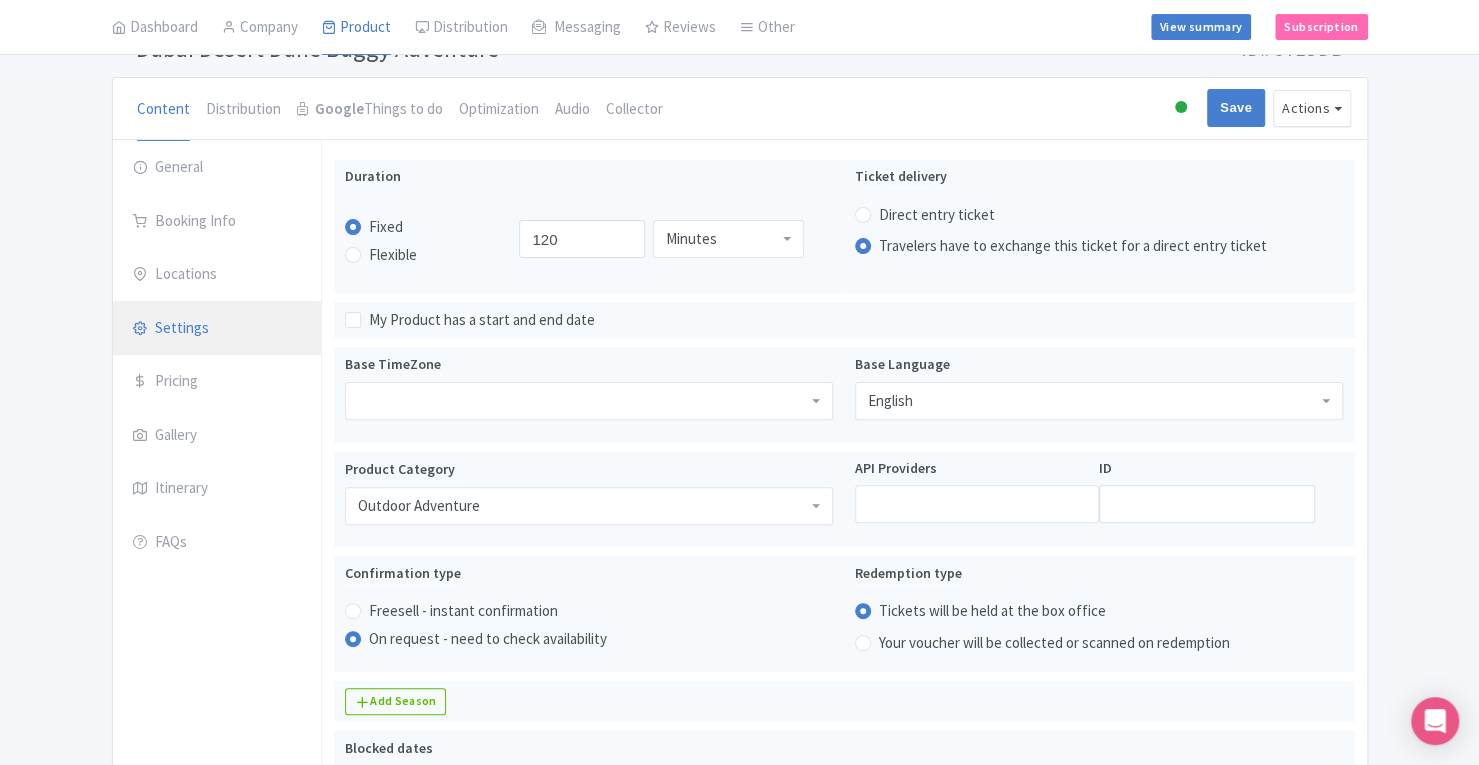 scroll, scrollTop: 0, scrollLeft: 0, axis: both 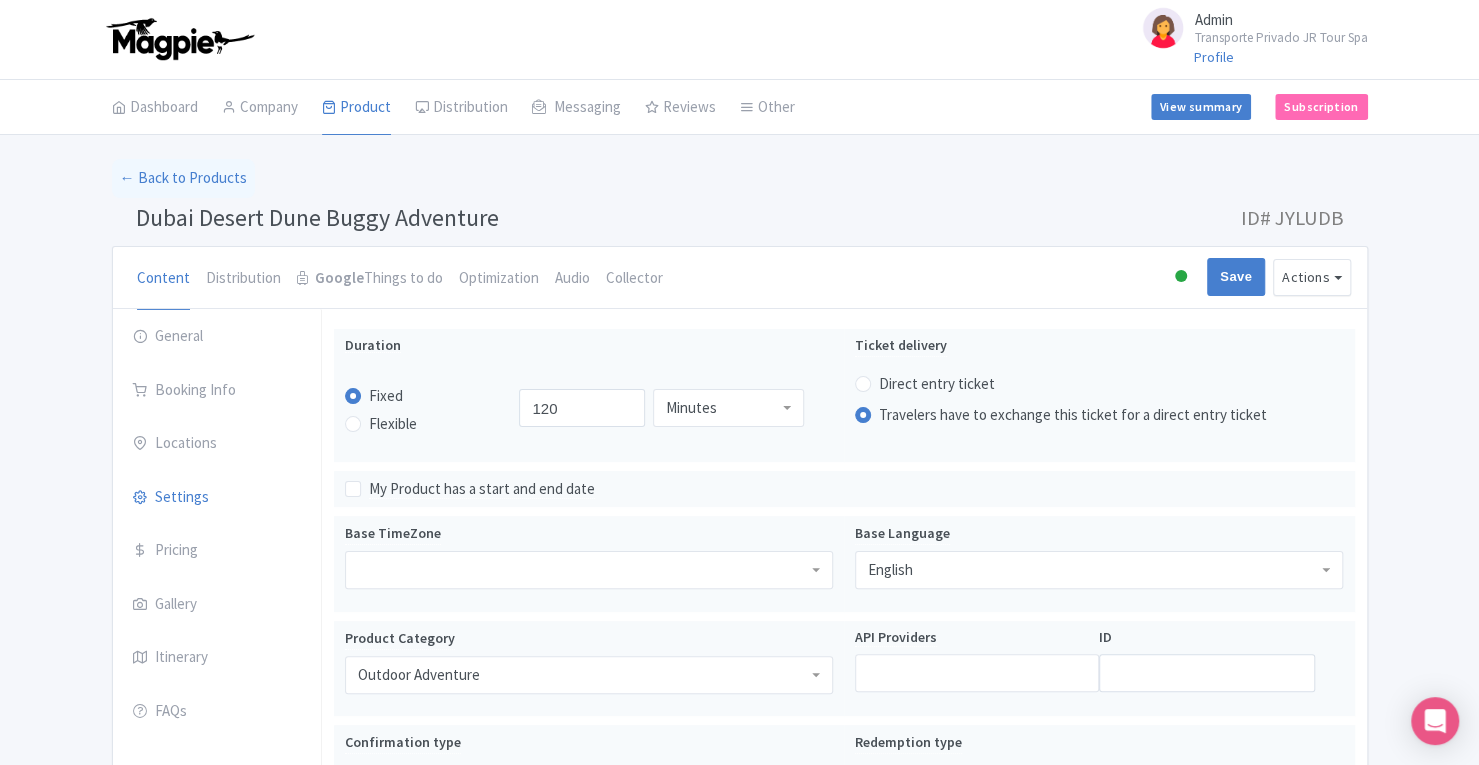 click on "← Back to Products
Dubai Desert Dune Buggy Adventure
ID# JYLUDB
Content
Distribution
Google  Things to do
Optimization
Audio
Collector
Active
Inactive
Building
Archived
Save
Actions
View on Magpie
Customer View
Industry Partner View
Download
Excel
Word
All Images ZIP
Share Products
Delete Product
Create new version
Site Checker
Confirm Copy Operation
Yes, Copy
Cancel
You are currently editing a version of this product: Primary
General
Booking Info
Locations
Settings
Pricing
Gallery
Itinerary
FAQs
Dubai Desert Dune Buggy Adventure
Name   *
Dubai Desert Dune Buggy Adventure
Internal ID" at bounding box center [739, 1213] 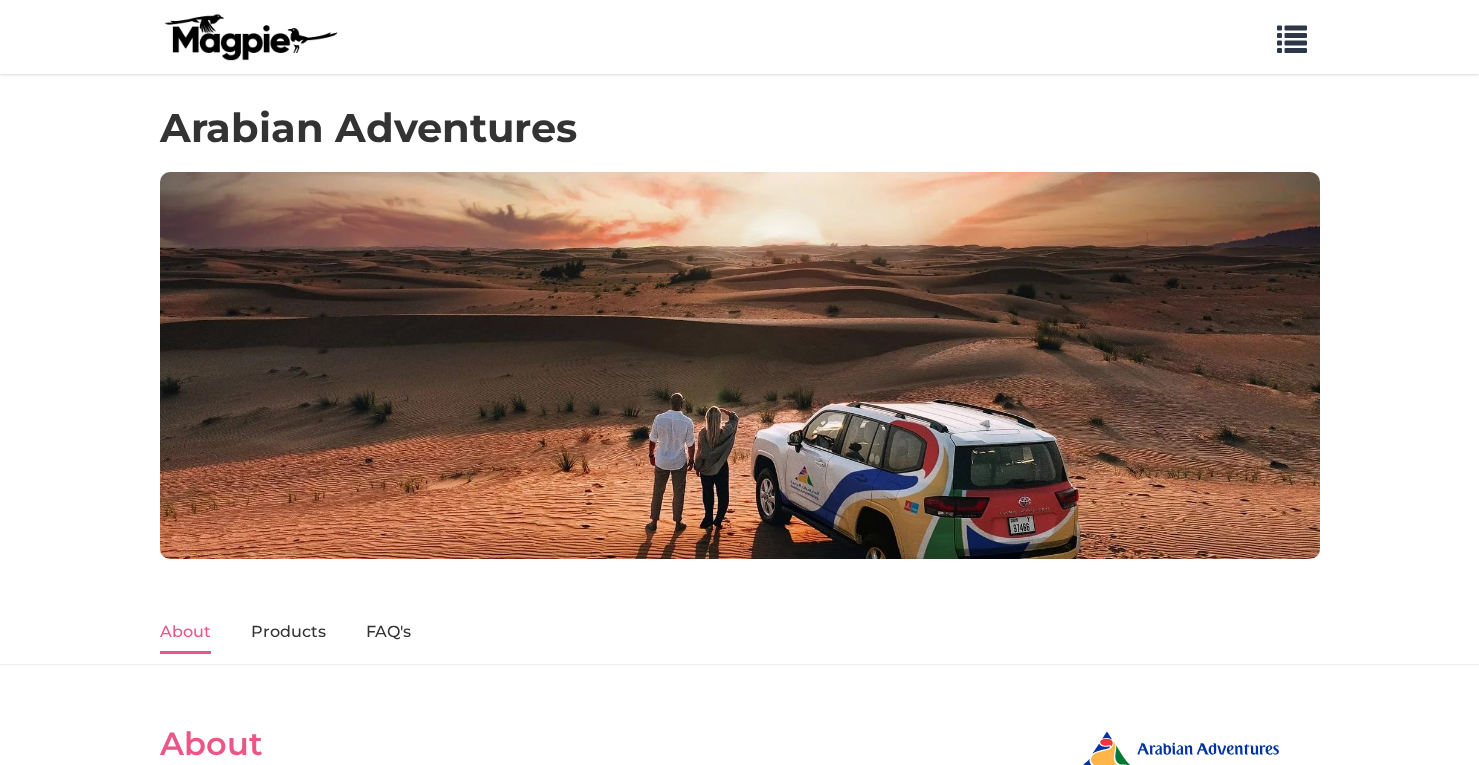 scroll, scrollTop: 0, scrollLeft: 0, axis: both 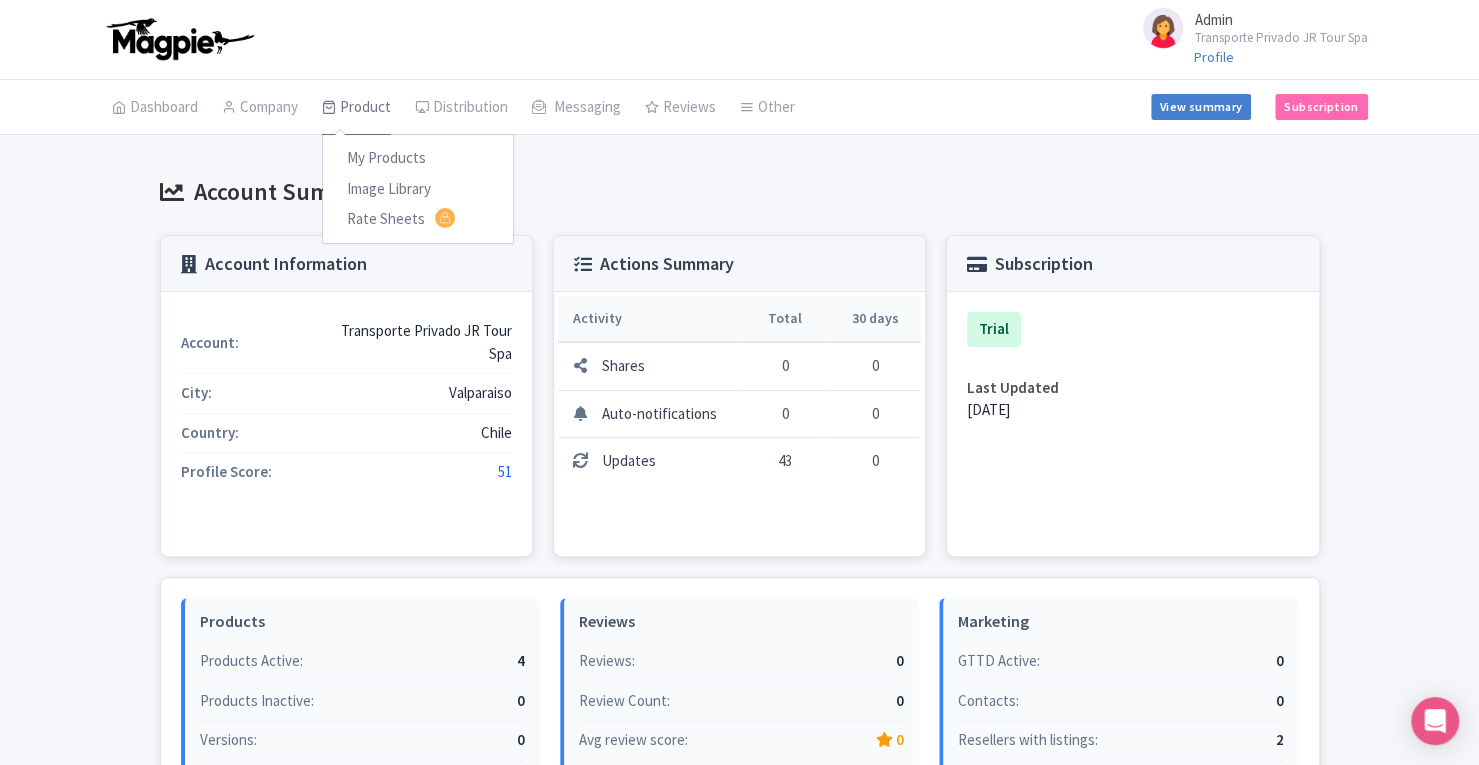 click on "Product" at bounding box center [356, 108] 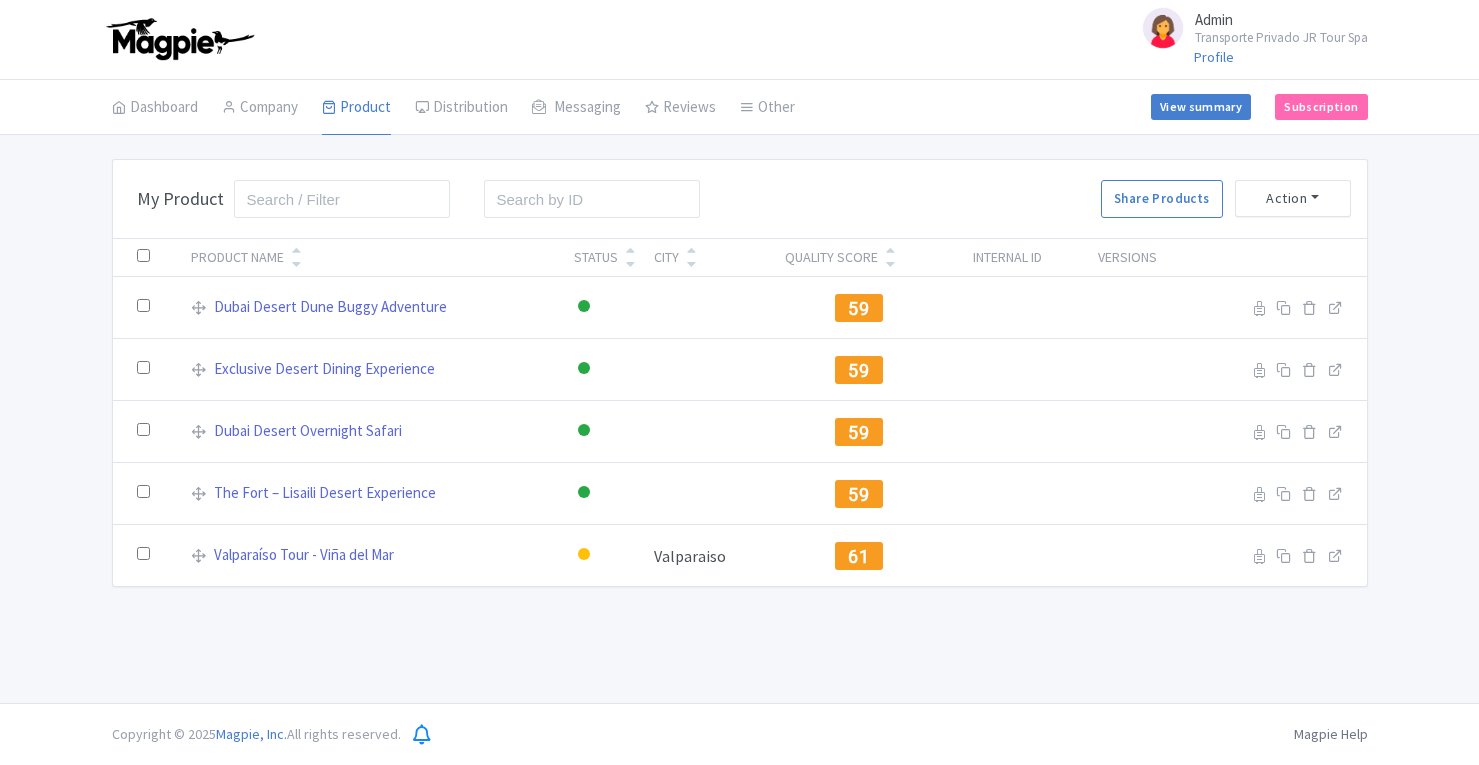 scroll, scrollTop: 0, scrollLeft: 0, axis: both 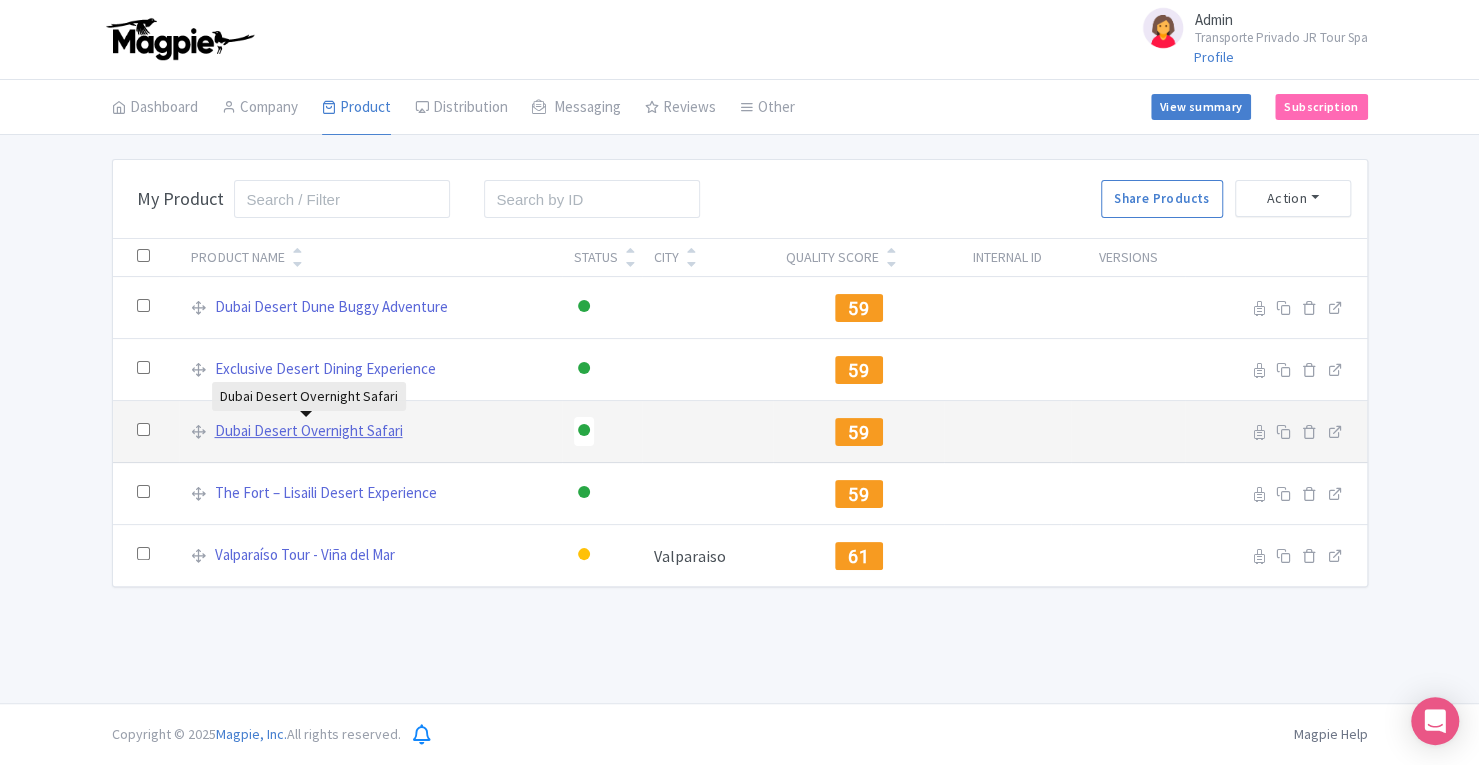 click on "Dubai Desert Overnight Safari" at bounding box center (308, 431) 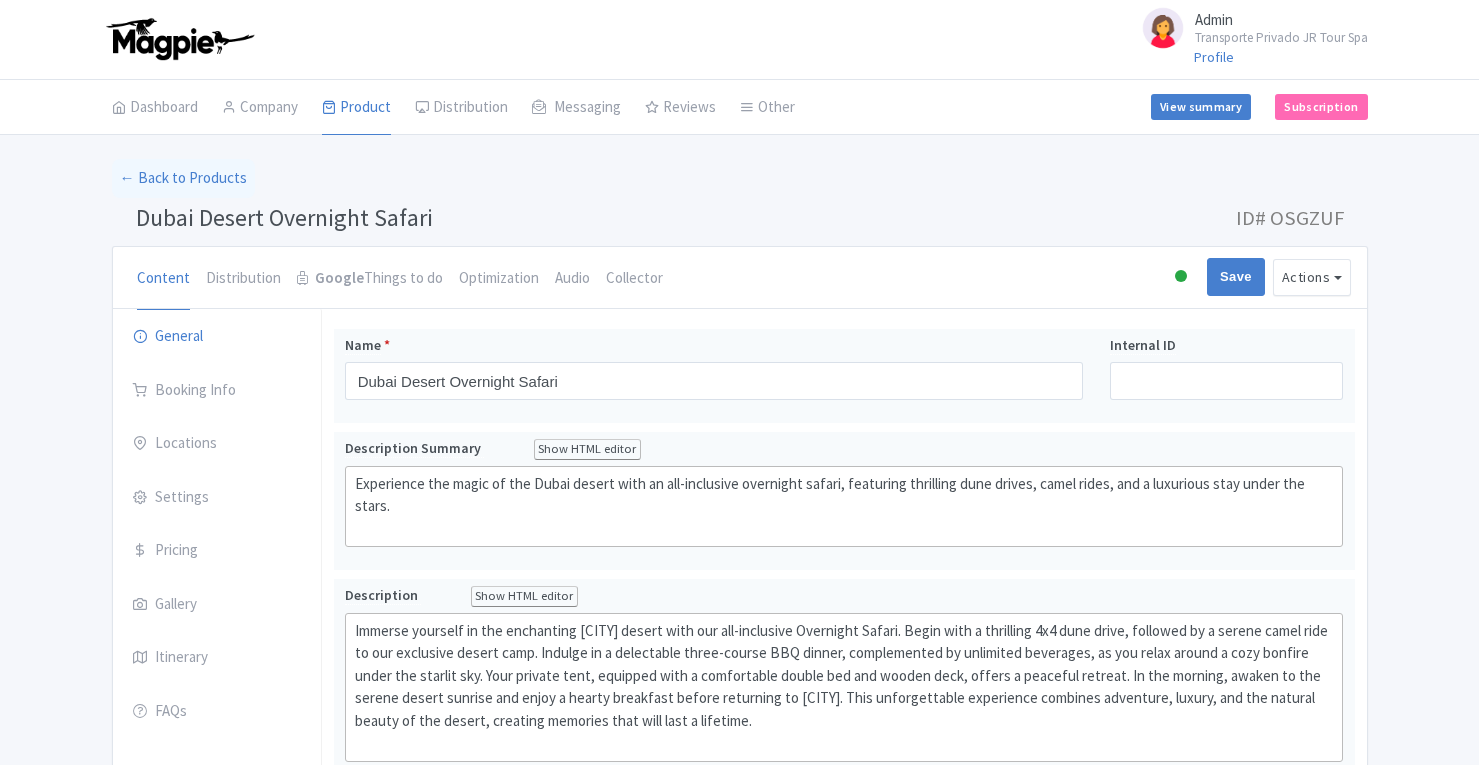 scroll, scrollTop: 0, scrollLeft: 0, axis: both 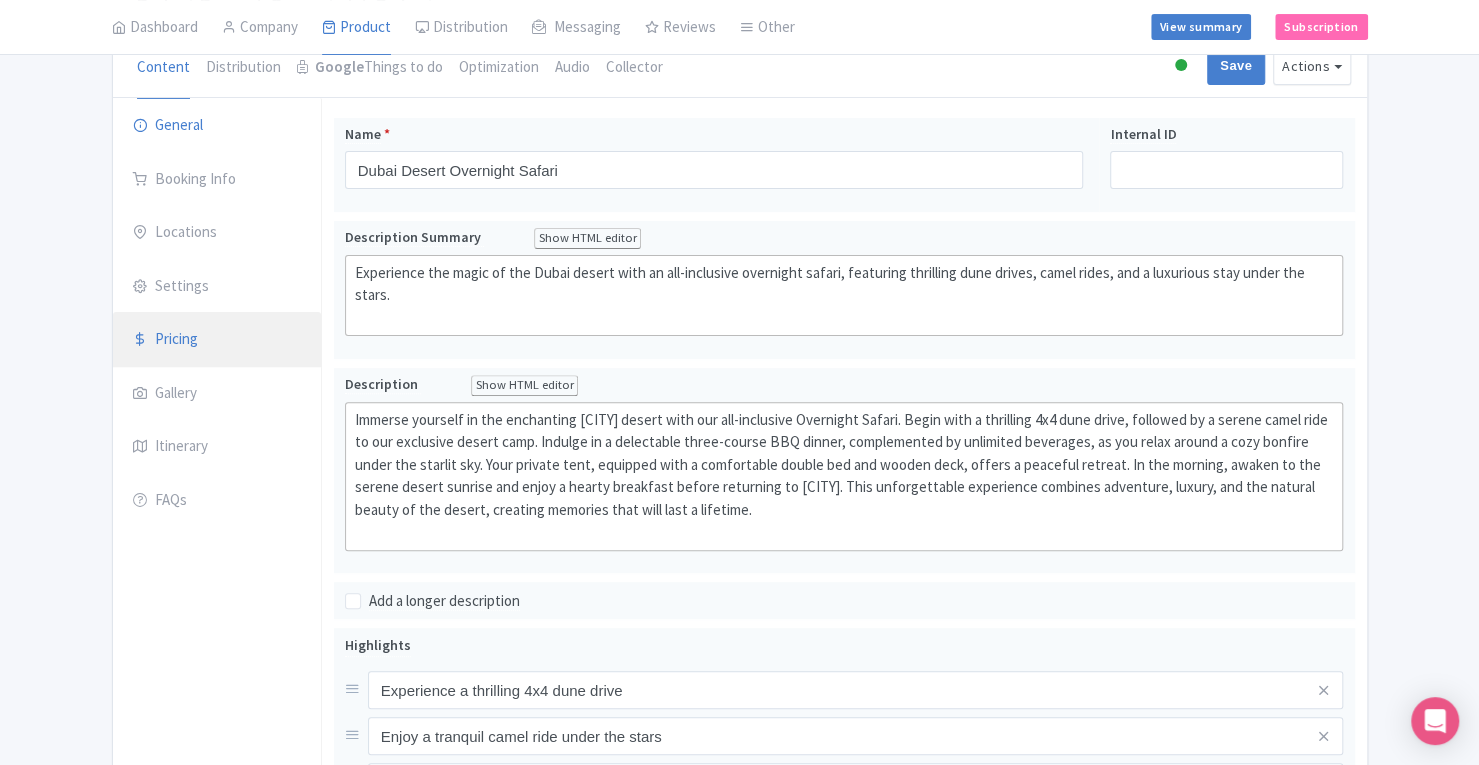 click on "Pricing" at bounding box center [217, 340] 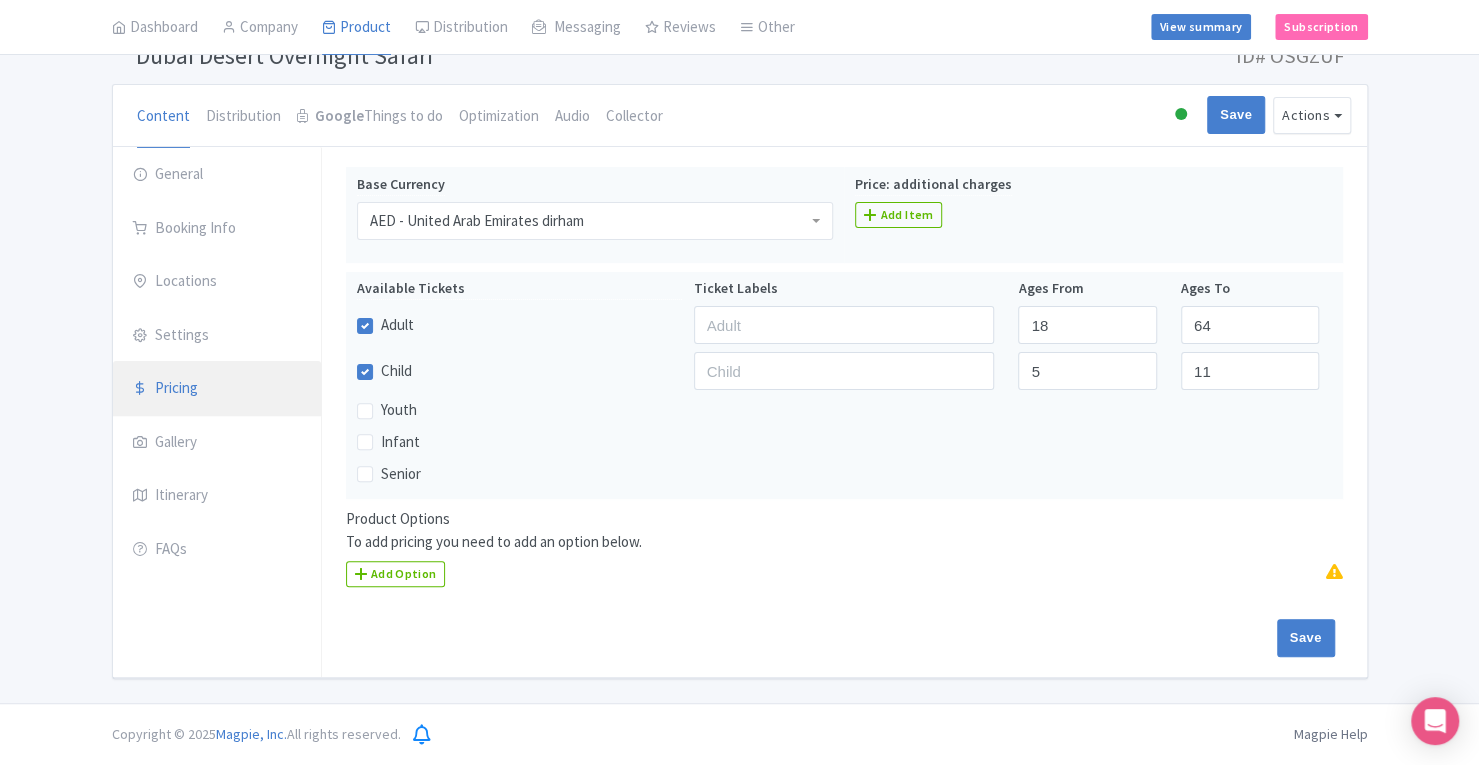 scroll, scrollTop: 155, scrollLeft: 0, axis: vertical 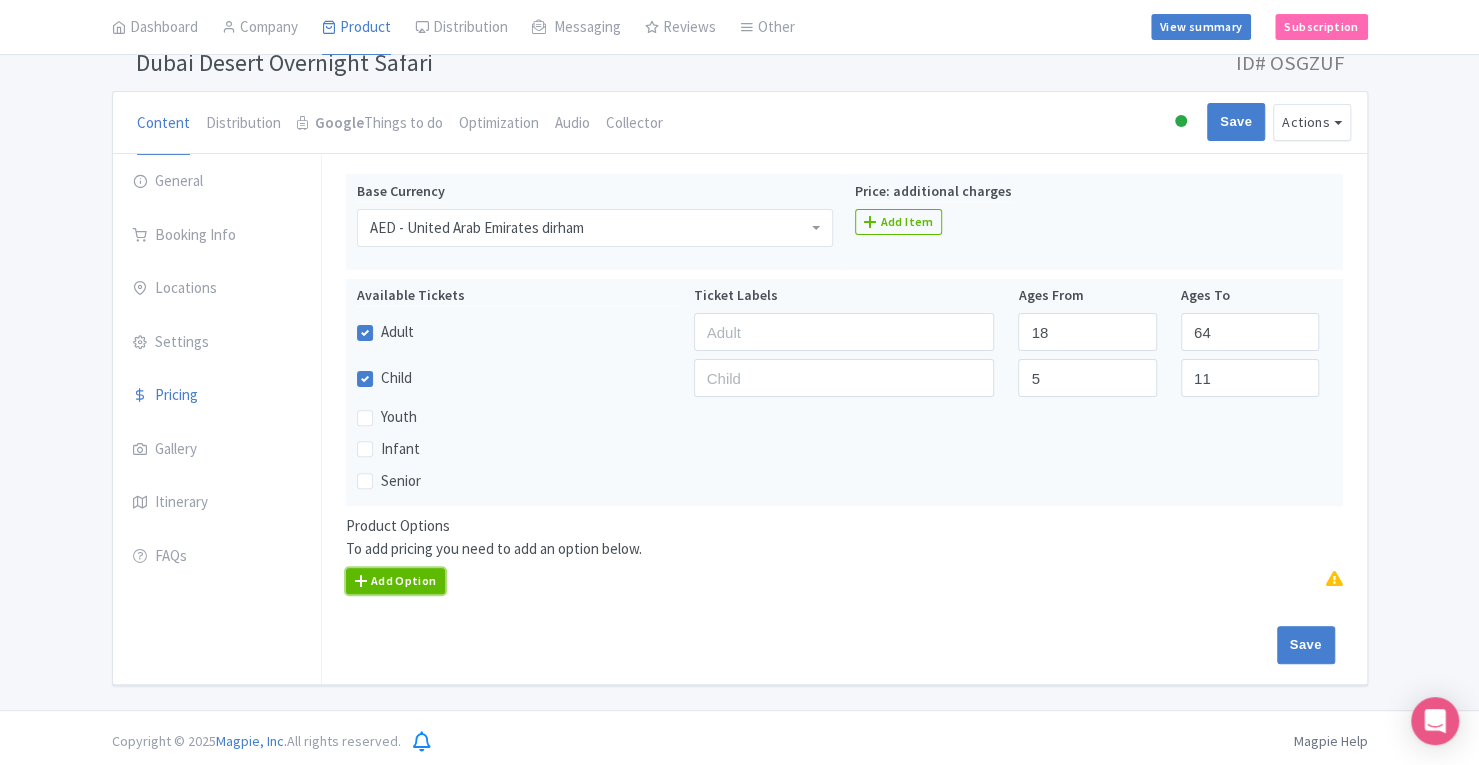 click on "Add Option" at bounding box center [396, 581] 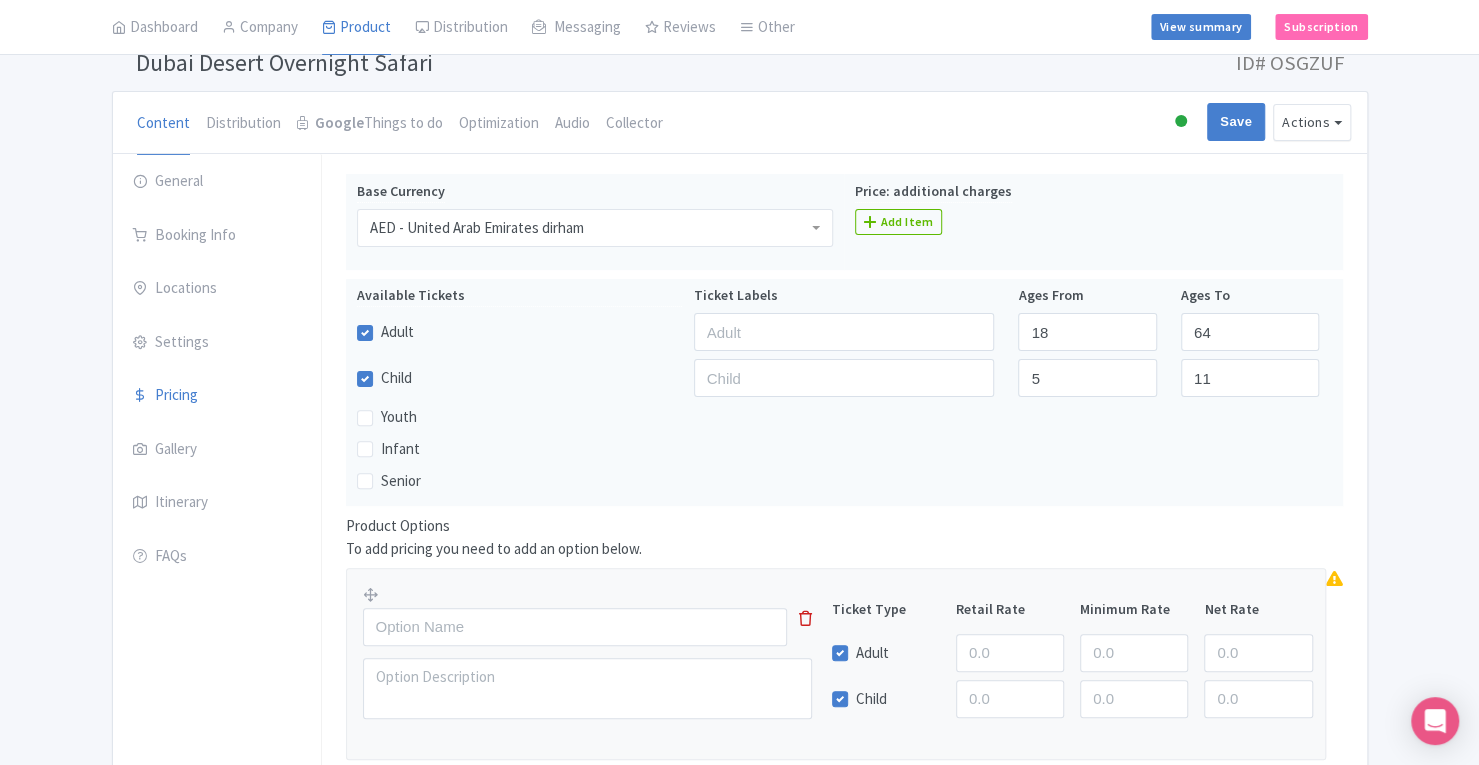 scroll, scrollTop: 0, scrollLeft: 0, axis: both 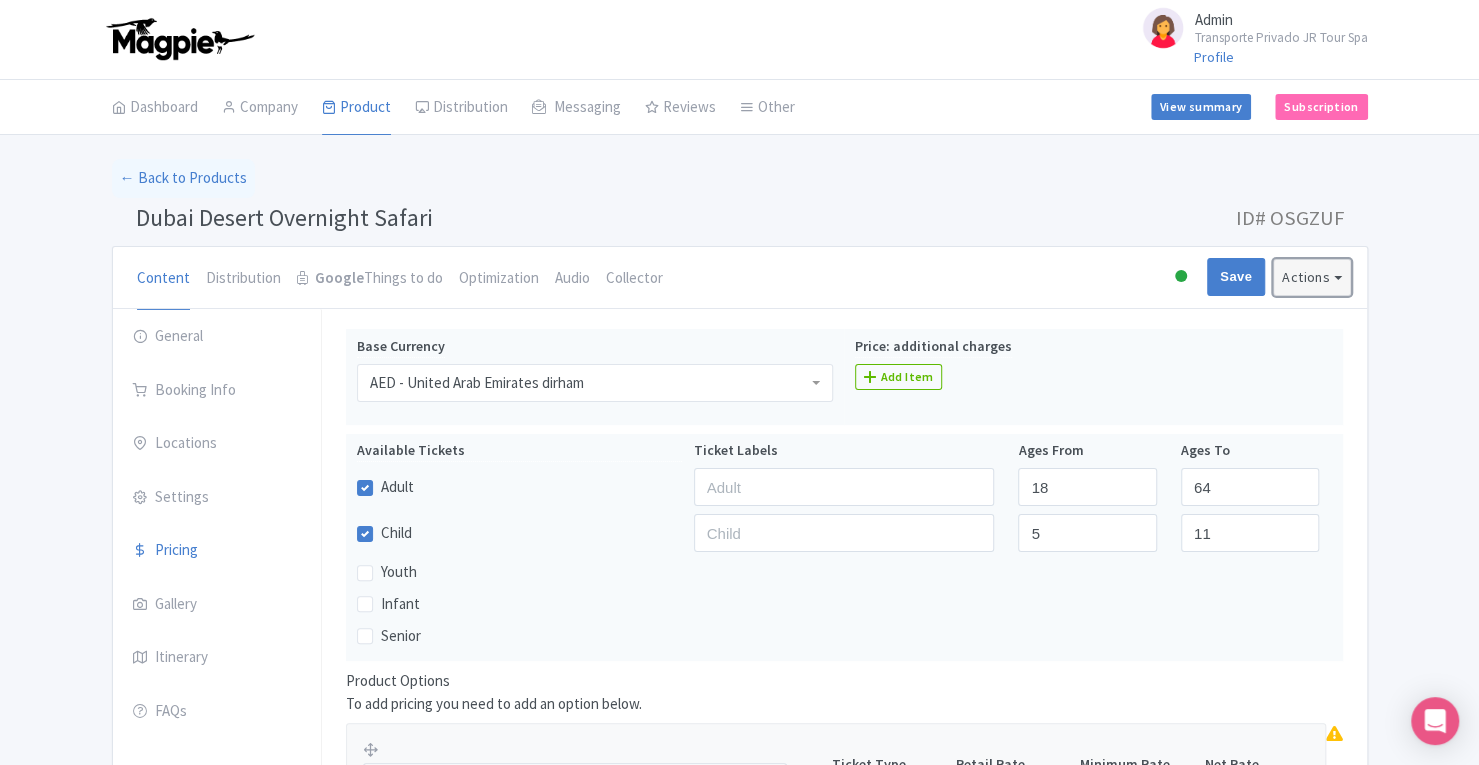 click on "Actions" at bounding box center (1312, 277) 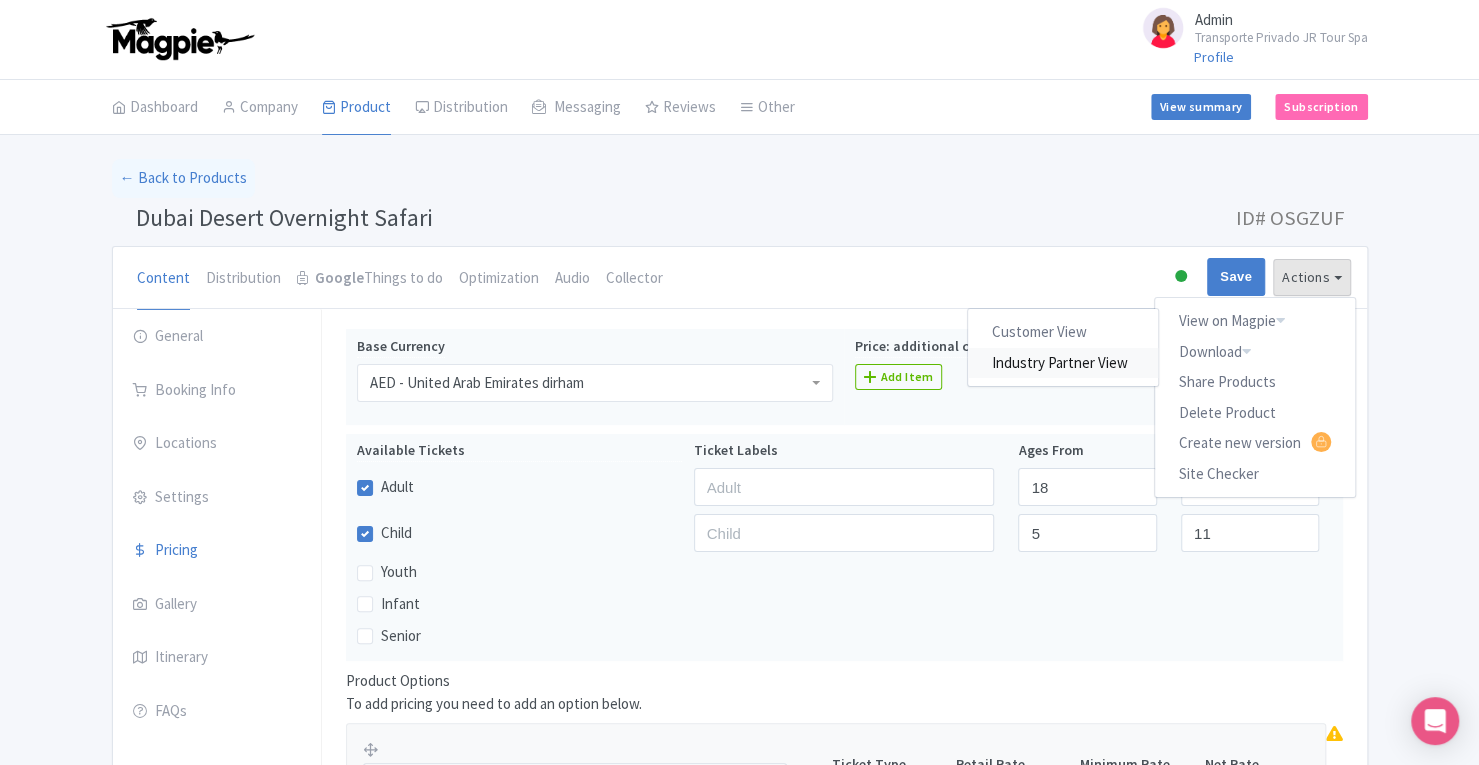 click on "Industry Partner View" at bounding box center (1063, 362) 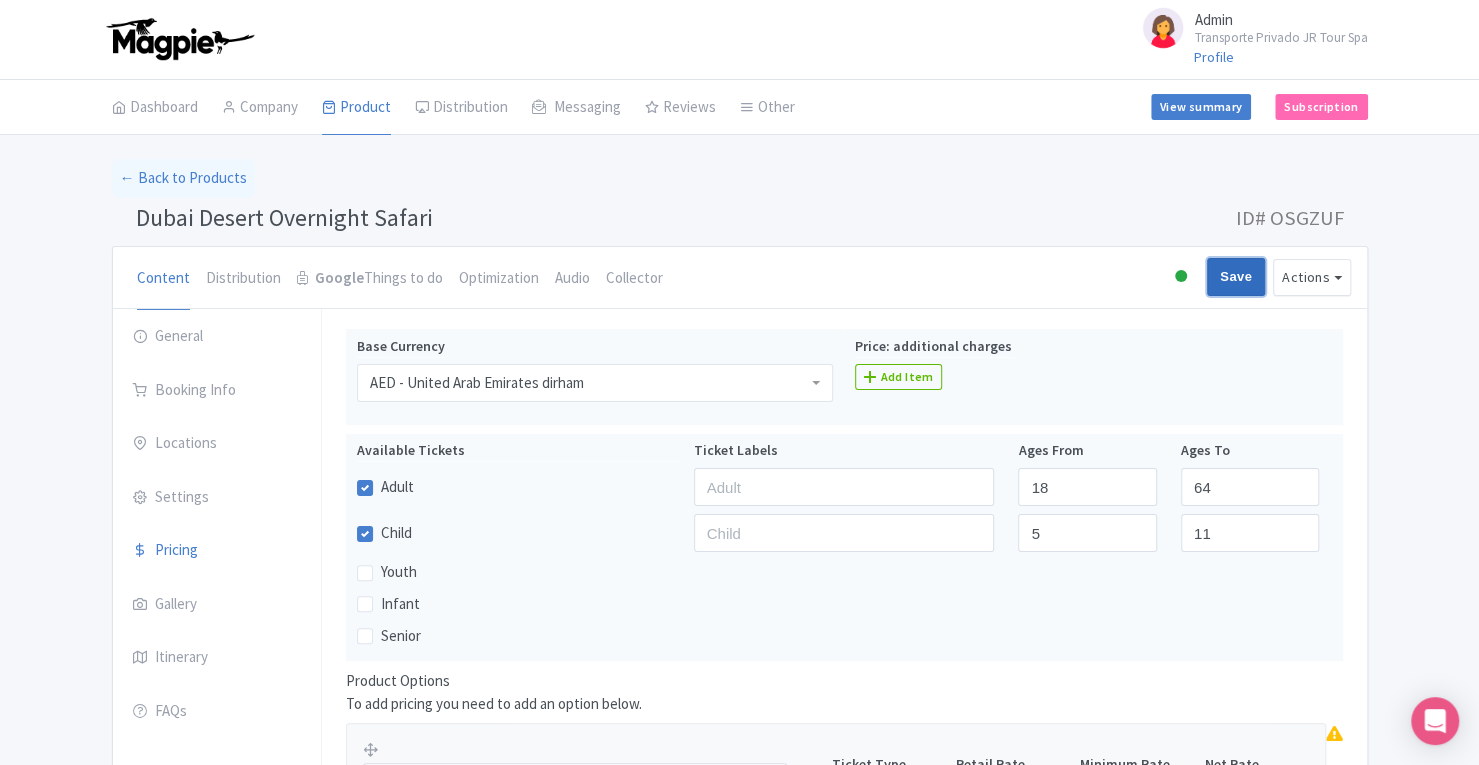 click on "Save" at bounding box center [1236, 277] 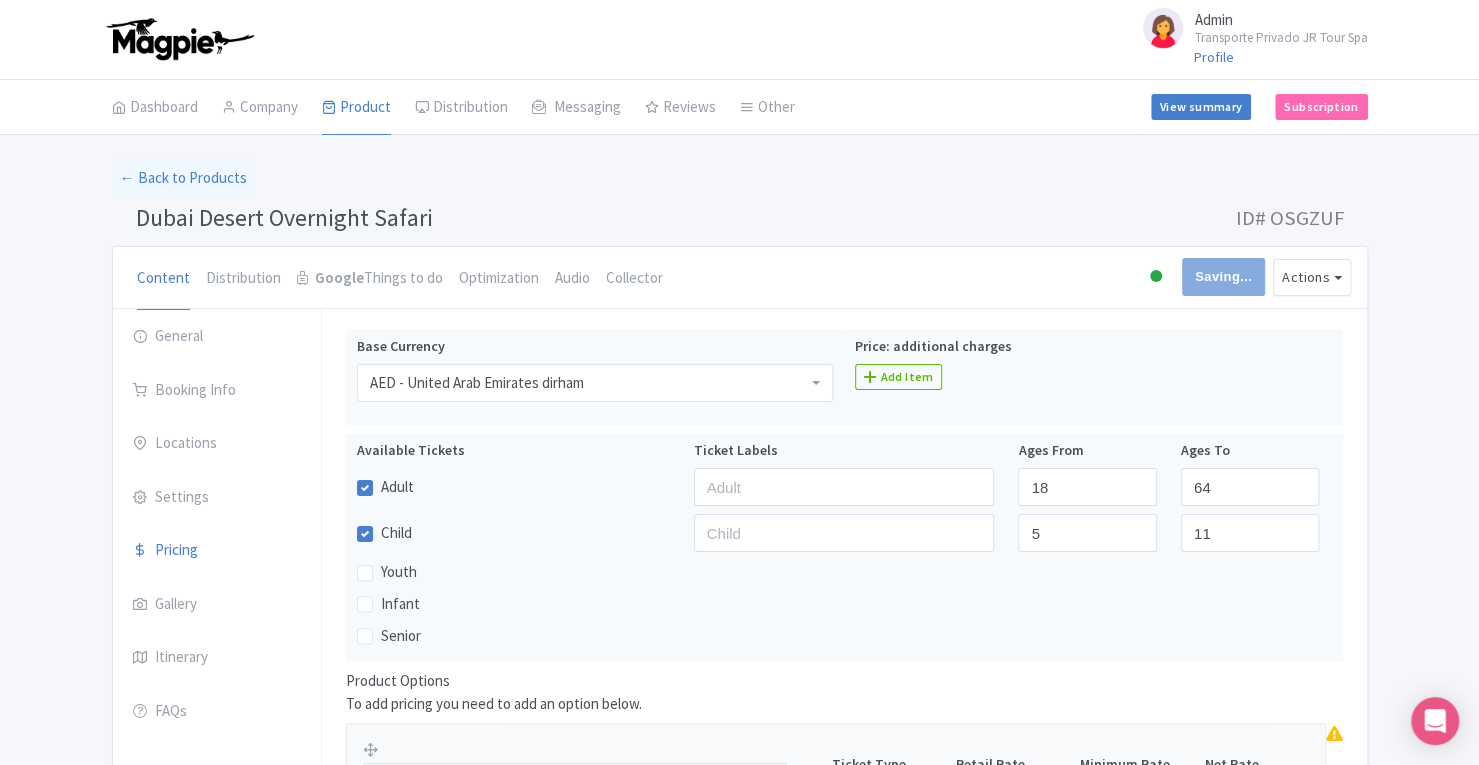 type on "Saving..." 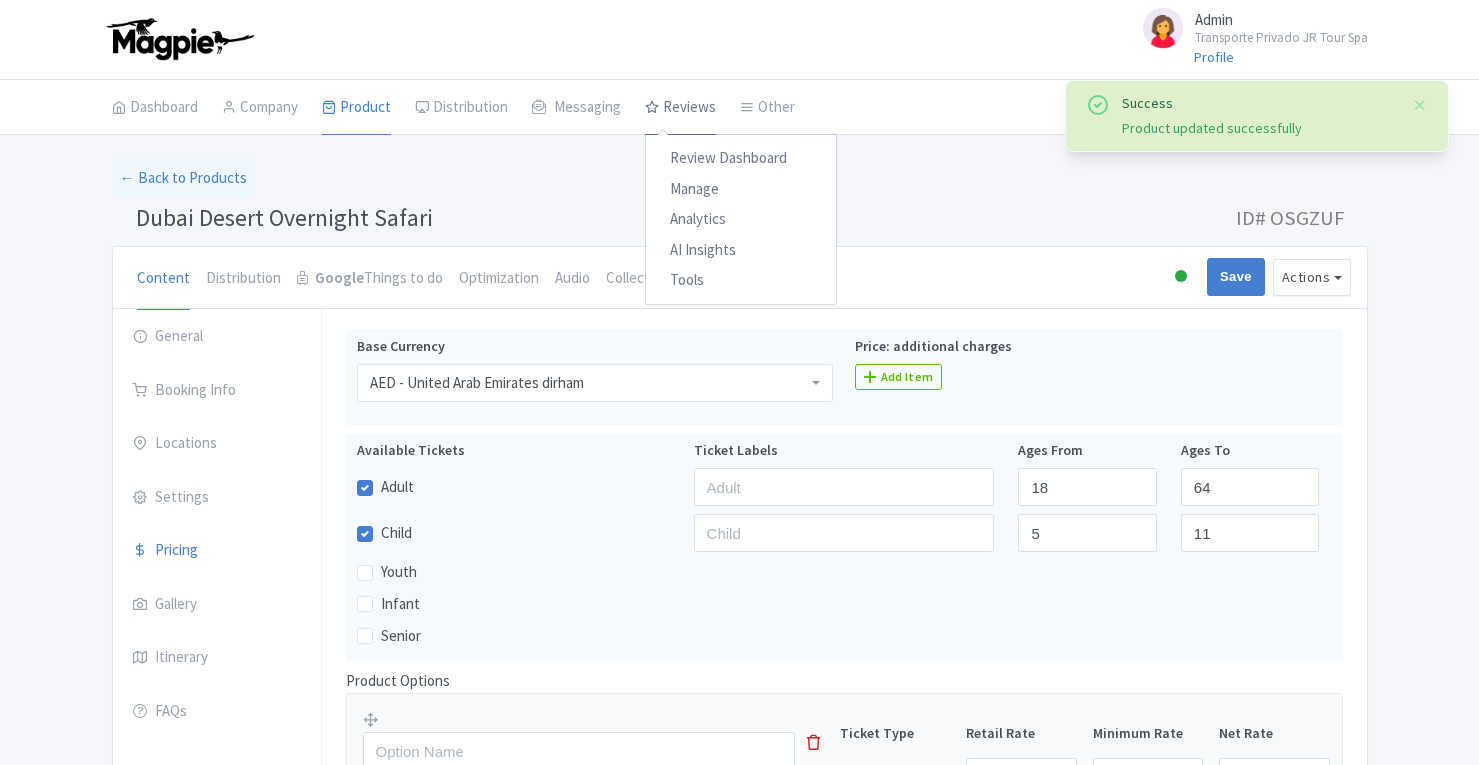 scroll, scrollTop: 327, scrollLeft: 0, axis: vertical 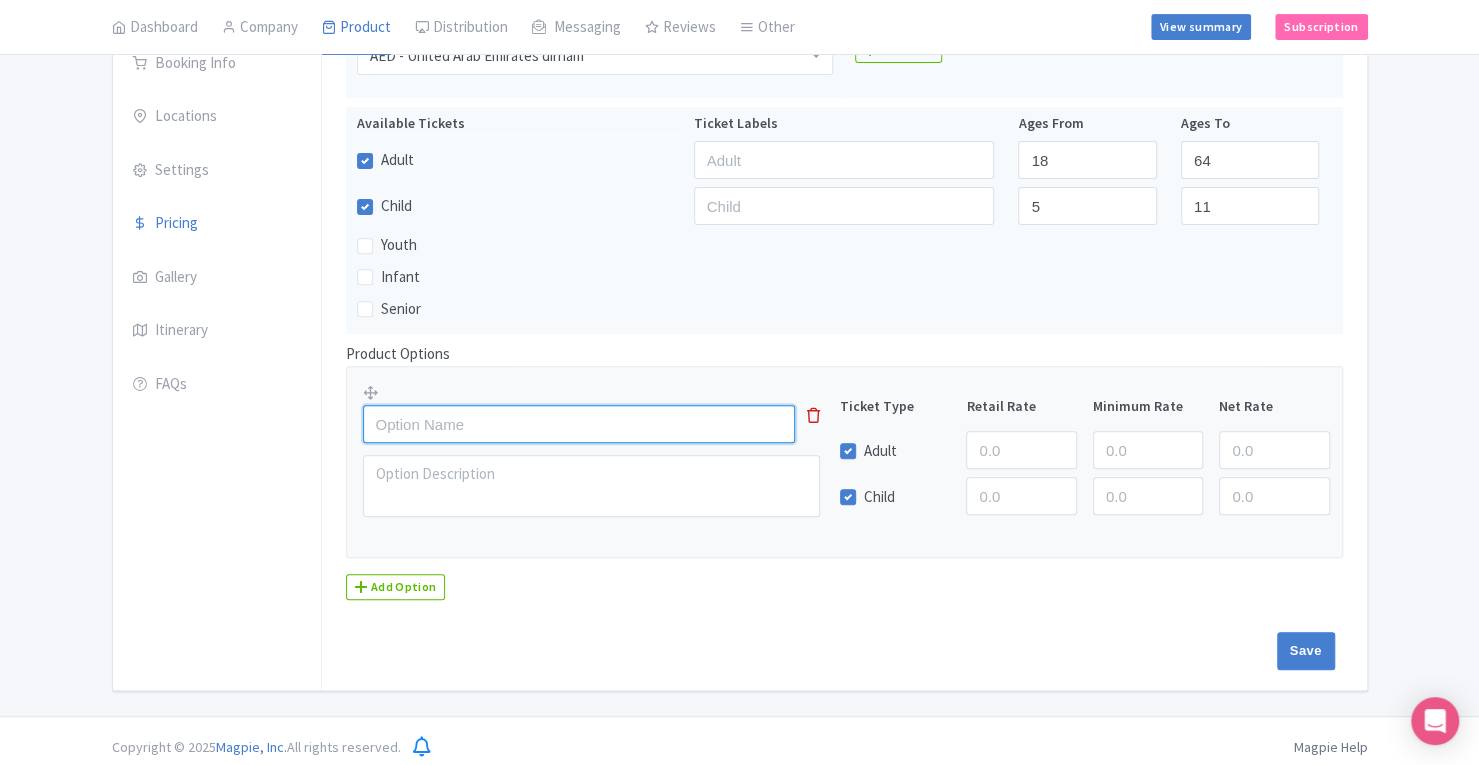 click at bounding box center [579, 424] 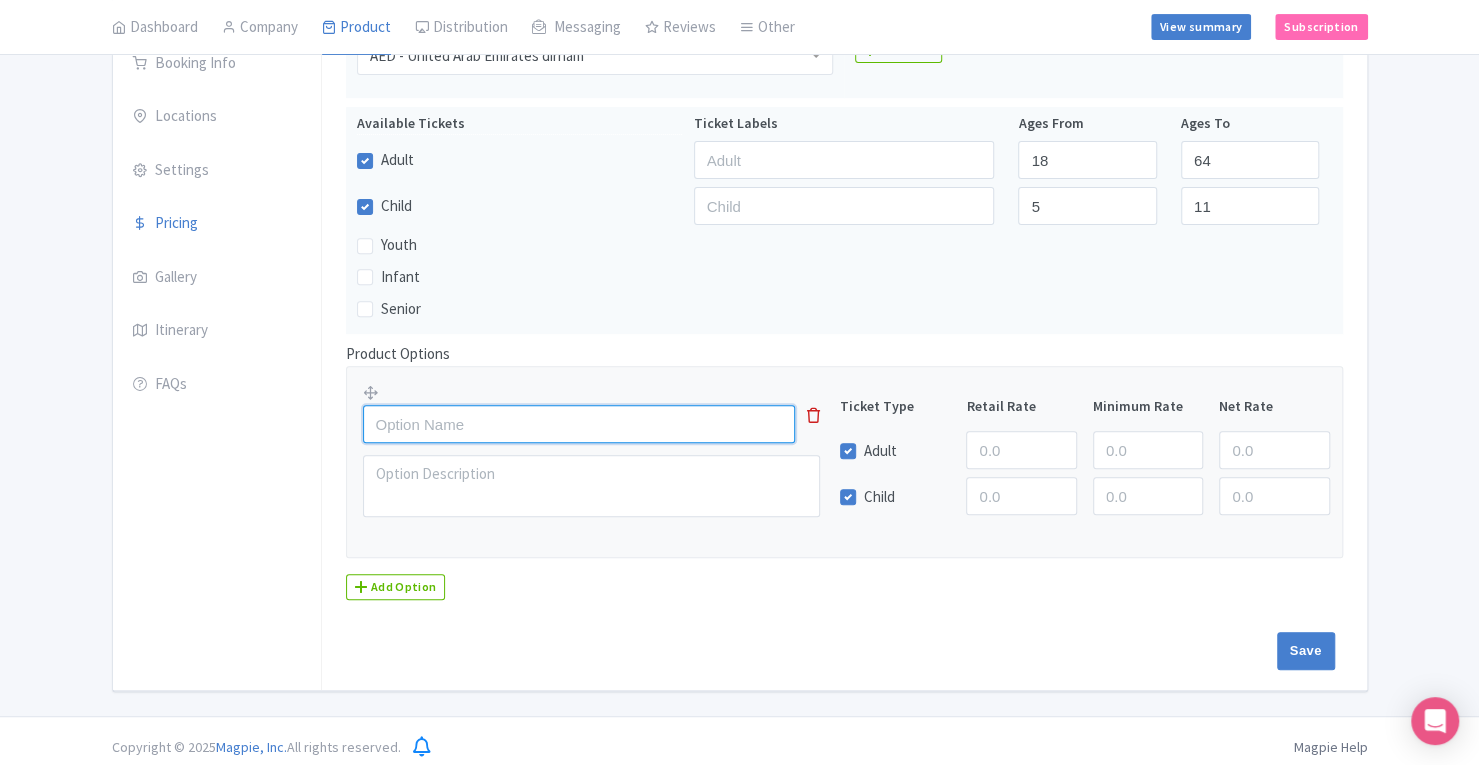 type on "3hr General Admission" 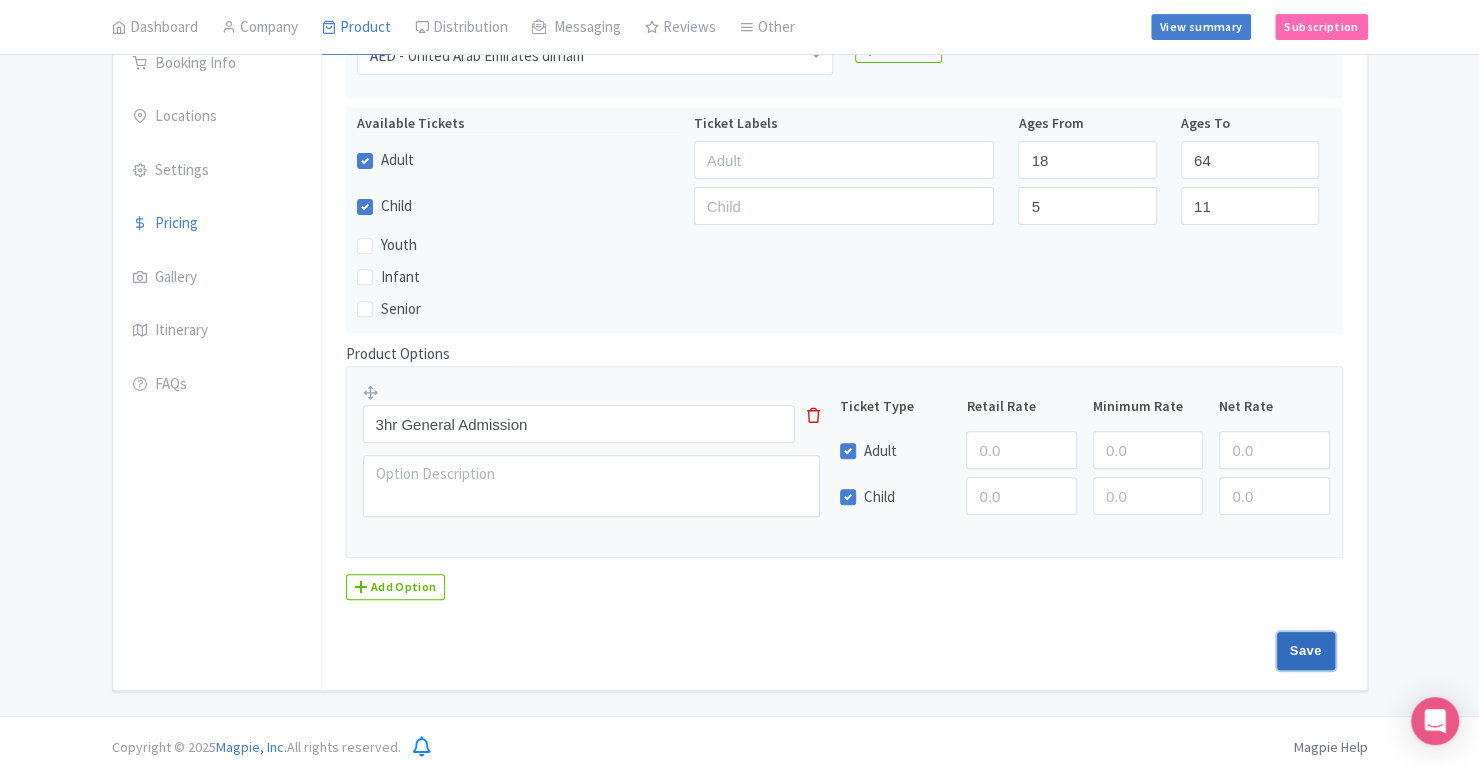 click on "Save" at bounding box center (1306, 651) 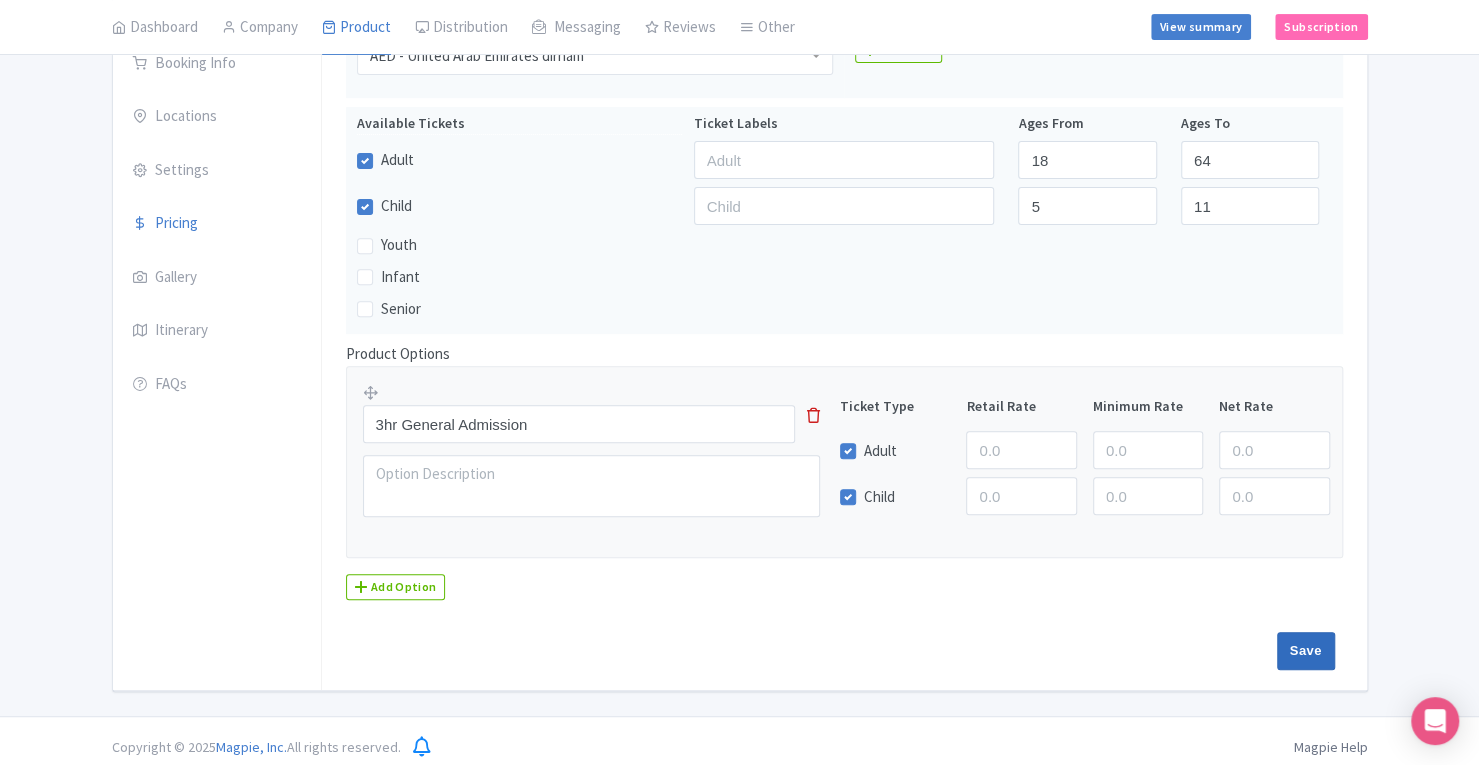 type on "Saving..." 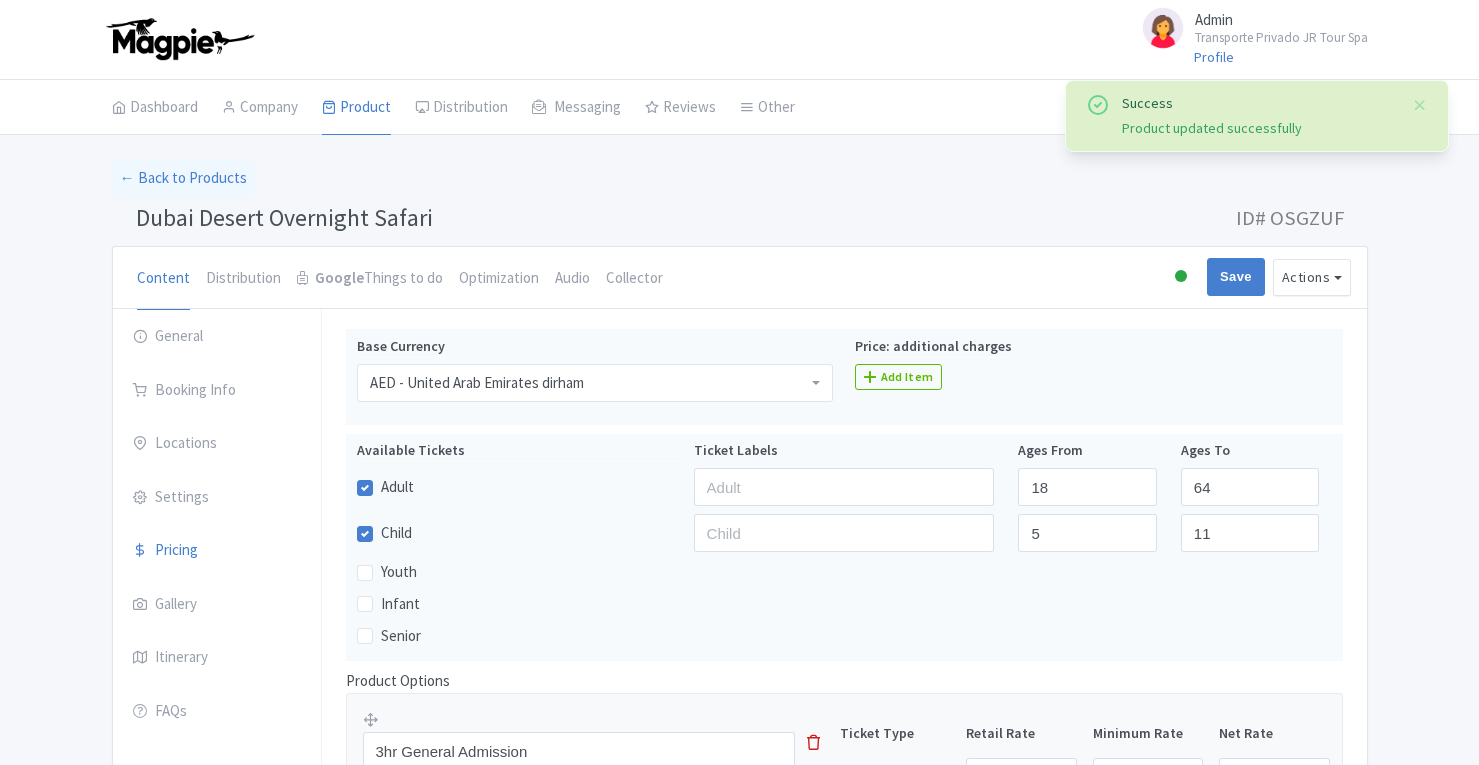 scroll, scrollTop: 327, scrollLeft: 0, axis: vertical 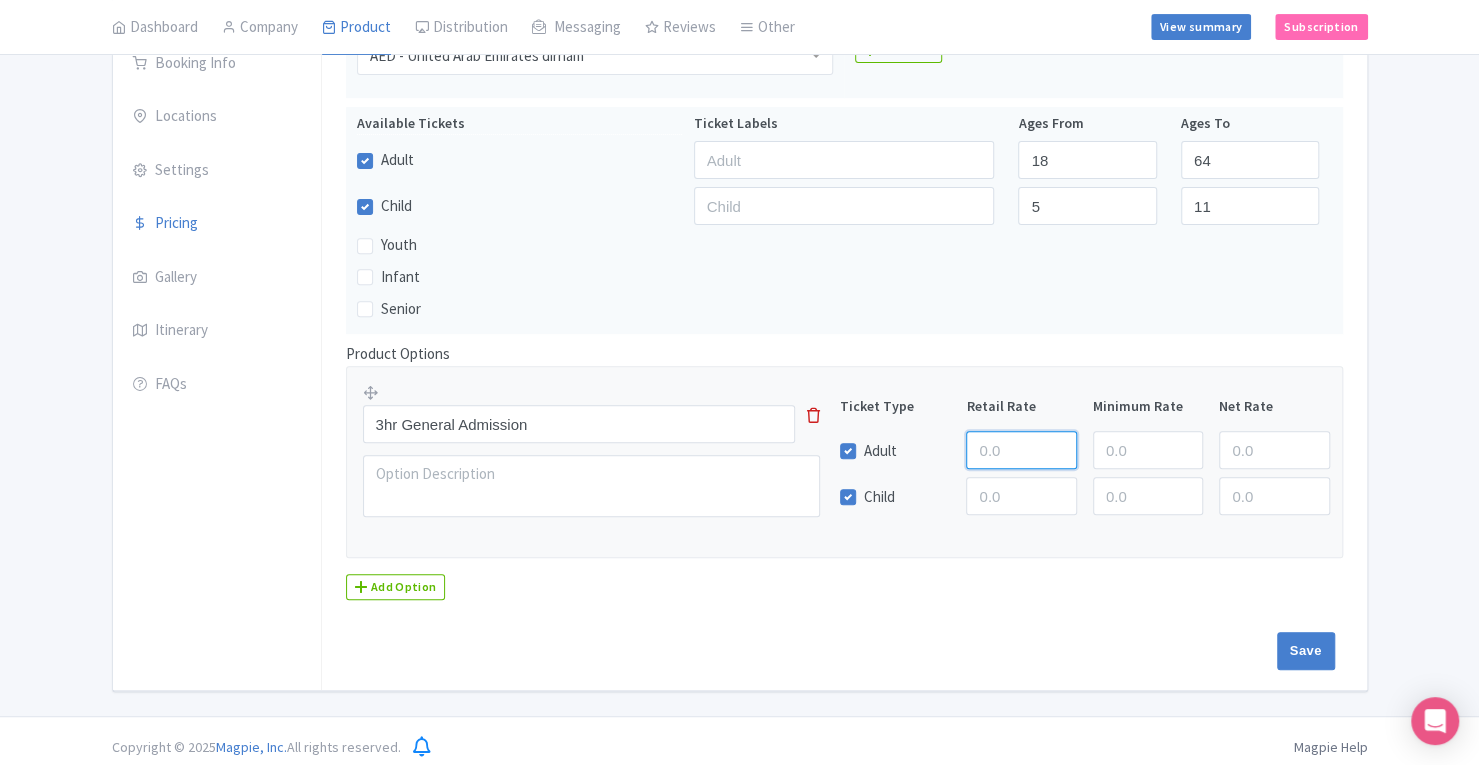 click at bounding box center (1021, 450) 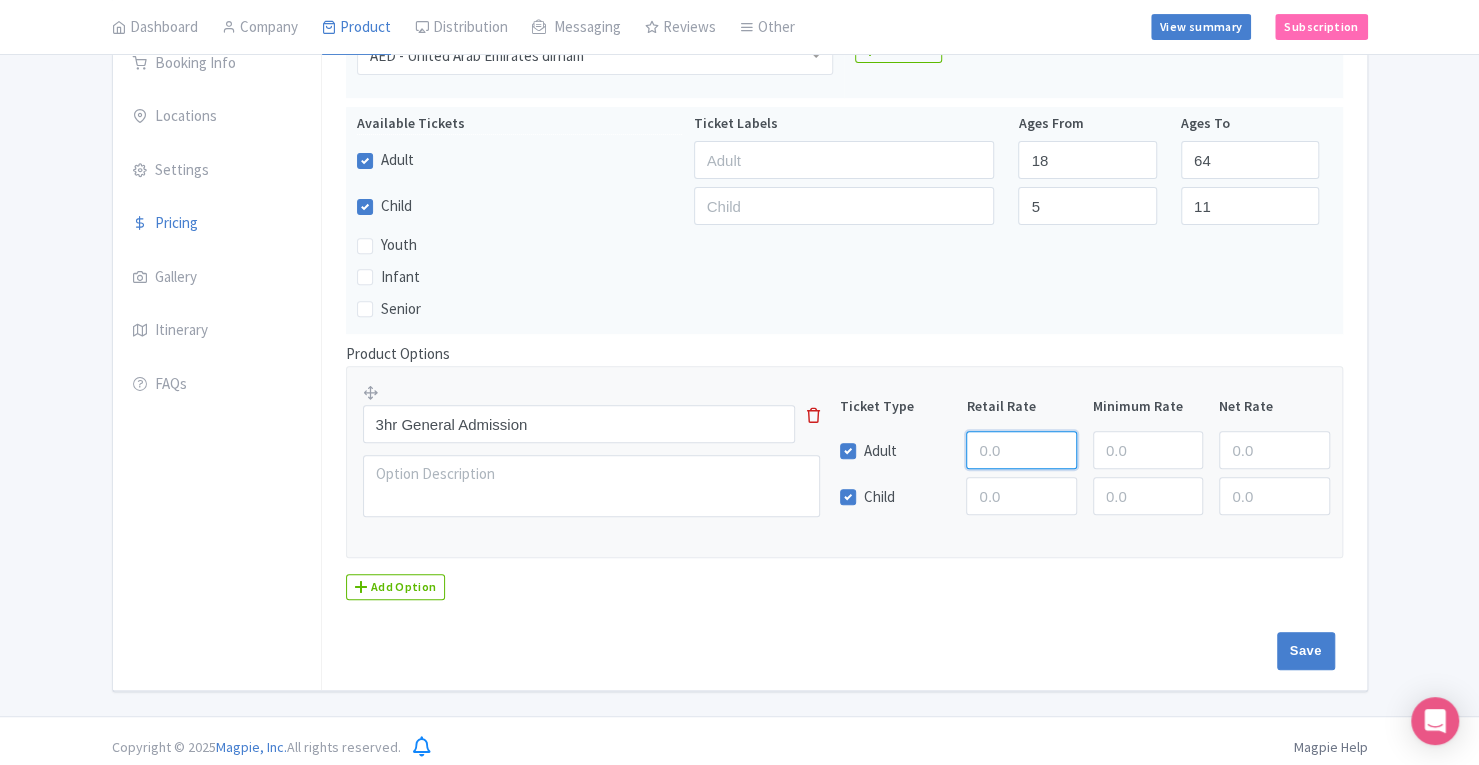 type on "0" 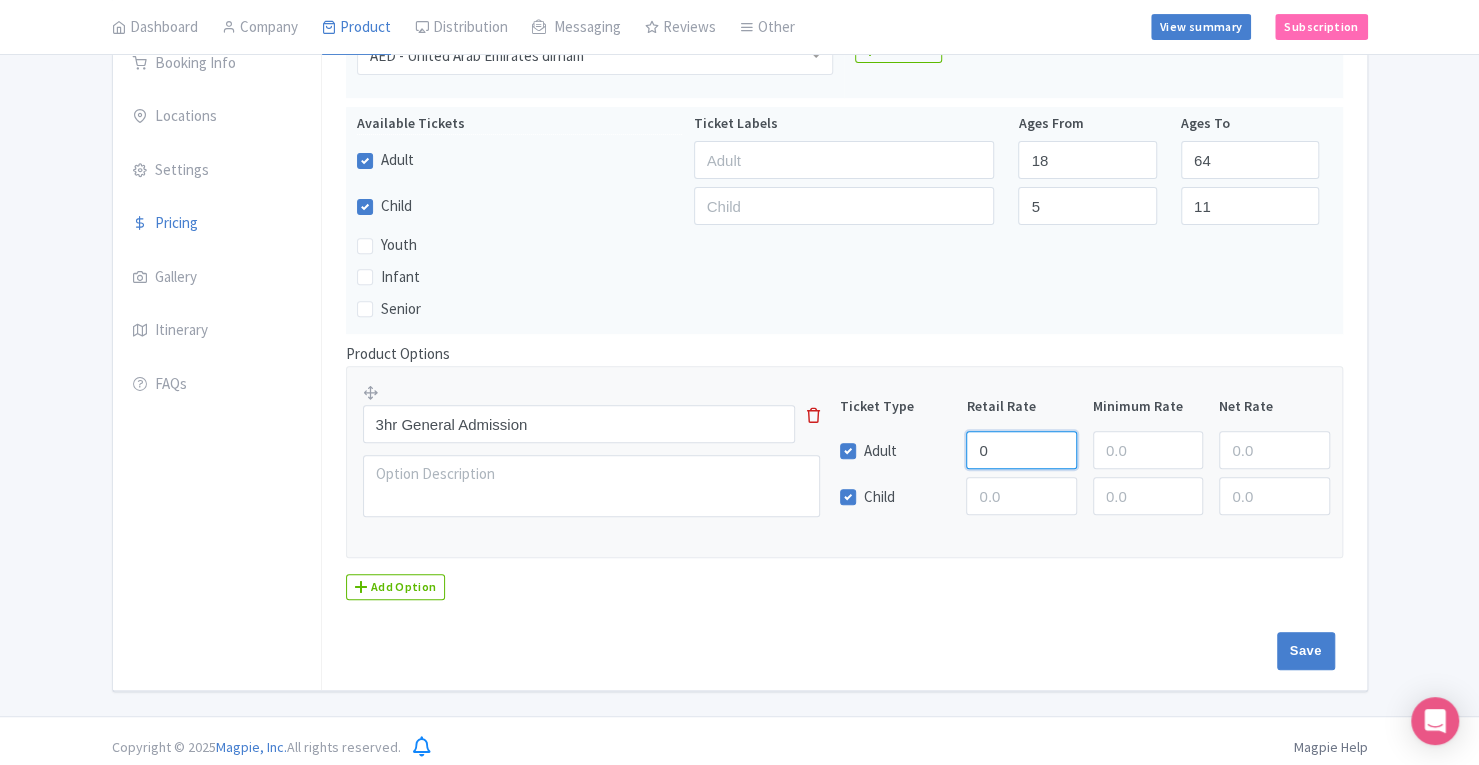 type 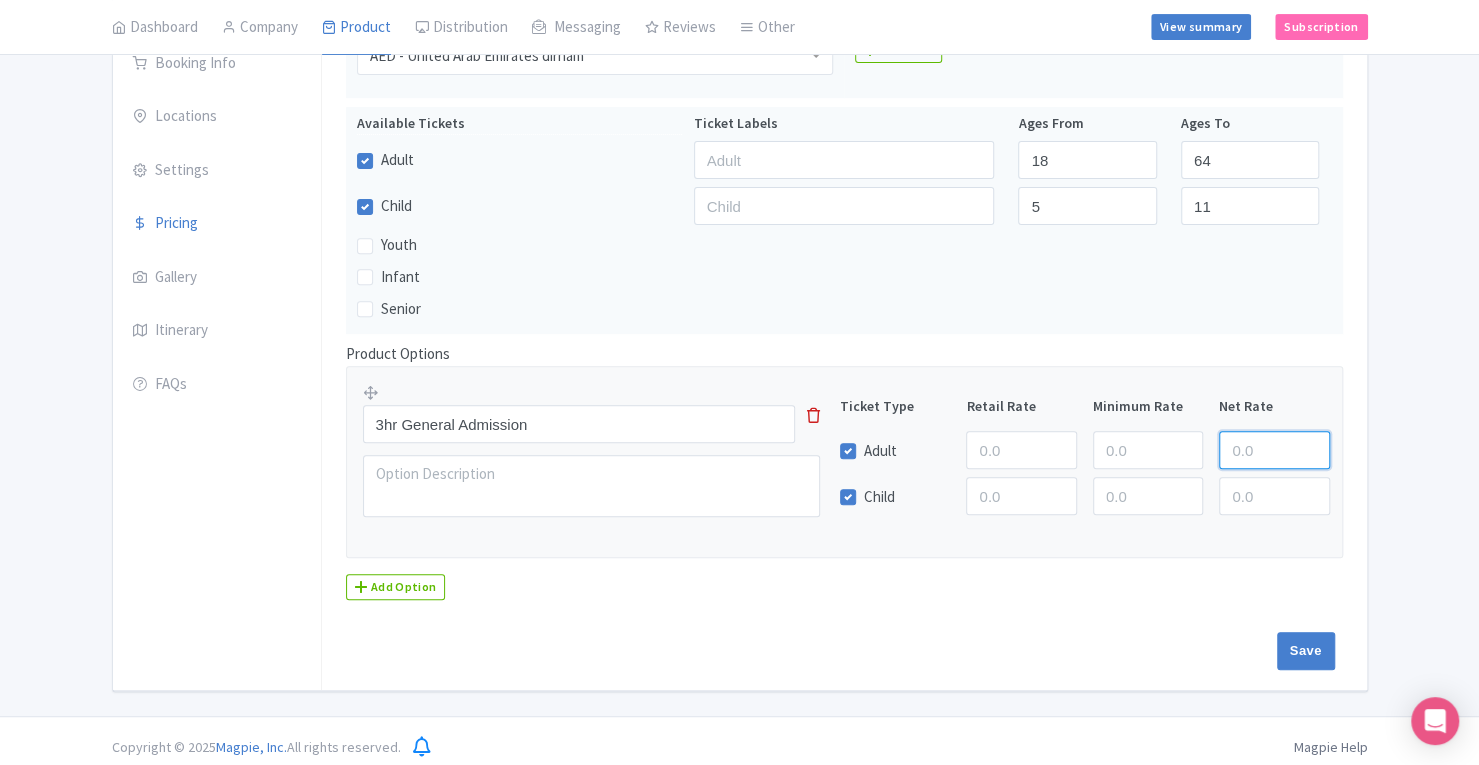 click at bounding box center [1274, 450] 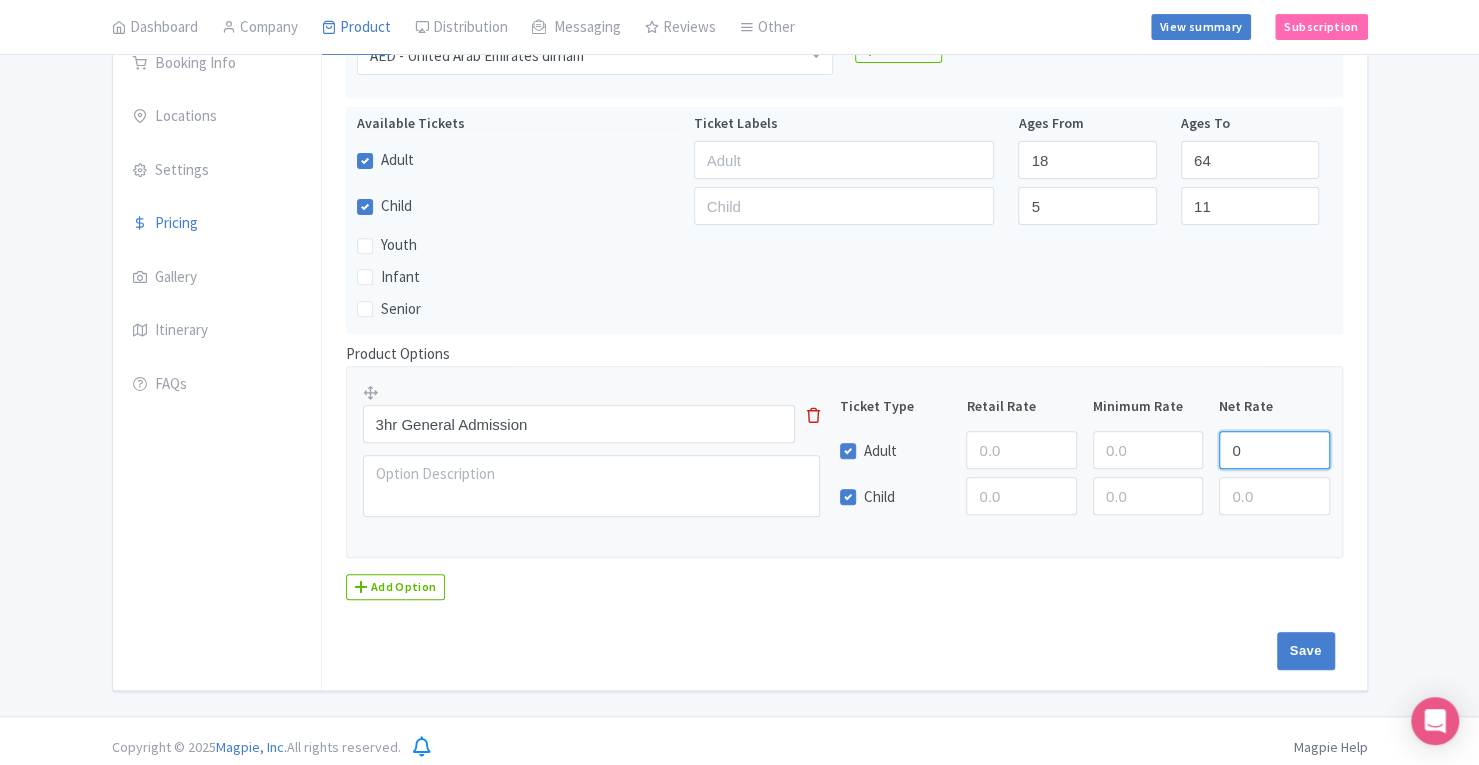 type on "0" 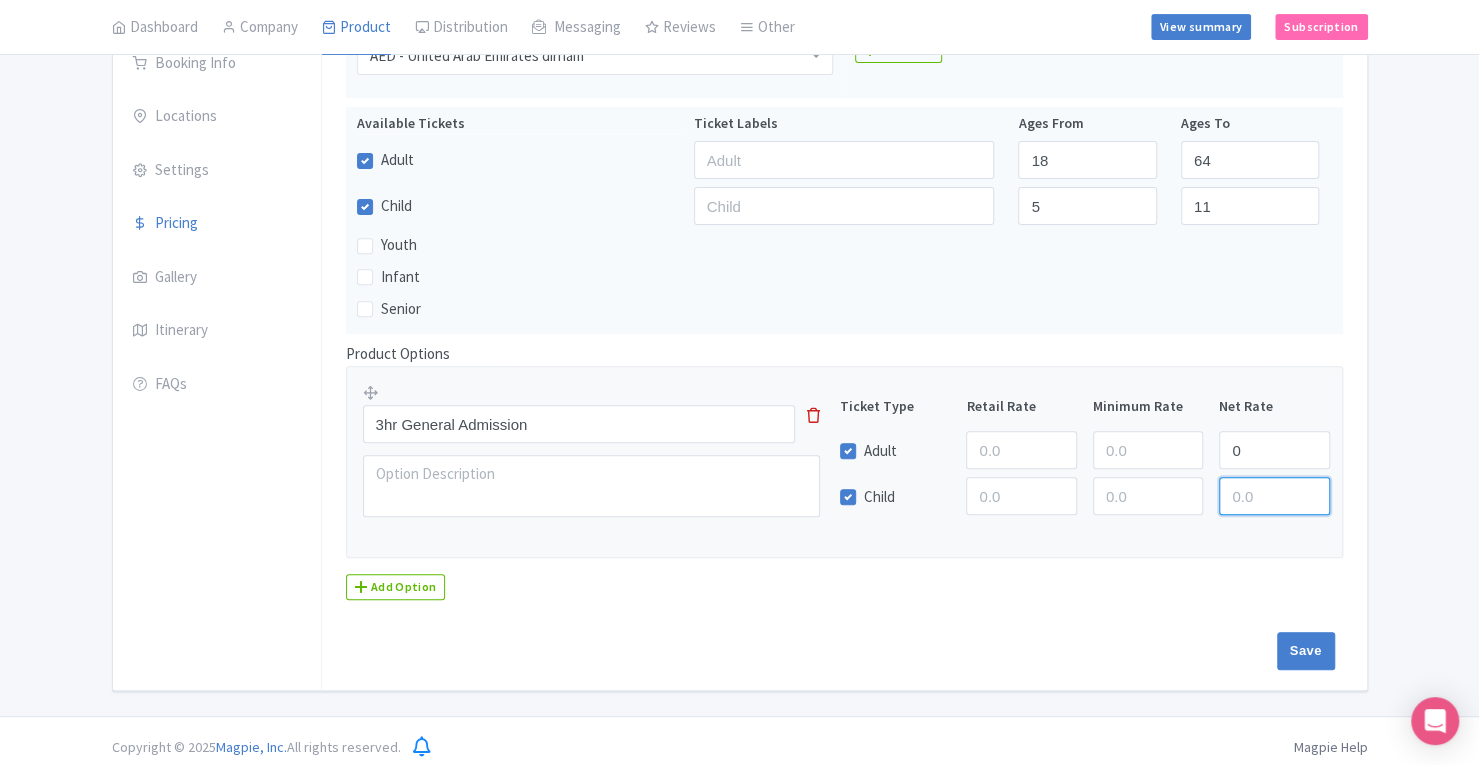 click at bounding box center (1274, 496) 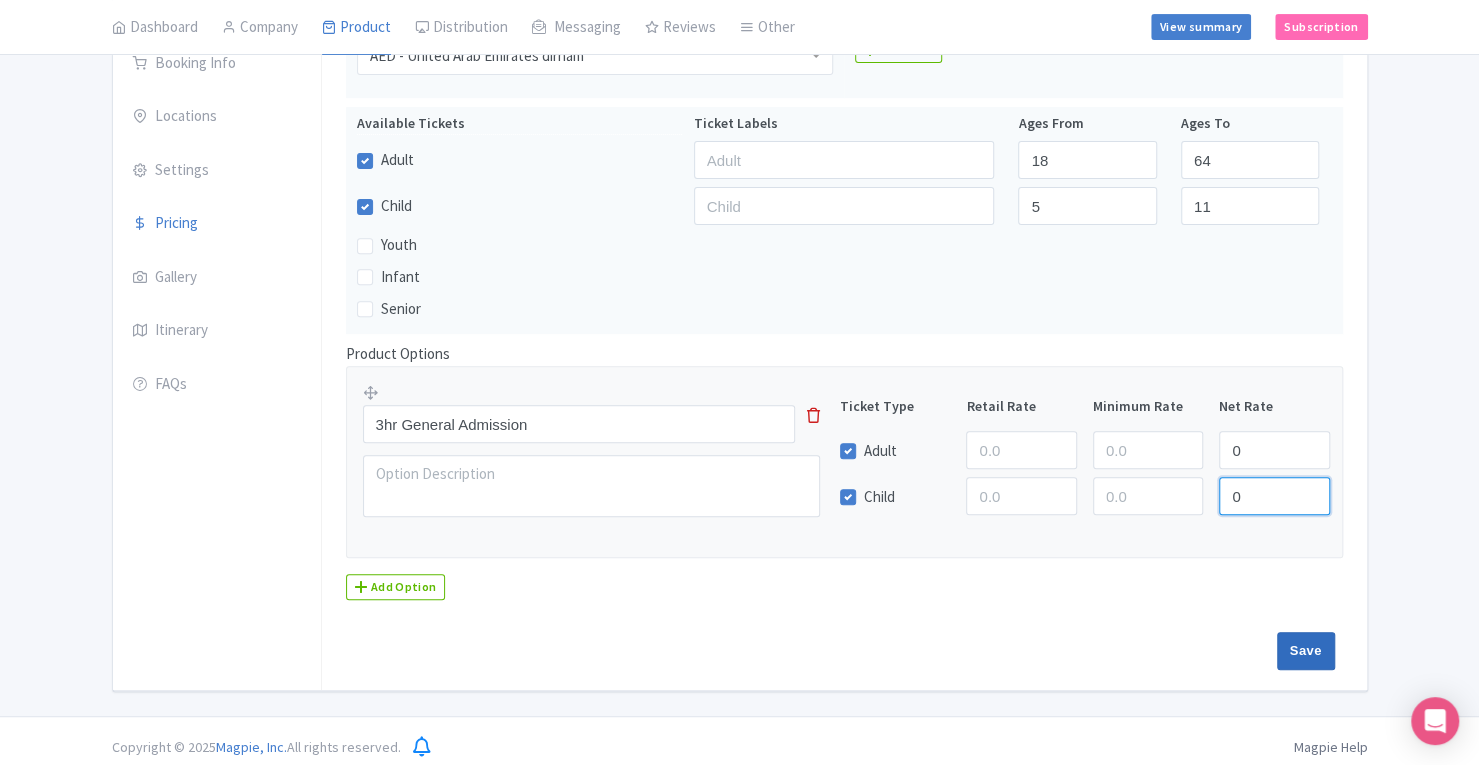 type on "0" 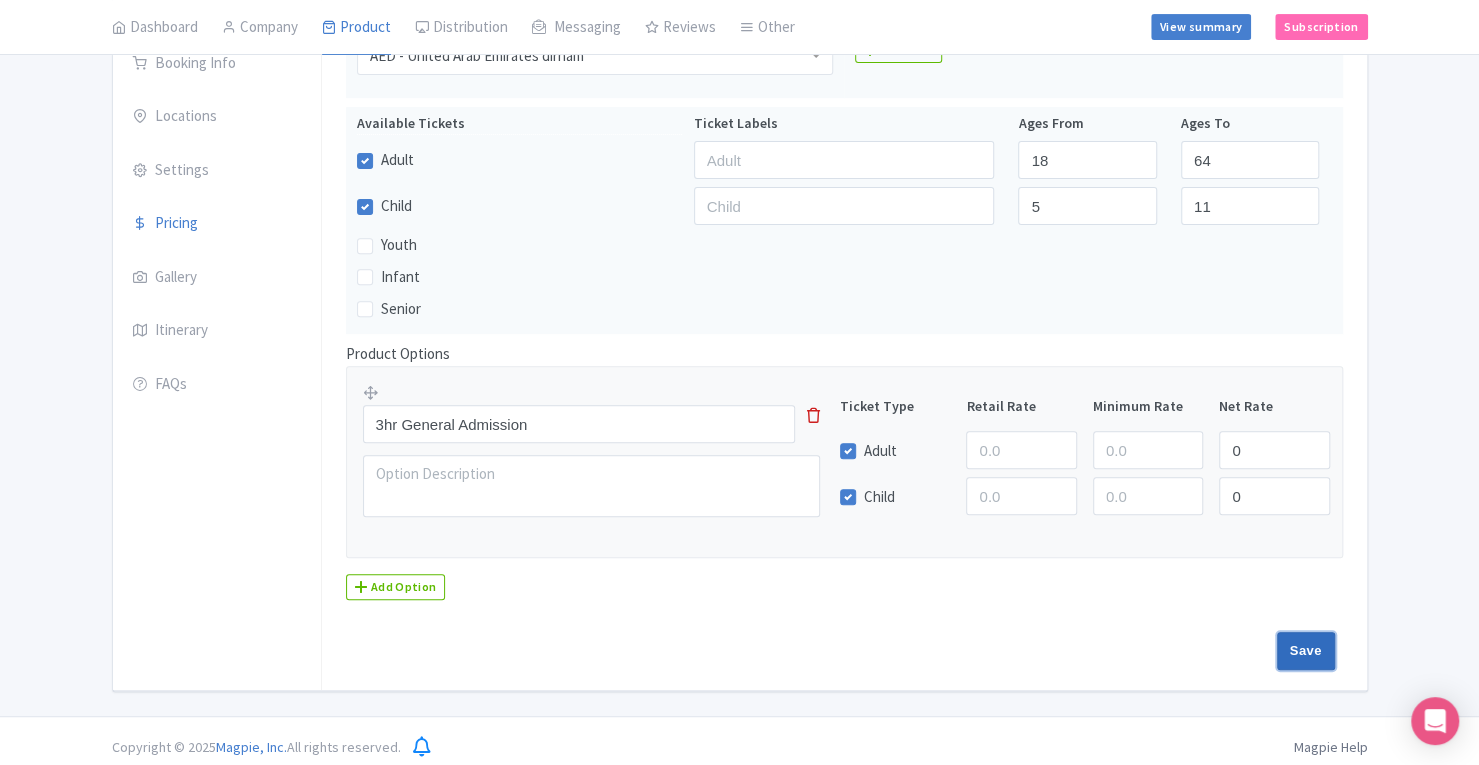 click on "Save" at bounding box center [1306, 651] 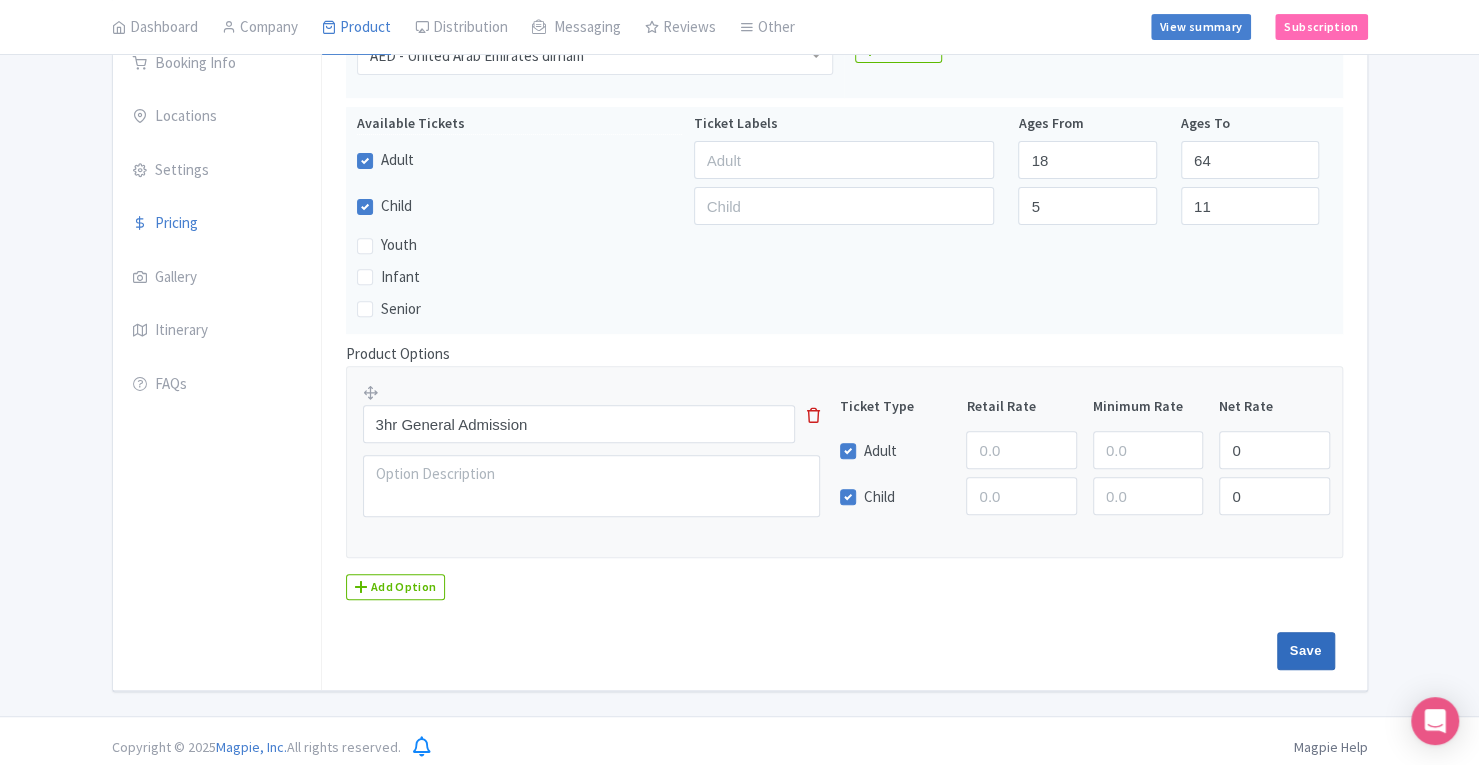 type on "Saving..." 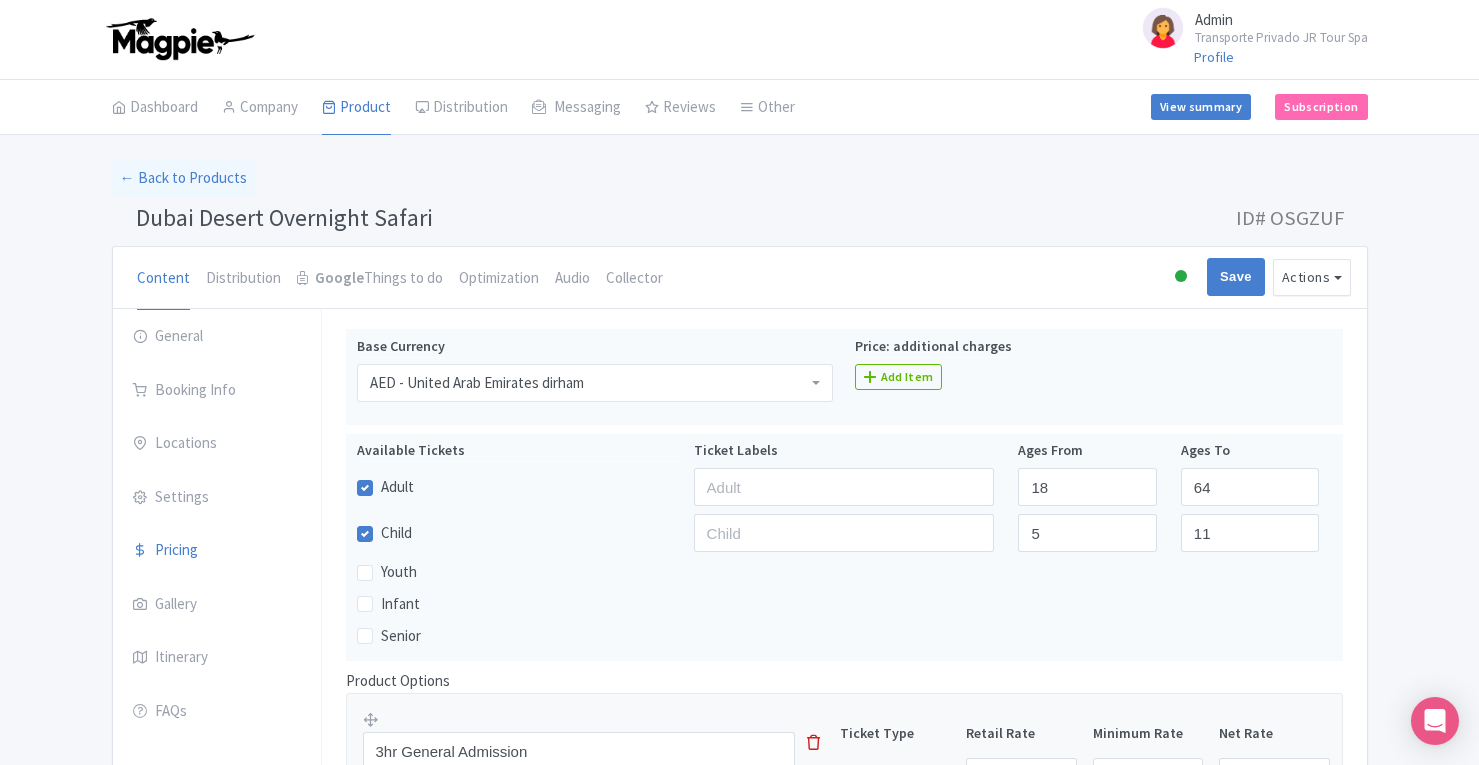 scroll, scrollTop: 327, scrollLeft: 0, axis: vertical 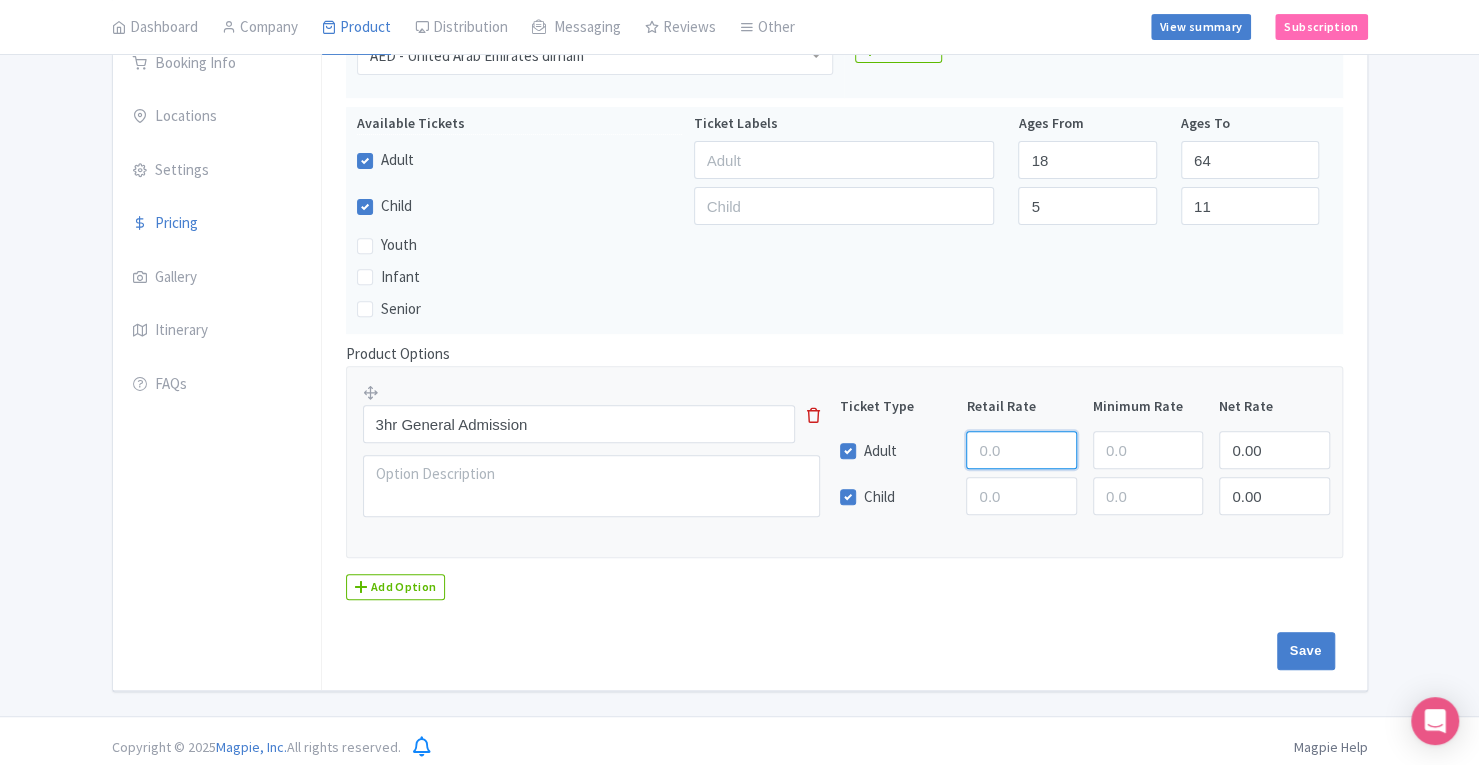 click at bounding box center [1021, 450] 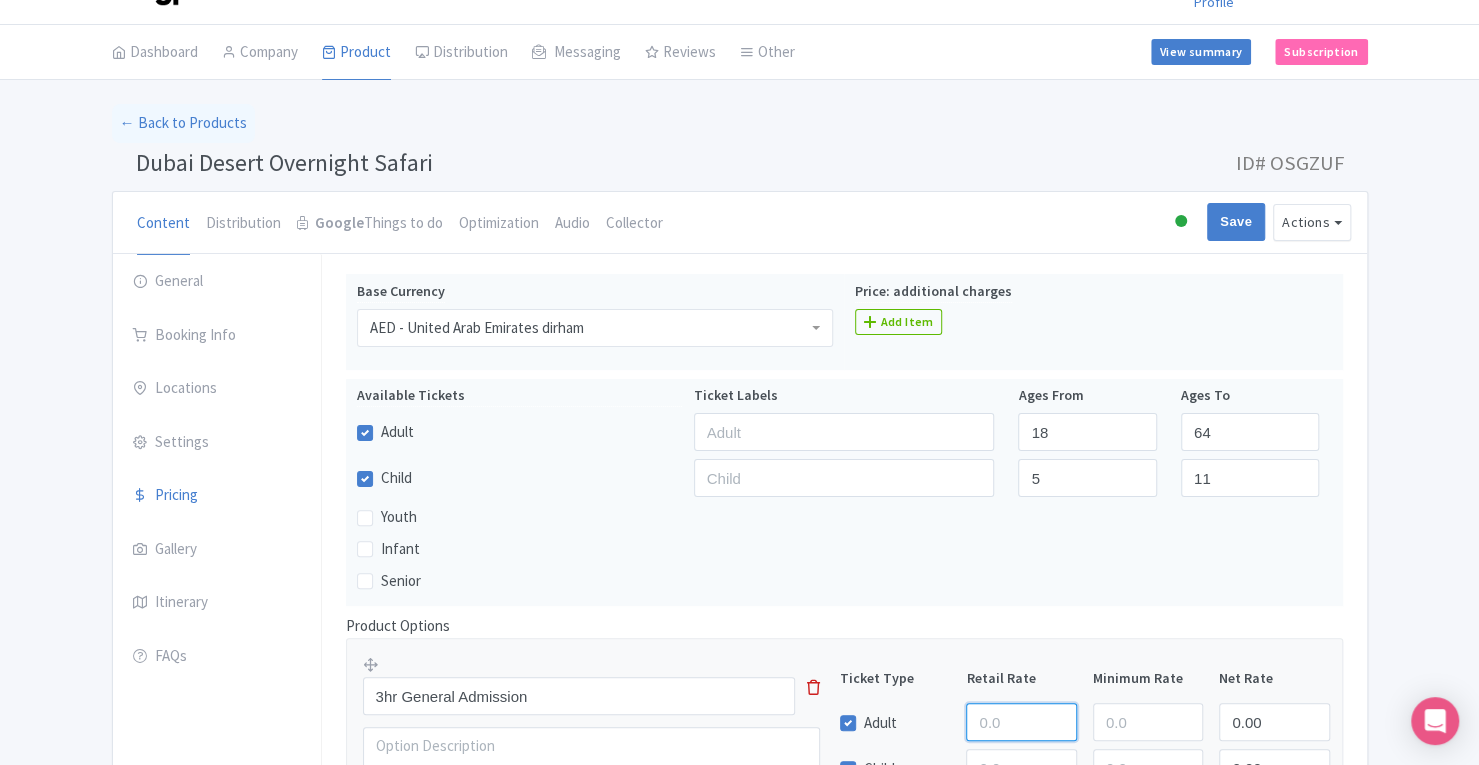 scroll, scrollTop: 54, scrollLeft: 0, axis: vertical 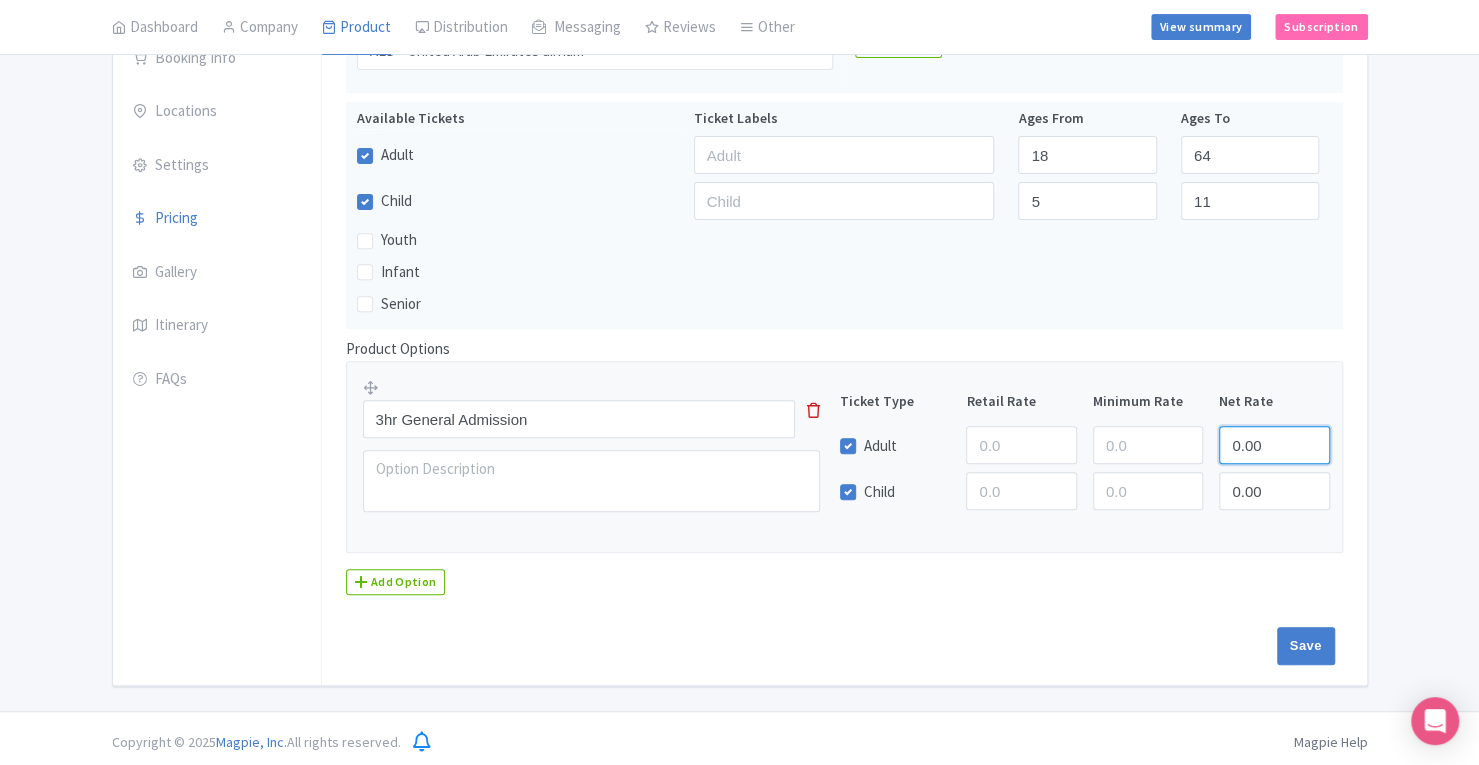 drag, startPoint x: 1294, startPoint y: 451, endPoint x: 1225, endPoint y: 451, distance: 69 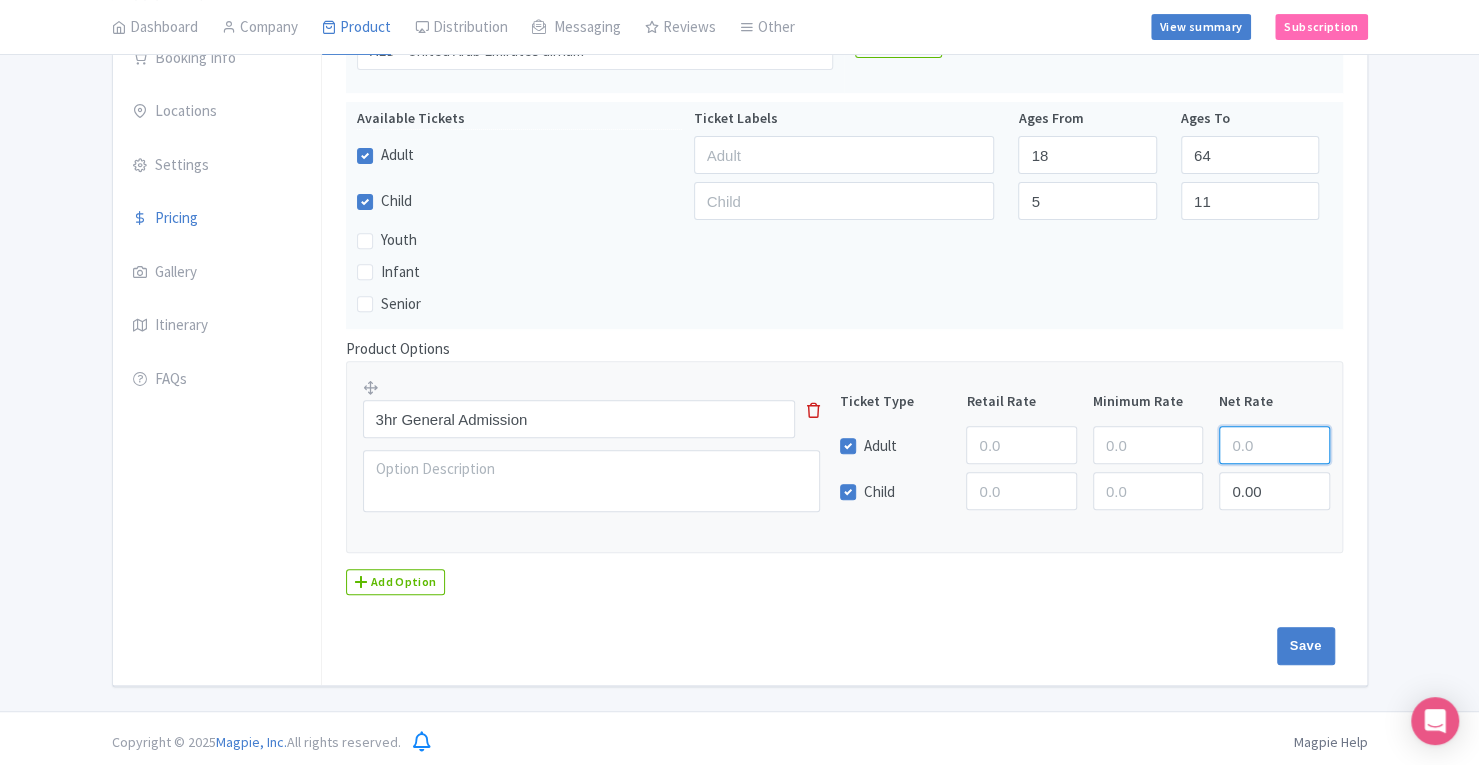type 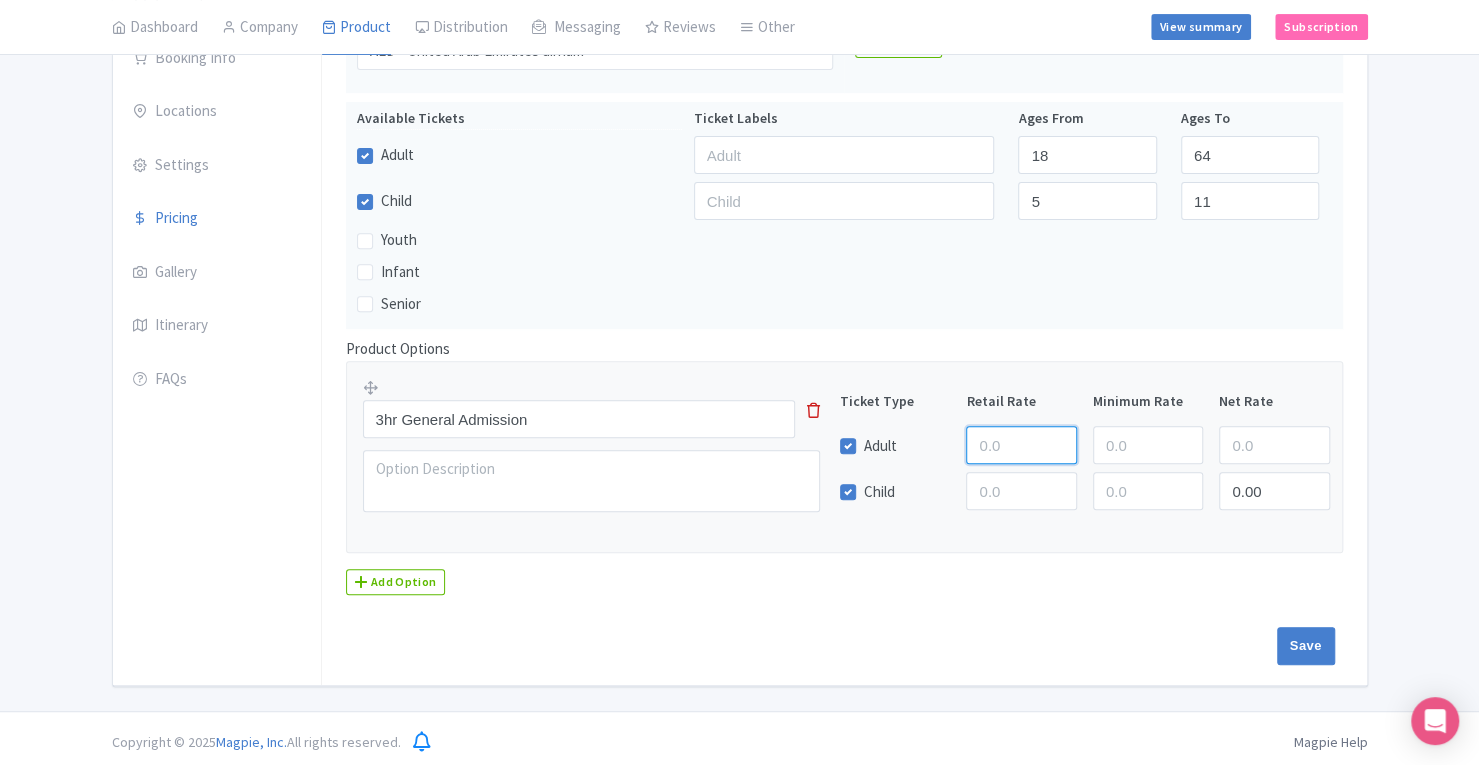click at bounding box center (1021, 445) 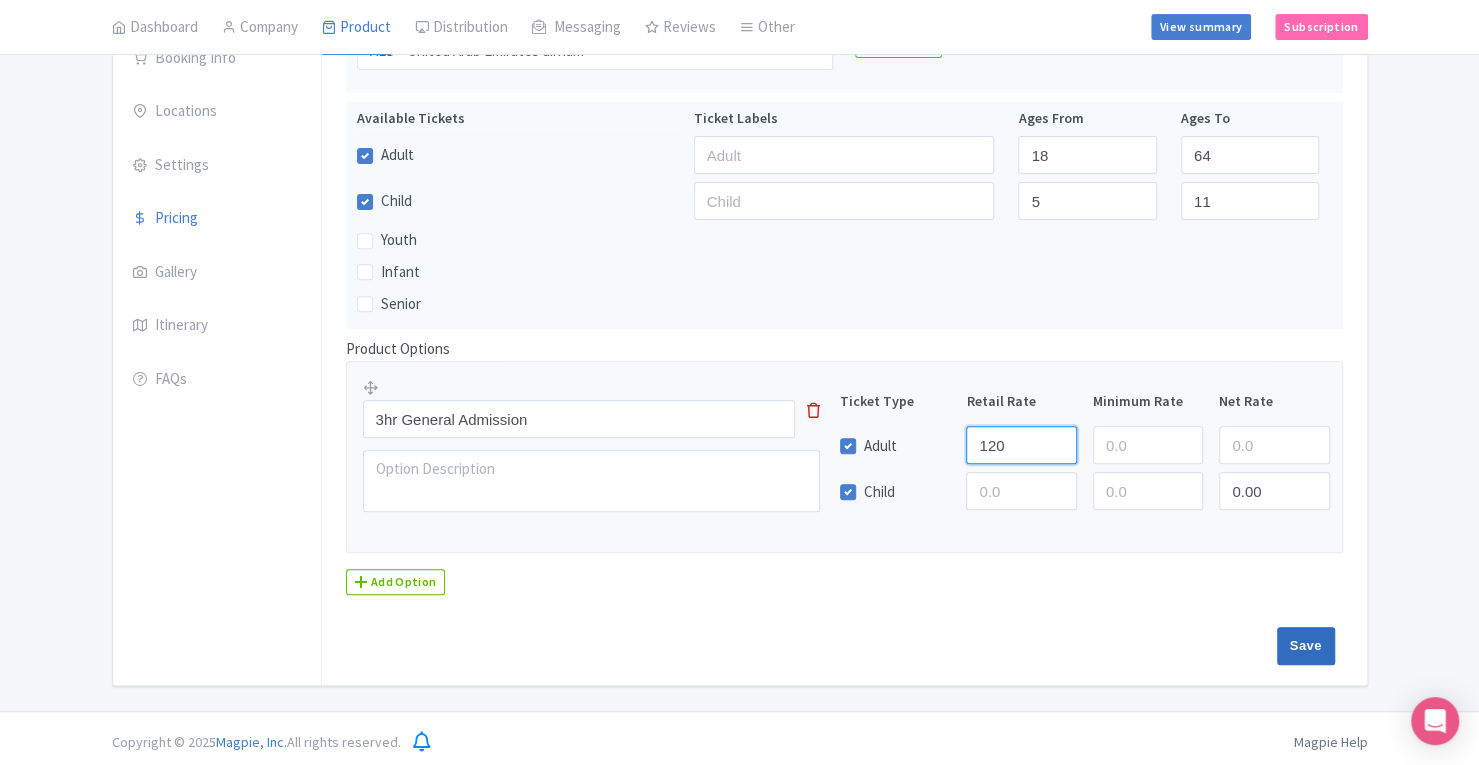 type on "120" 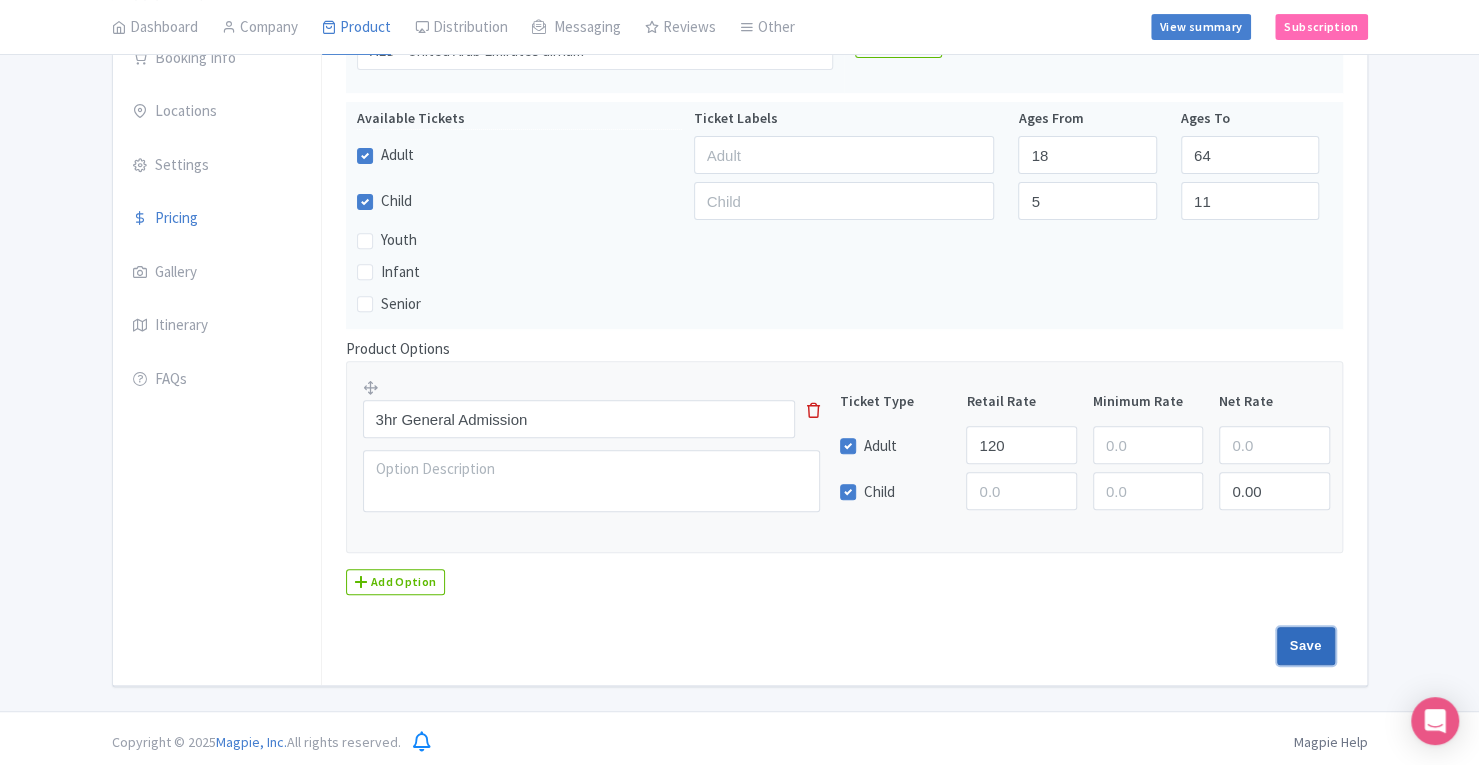 click on "Save" at bounding box center [1306, 646] 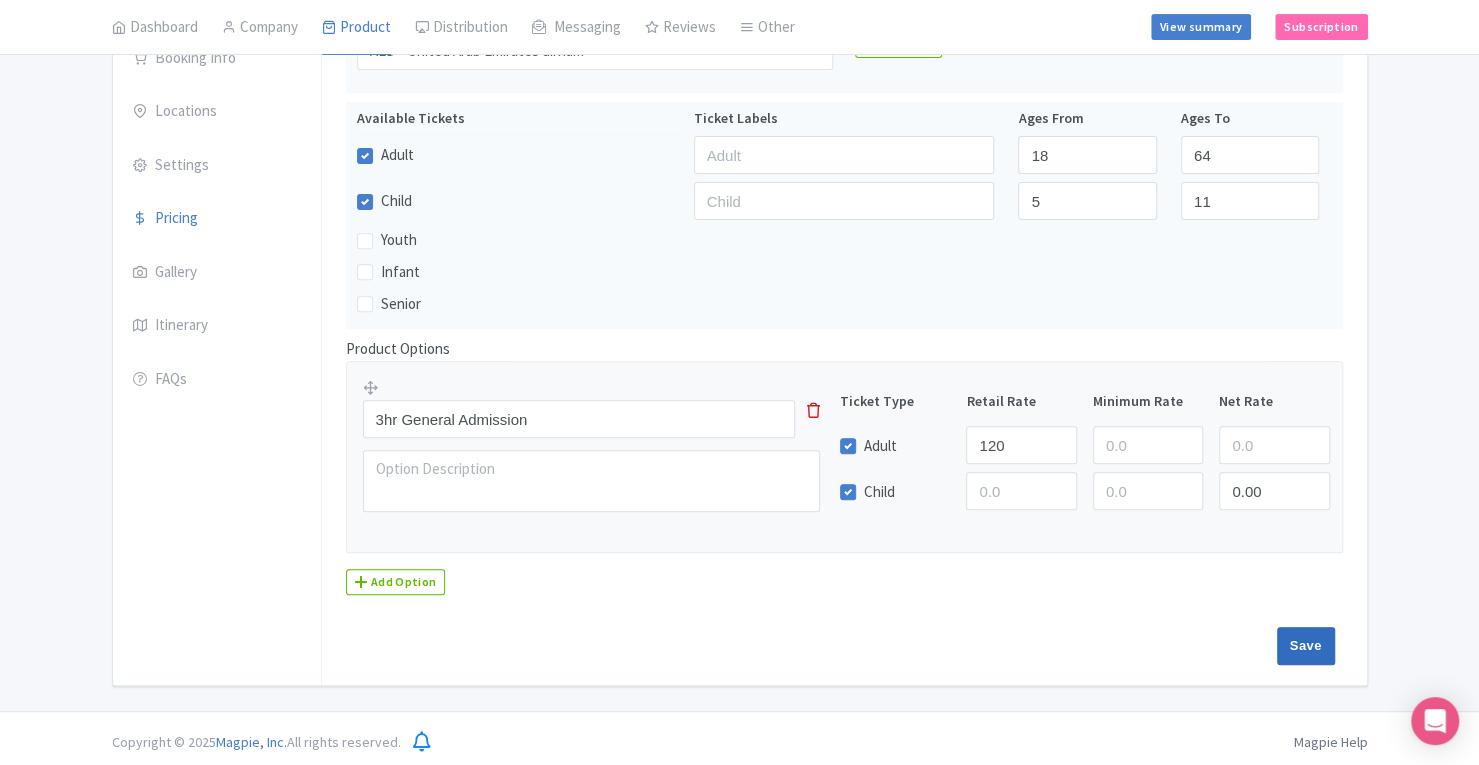 type on "Saving..." 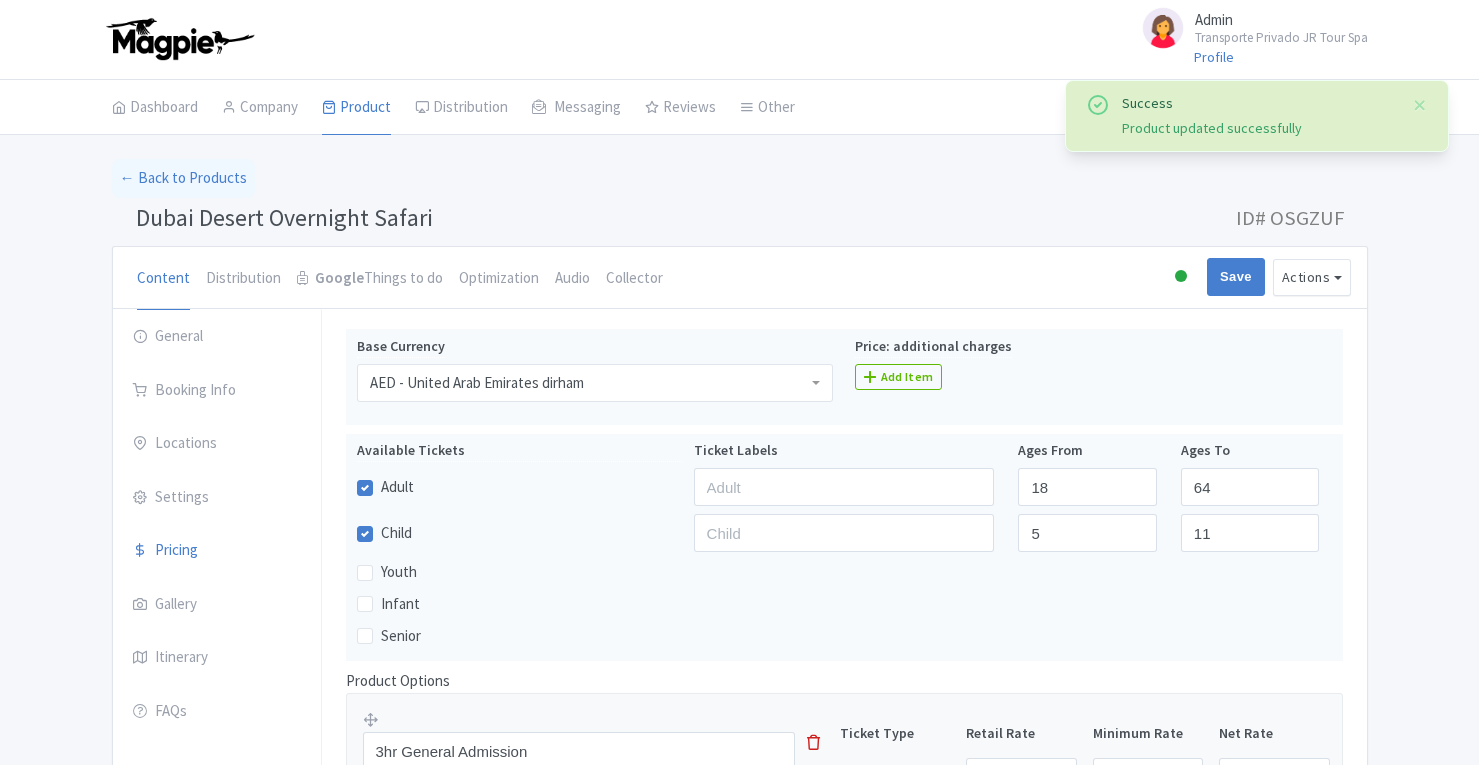 scroll, scrollTop: 327, scrollLeft: 0, axis: vertical 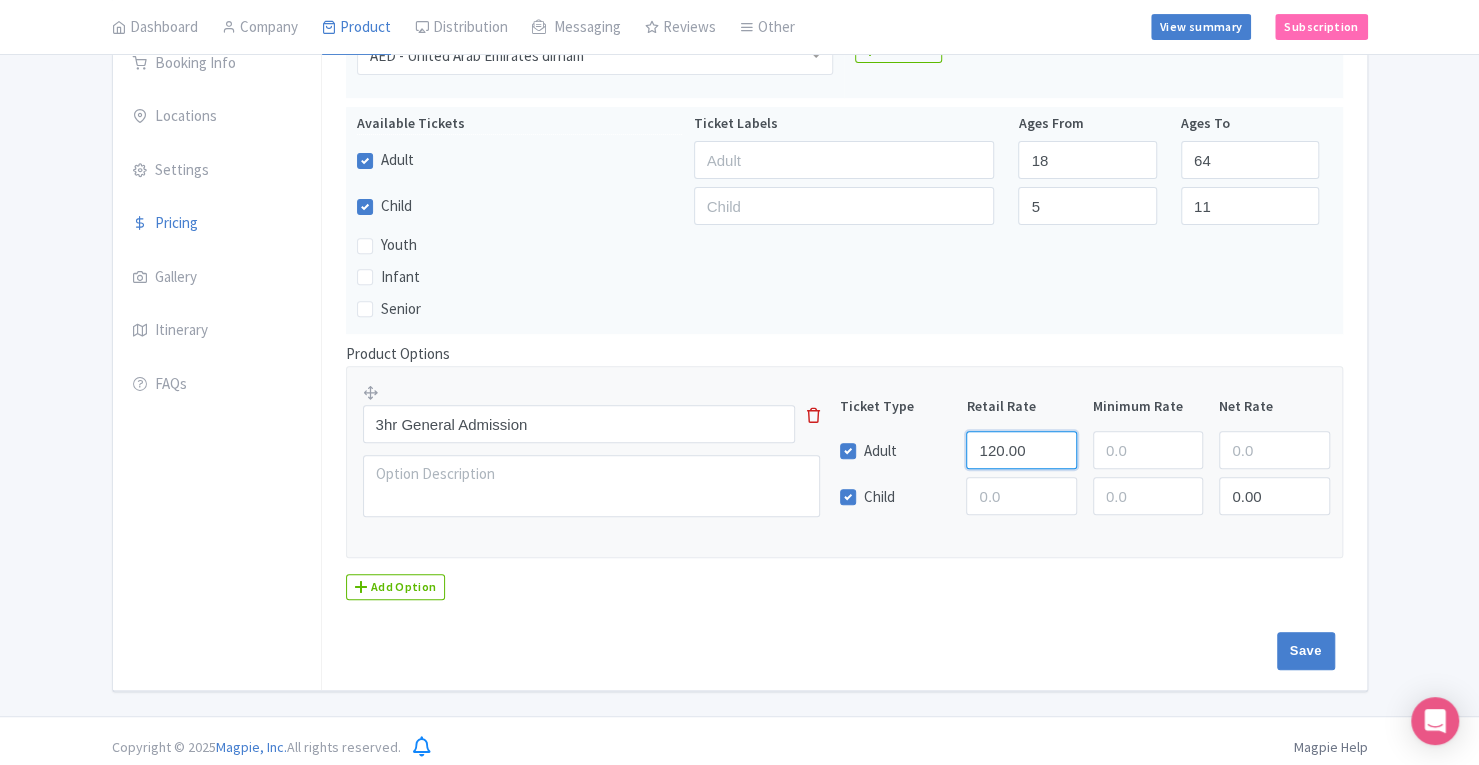 click on "120.00" at bounding box center [1021, 450] 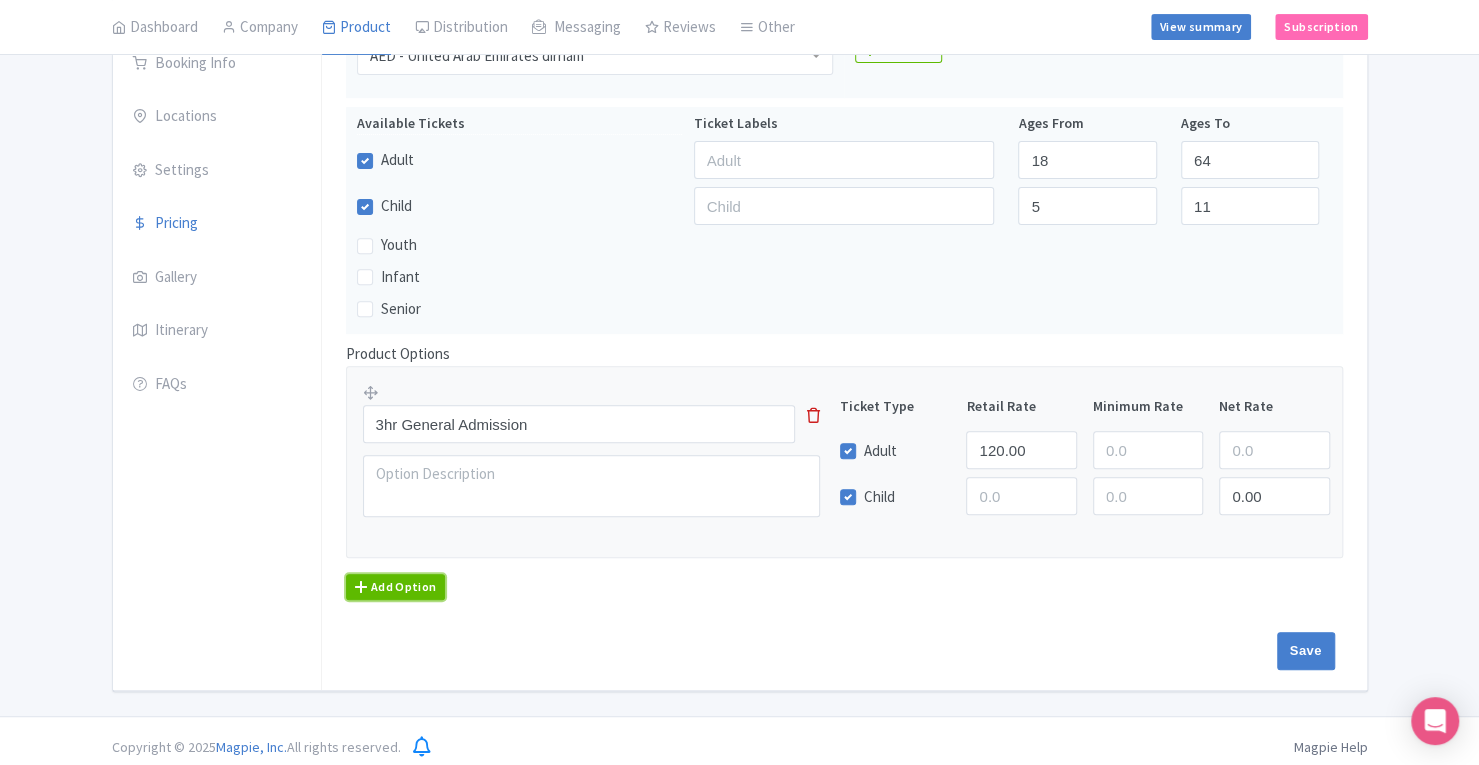 click on "Add Option" at bounding box center [396, 587] 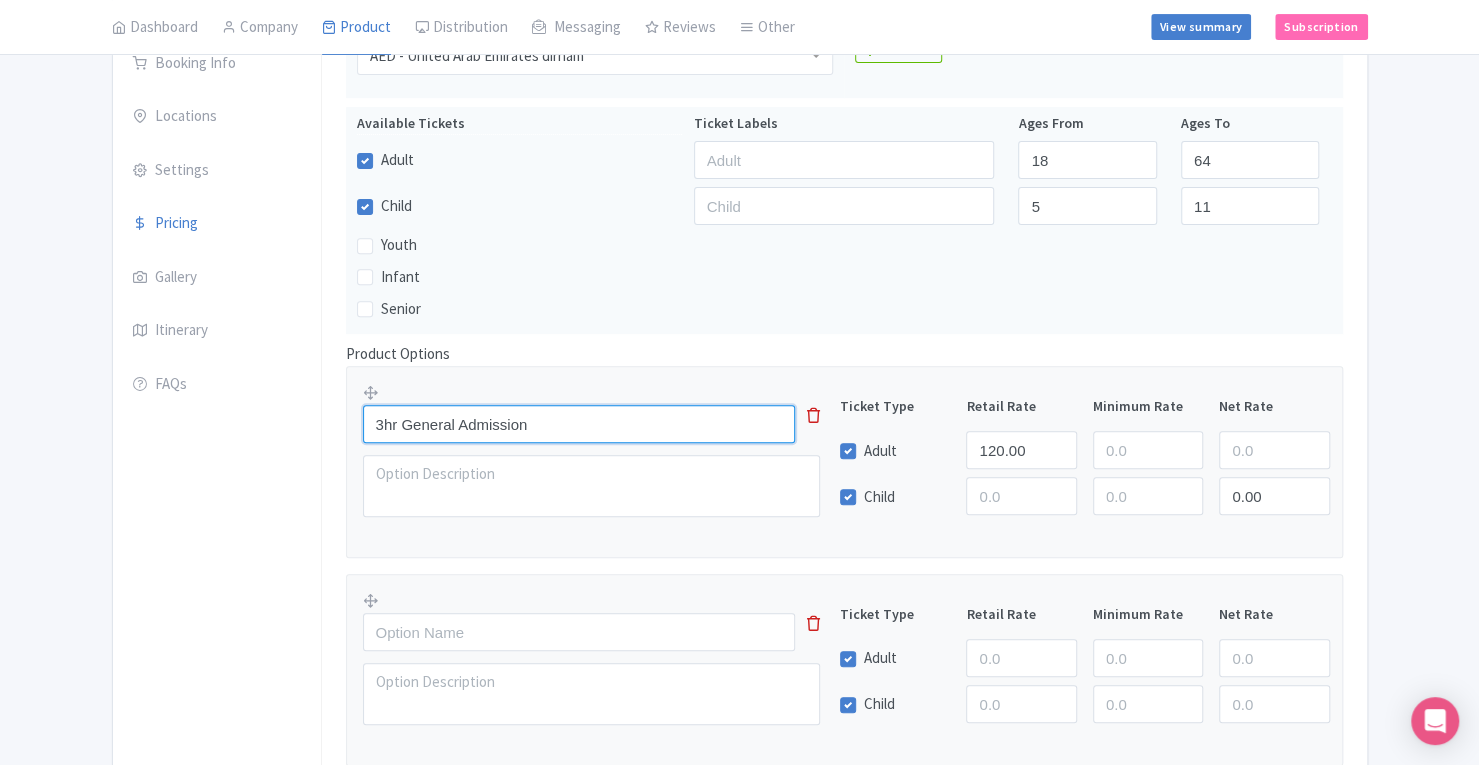 drag, startPoint x: 530, startPoint y: 422, endPoint x: 313, endPoint y: 416, distance: 217.08293 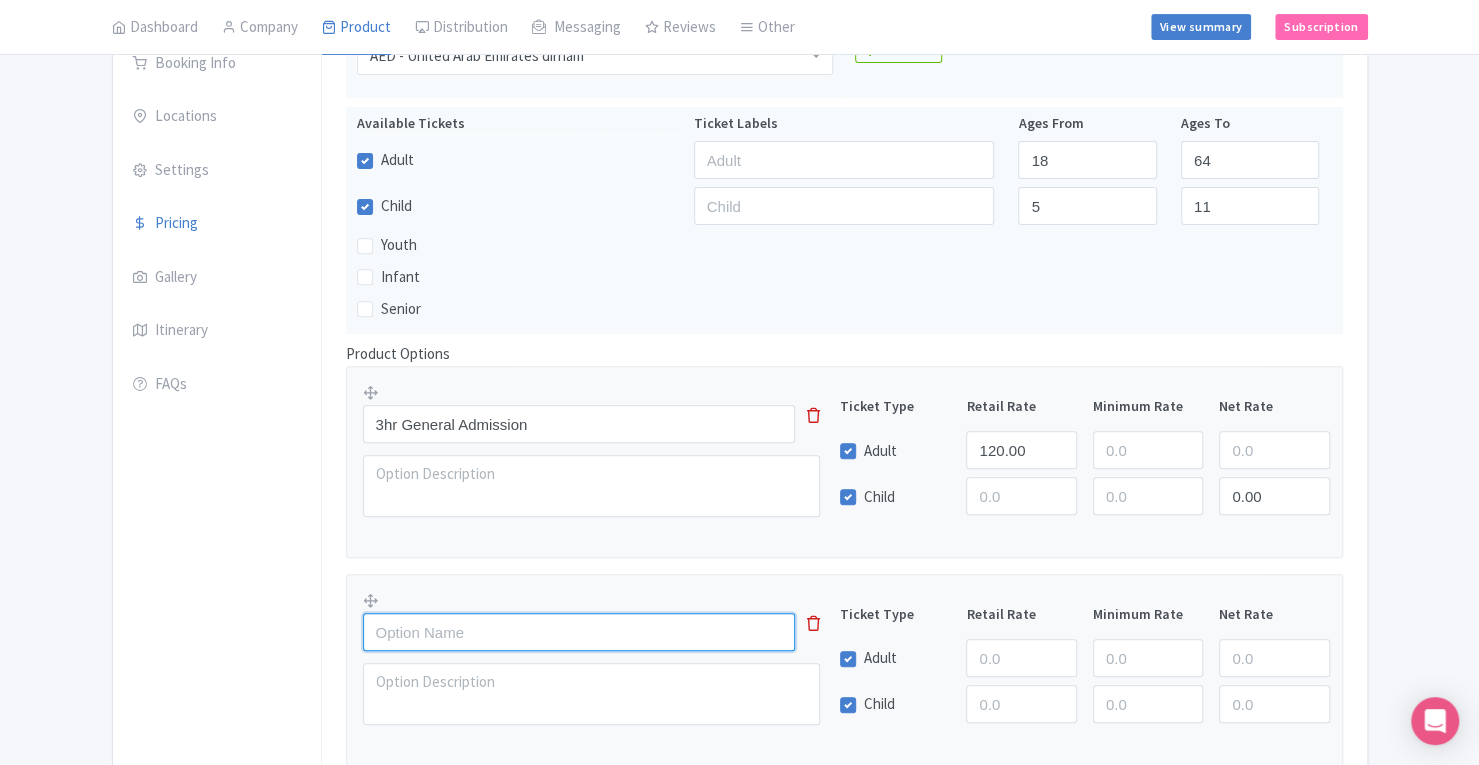 click at bounding box center (579, 632) 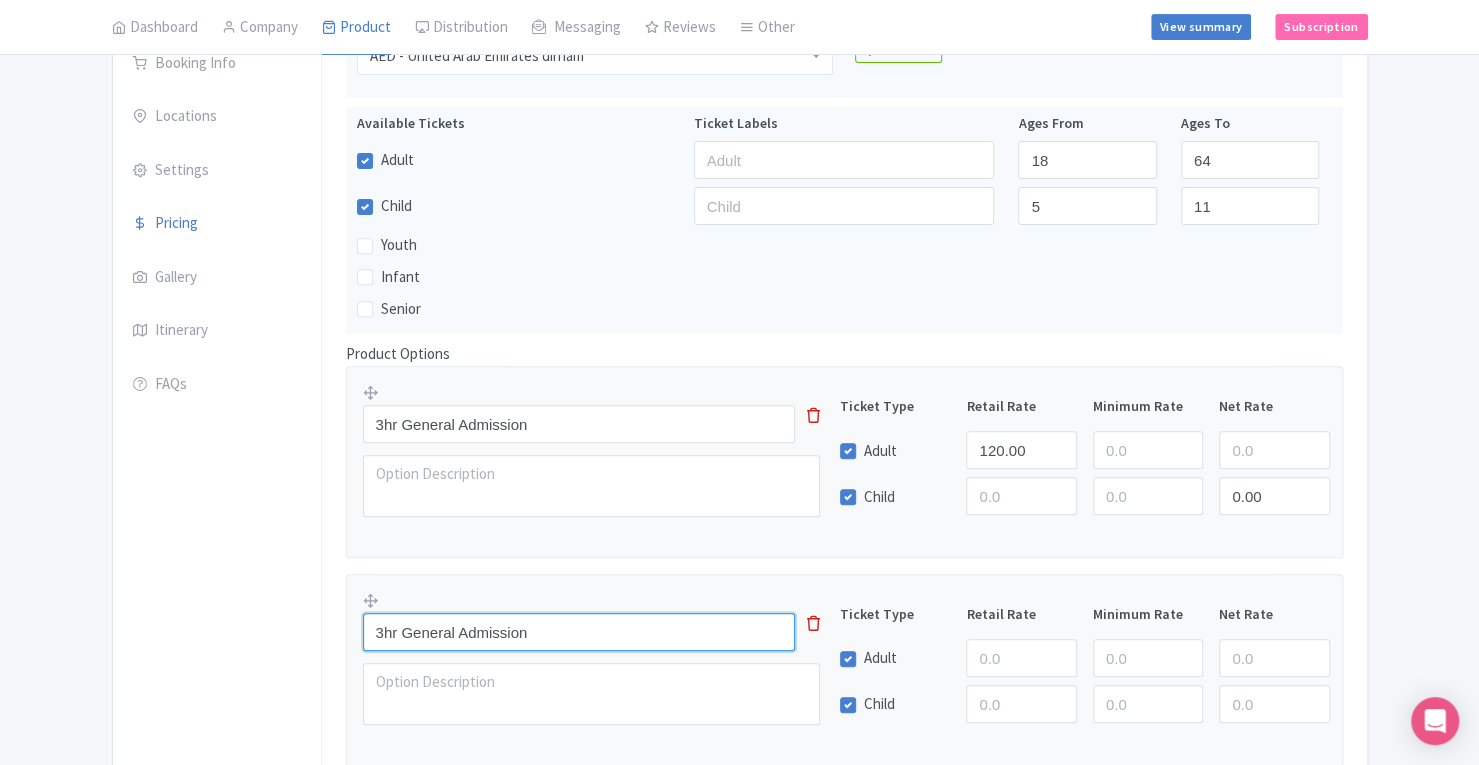 type on "3hr General Admission" 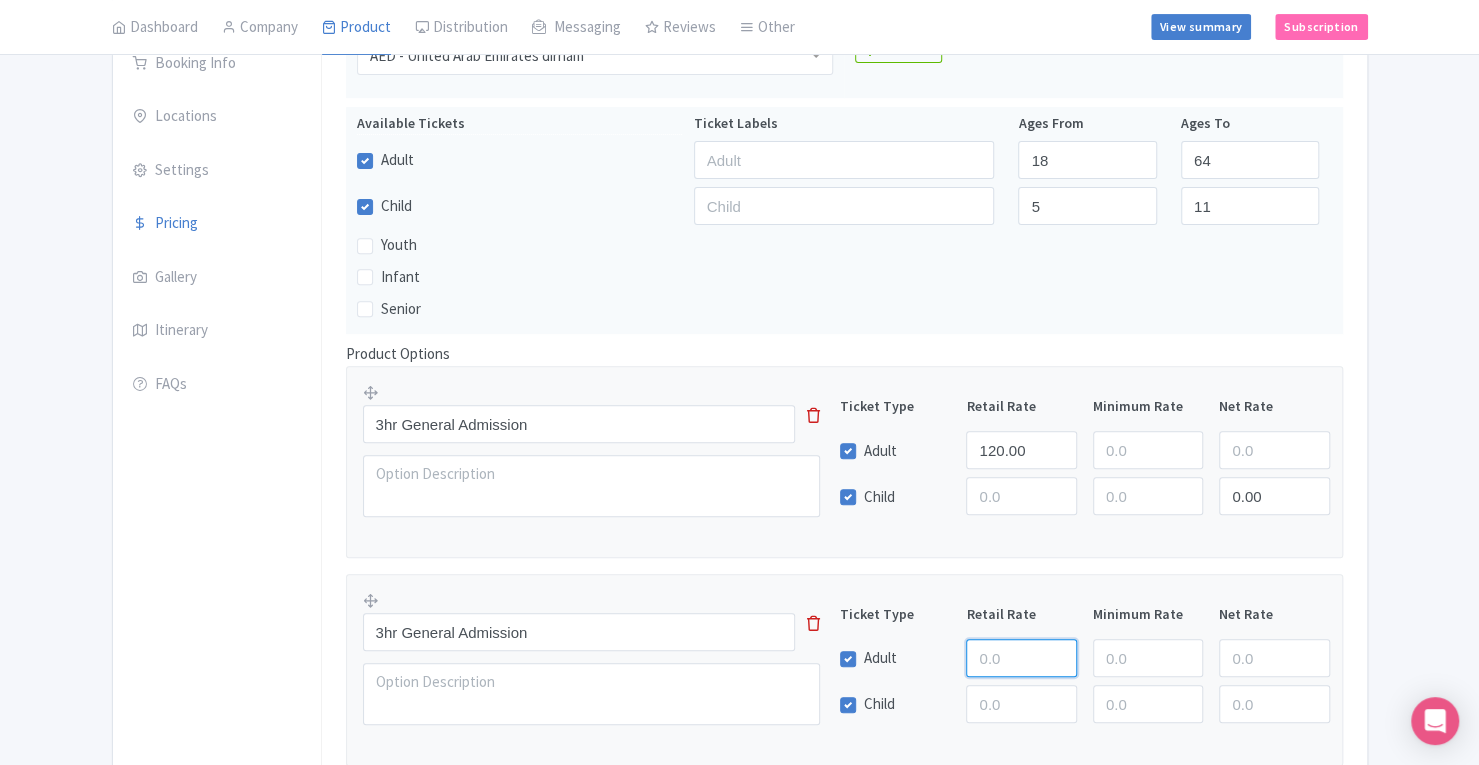 click at bounding box center (1021, 658) 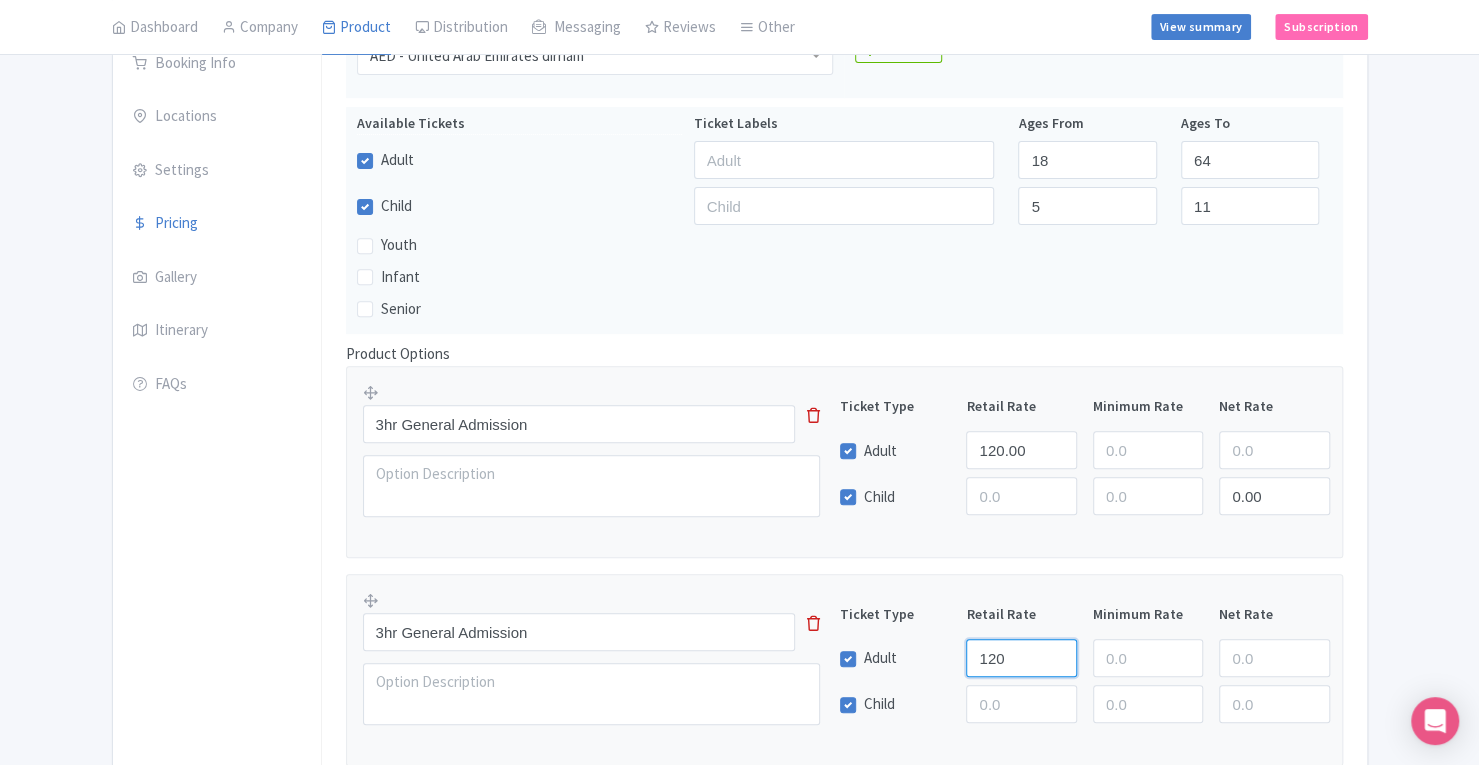 scroll, scrollTop: 539, scrollLeft: 0, axis: vertical 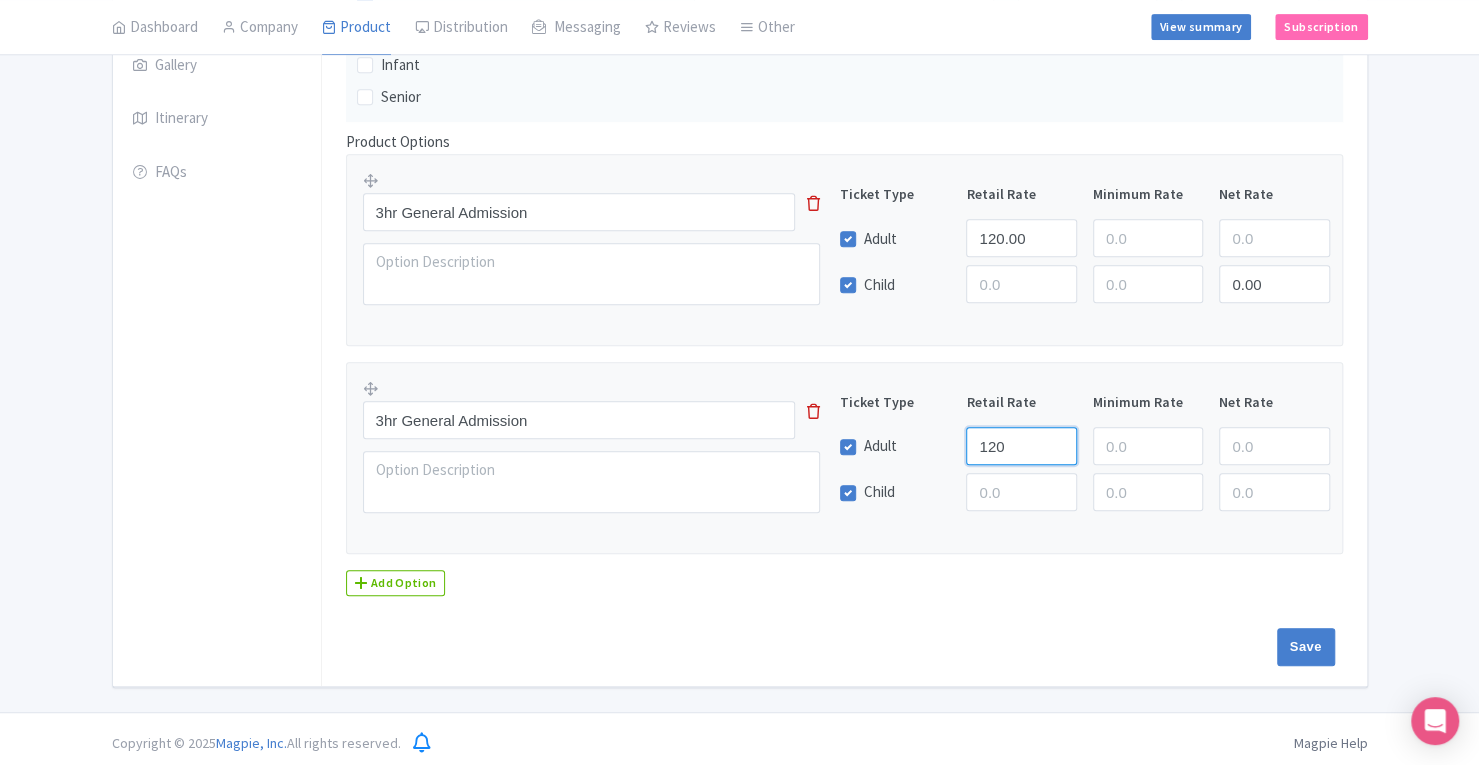 type on "120" 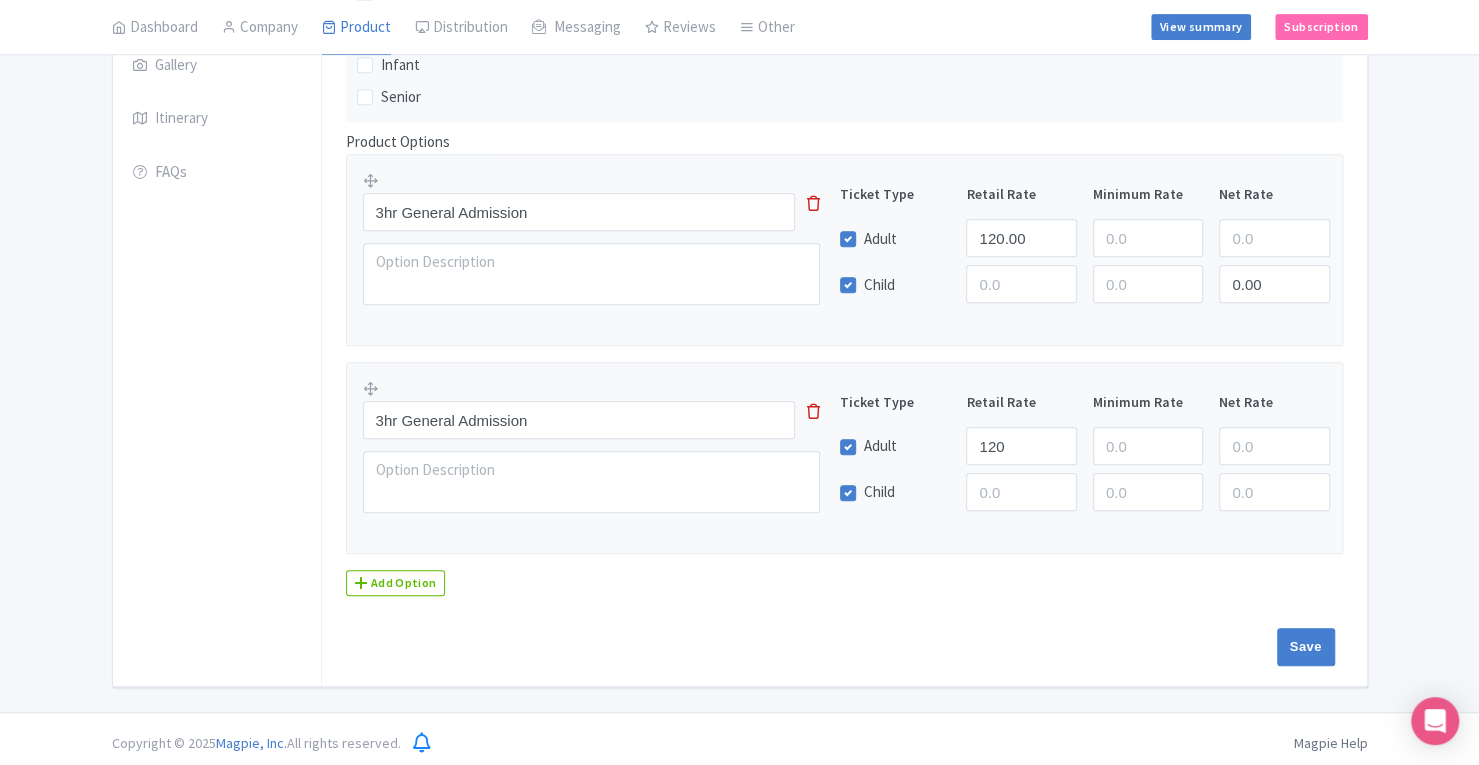 click on "Base Currency AED - United Arab Emirates dirham AED - United Arab Emirates dirham
Price: additional charges
Add Item
Available Tickets
Ticket Labels
Ages From
Ages To
Adult
18
64
Child
5
11
Youth
Infant
Senior
Product Options
3hr General Admission
This tip has not data. Code: tip_option_name
Ticket Type
Retail Rate
Minimum Rate
Net Rate
Adult
120.00
Child
0.00
This tip has not data. Code: tip_pricing_table
3hr General Admission
Ticket Type
Retail Rate
Minimum Rate
Net Rate
Adult
120
Child
Add Option" at bounding box center (844, 209) 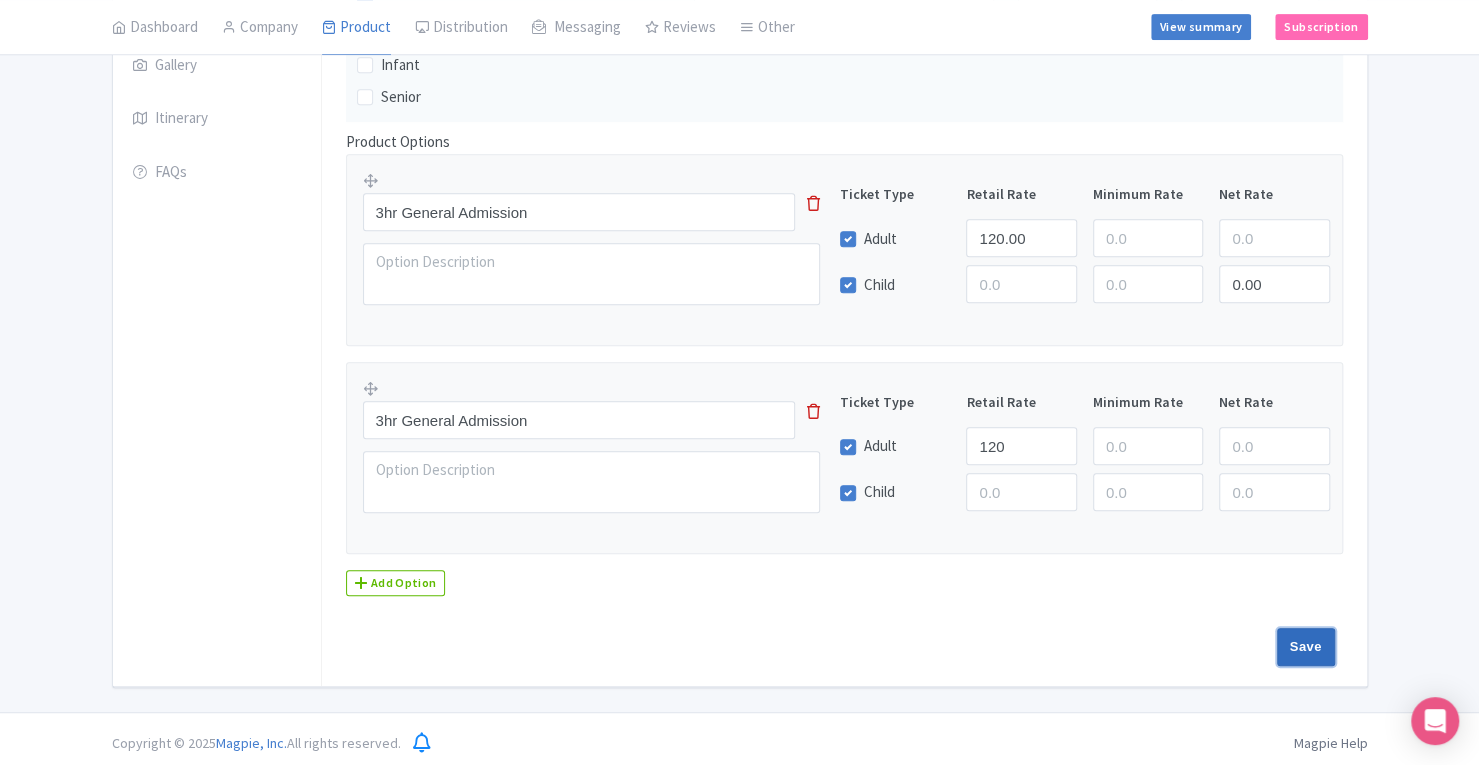 click on "Save" at bounding box center [1306, 647] 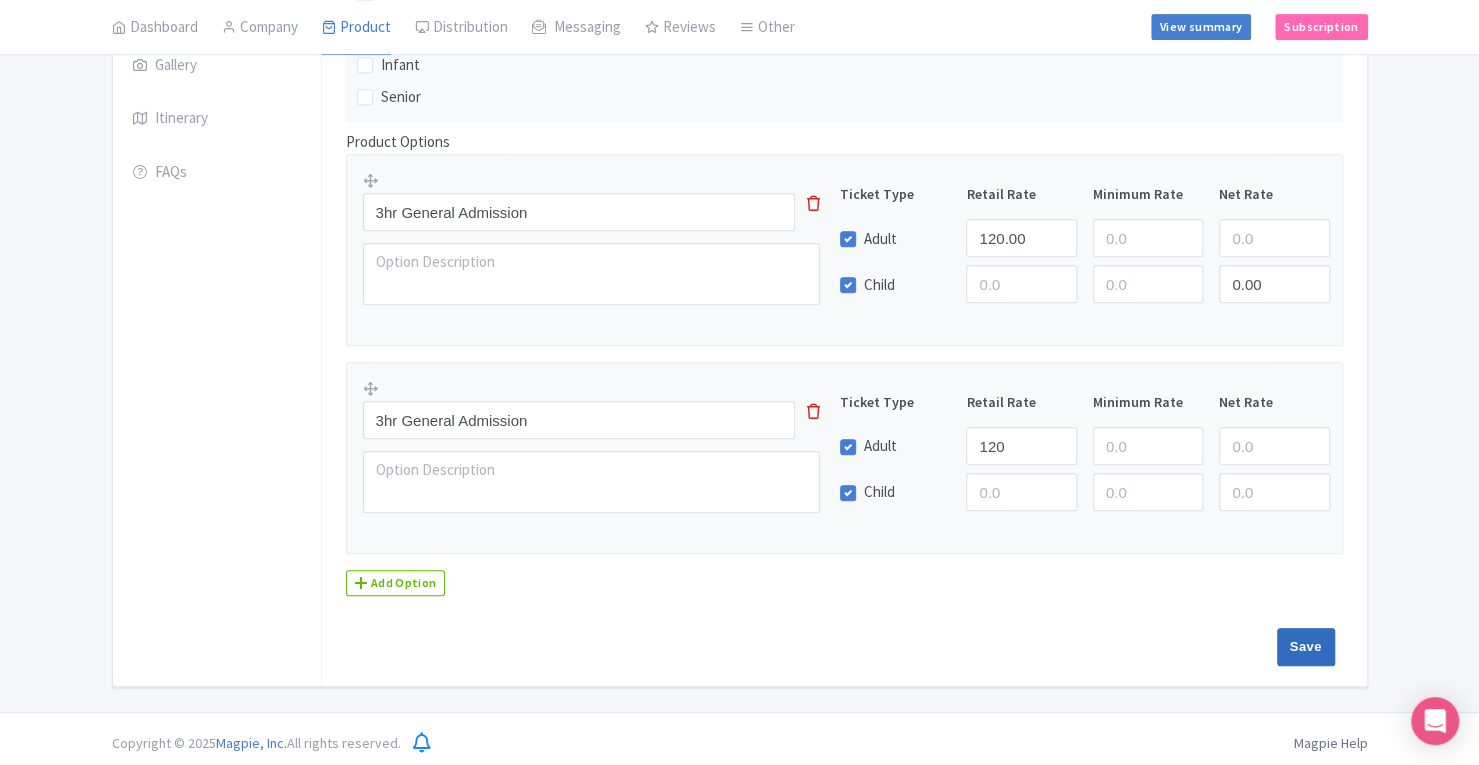 type on "Saving..." 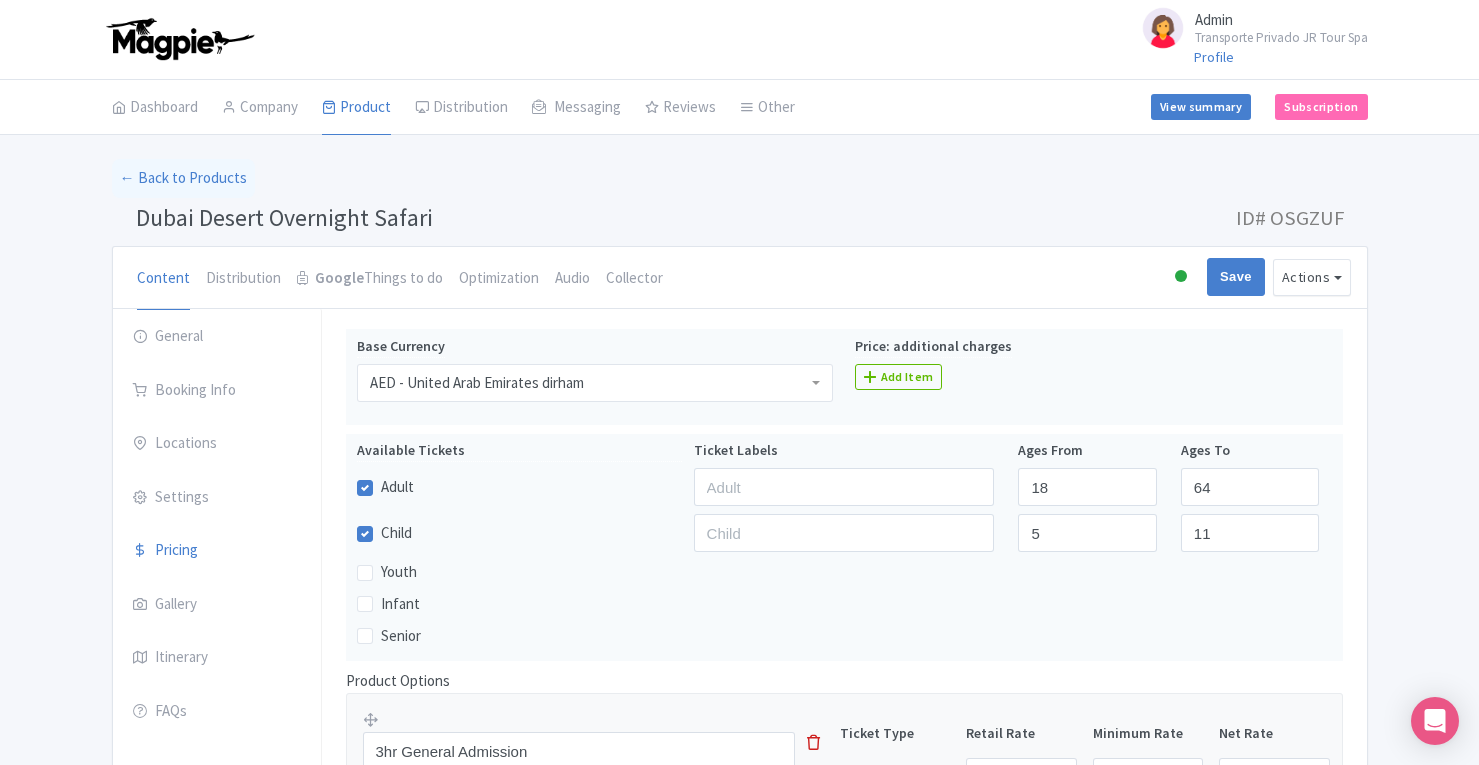 scroll, scrollTop: 327, scrollLeft: 0, axis: vertical 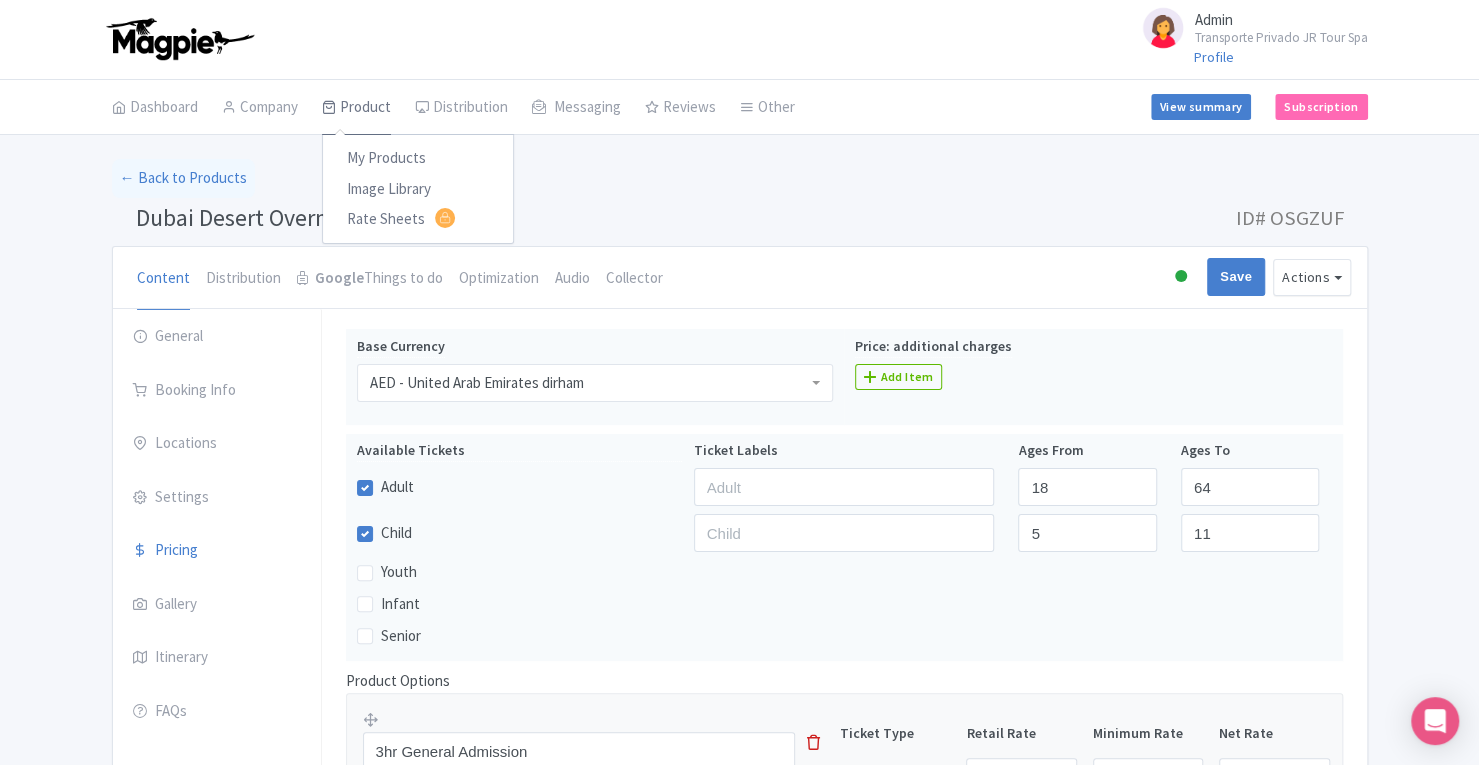 click on "Product" at bounding box center [356, 108] 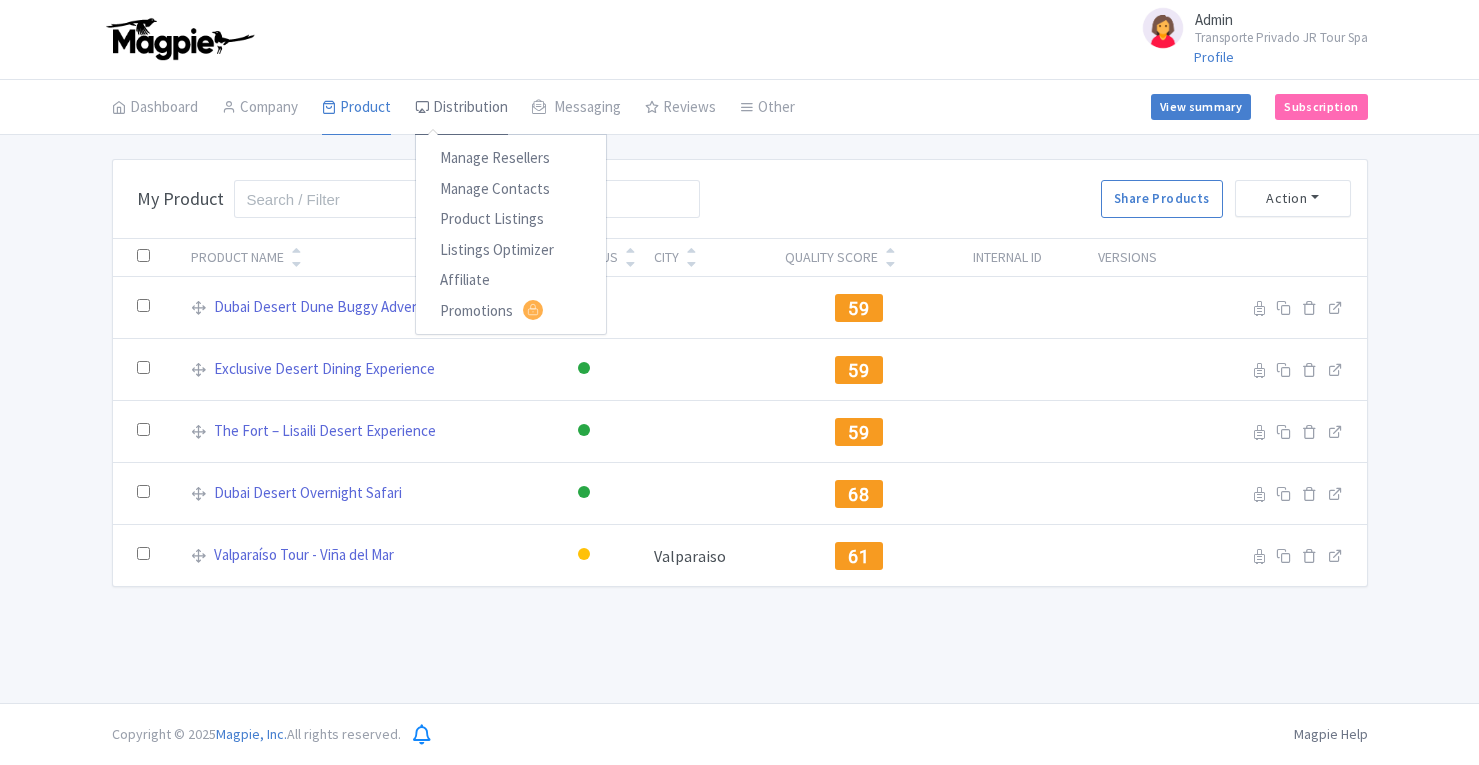 scroll, scrollTop: 0, scrollLeft: 0, axis: both 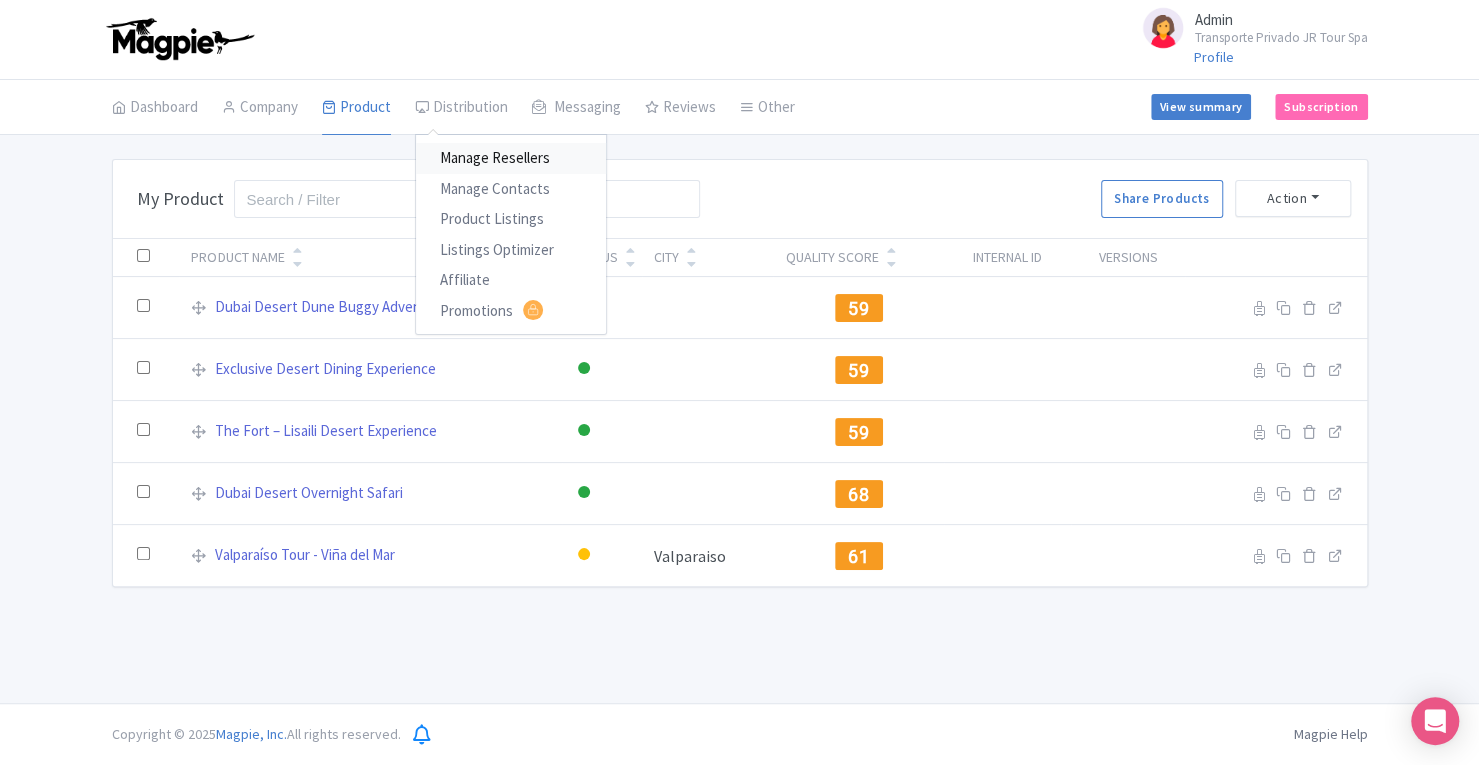 click on "Manage Resellers" at bounding box center (511, 158) 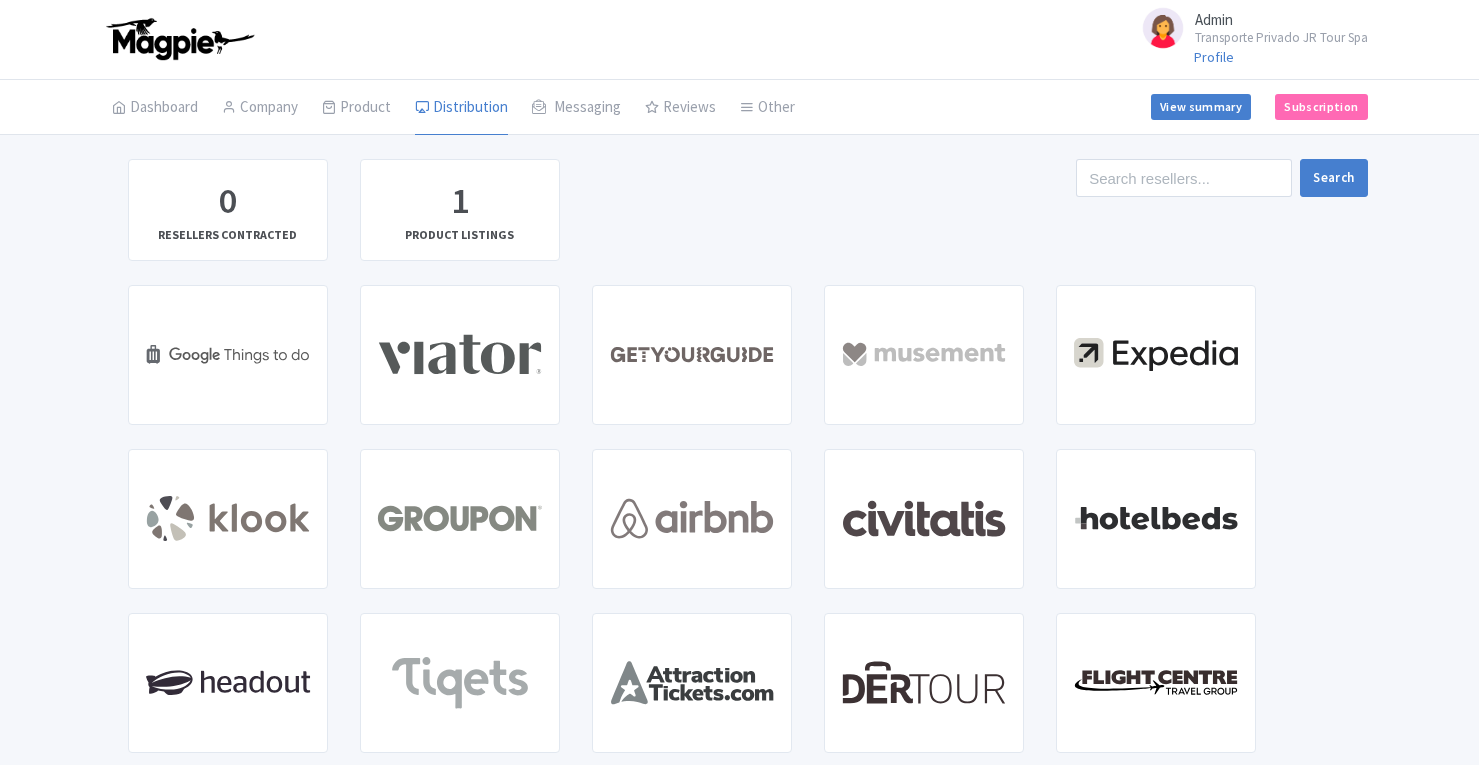 scroll, scrollTop: 0, scrollLeft: 0, axis: both 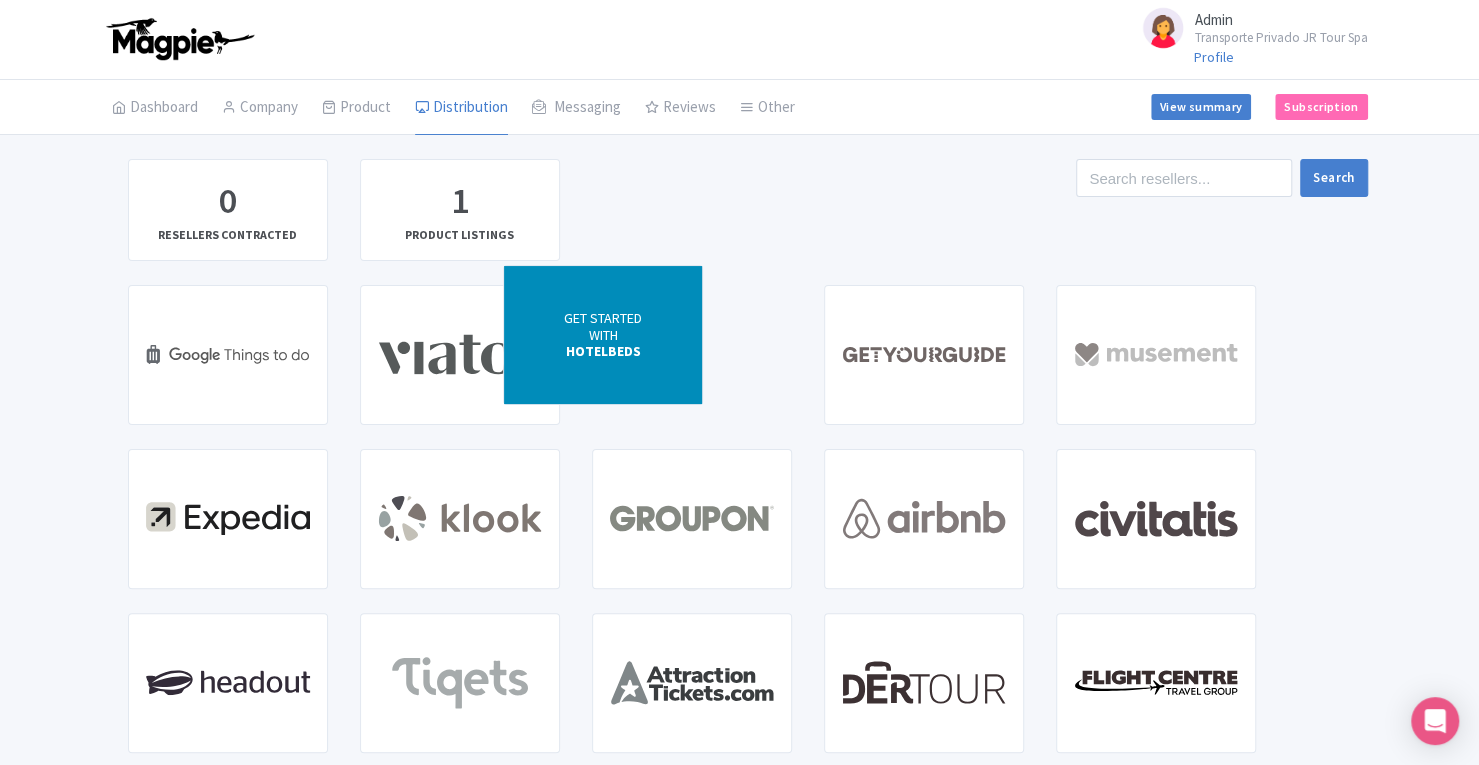 drag, startPoint x: 1192, startPoint y: 541, endPoint x: 642, endPoint y: 360, distance: 579.0173 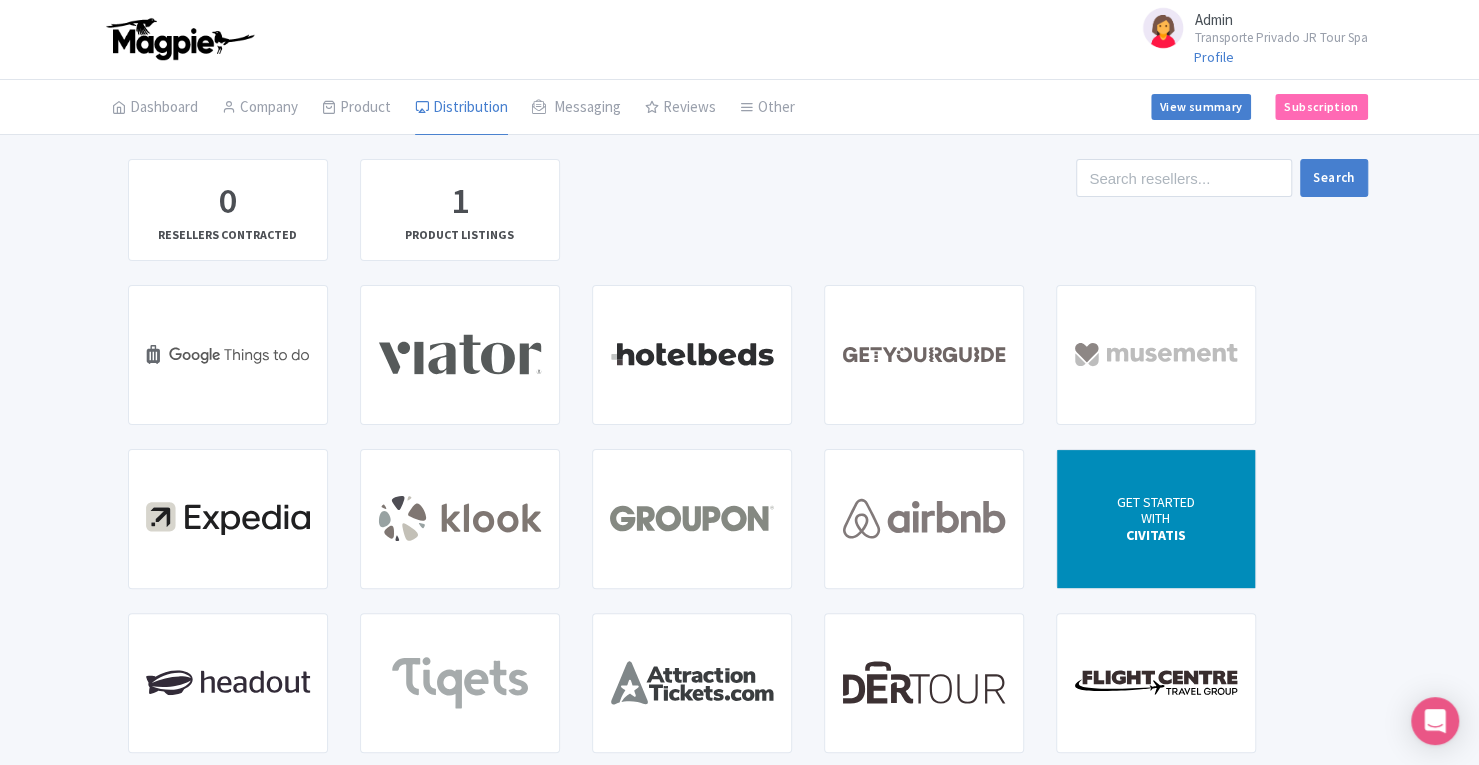 click on "GET STARTED
WITH
CIVITATIS" at bounding box center (1156, 519) 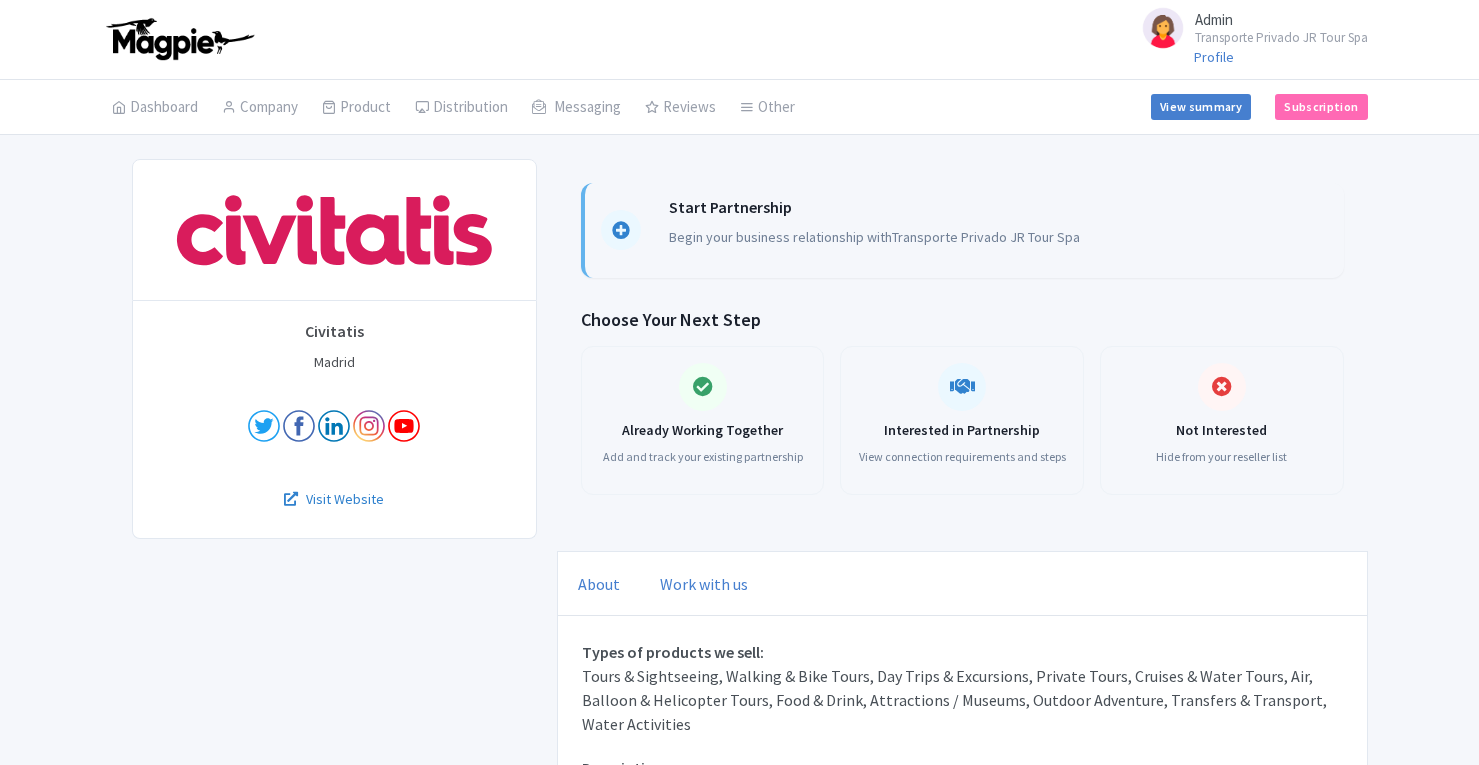 scroll, scrollTop: 0, scrollLeft: 0, axis: both 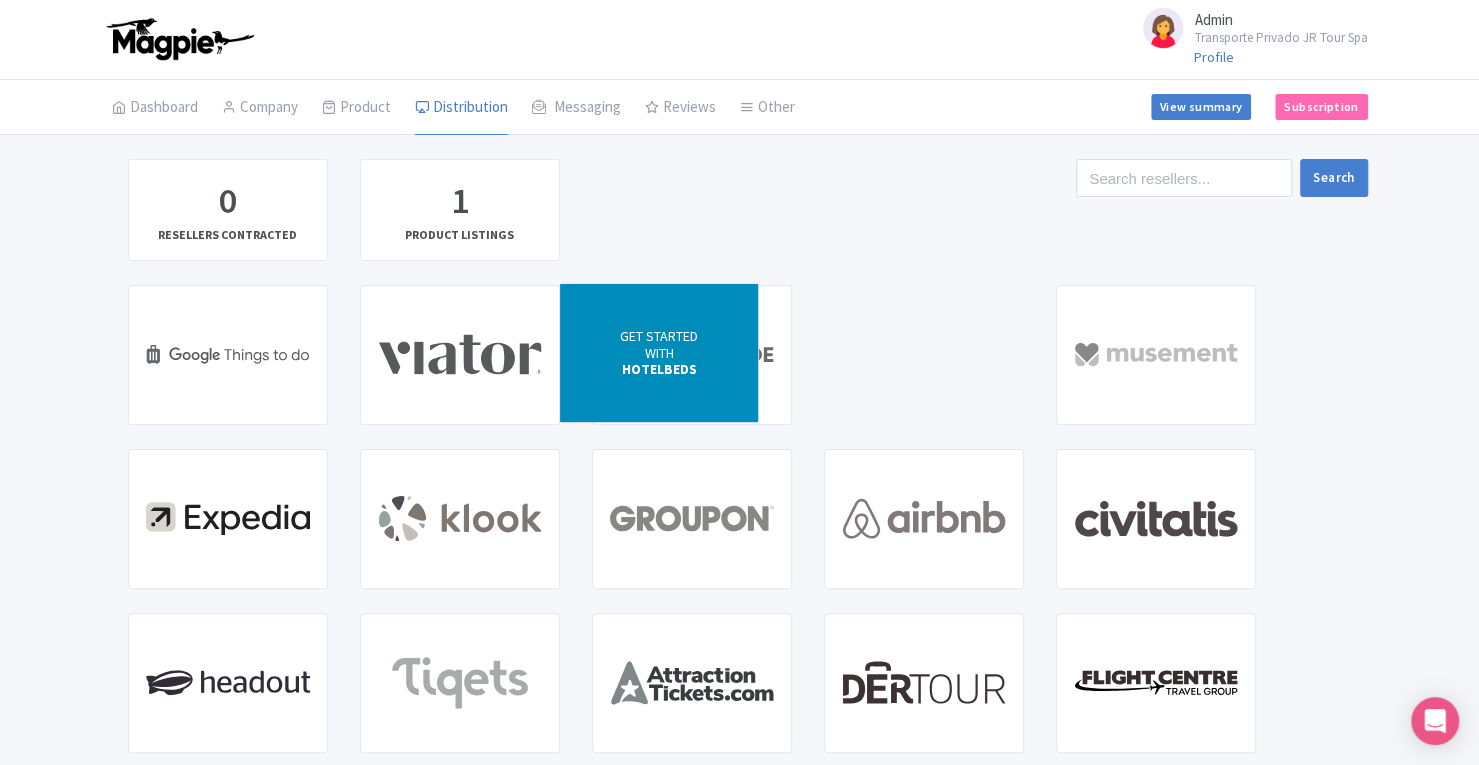 drag, startPoint x: 1115, startPoint y: 541, endPoint x: 619, endPoint y: 377, distance: 522.4098 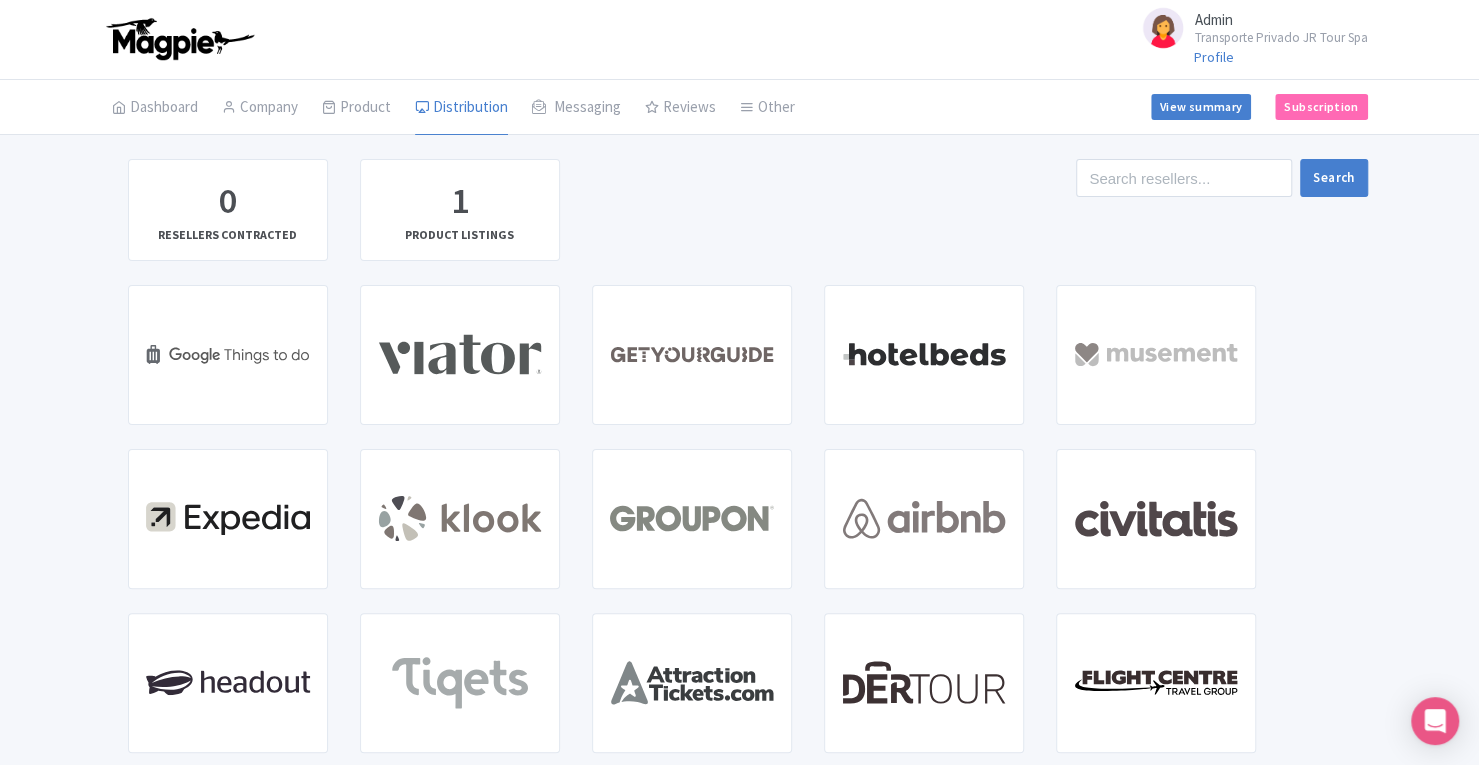 click on "0
RESELLERS CONTRACTED
1
PRODUCT LISTINGS
Search
GET STARTED
WITH
GOOGLE THINGS TO DO
GET STARTED
WITH
VIATOR
GET STARTED
WITH
GETYOURGUIDE
GET STARTED
WITH
HOTELBEDS
GET STARTED
WITH
MUSEMENT
GET STARTED
WITH
EXPEDIA
GET STARTED
WITH
KLOOK
GET STARTED
WITH
GROUPON
GET STARTED
WITH
AIRBNB
GET STARTED
WITH
CIVITATIS
GET STARTED
WITH
HEADOUT
GET STARTED
WITH
TIQETS
GET STARTED
WITH
ATTRACTION TICKETS
GET STARTED
WITH
DERTOUR
GET STARTED
WITH
FLIGHT CENTRE
GET STARTED
WITH
TRIP.COM
GET STARTED
WITH" at bounding box center [740, 714] 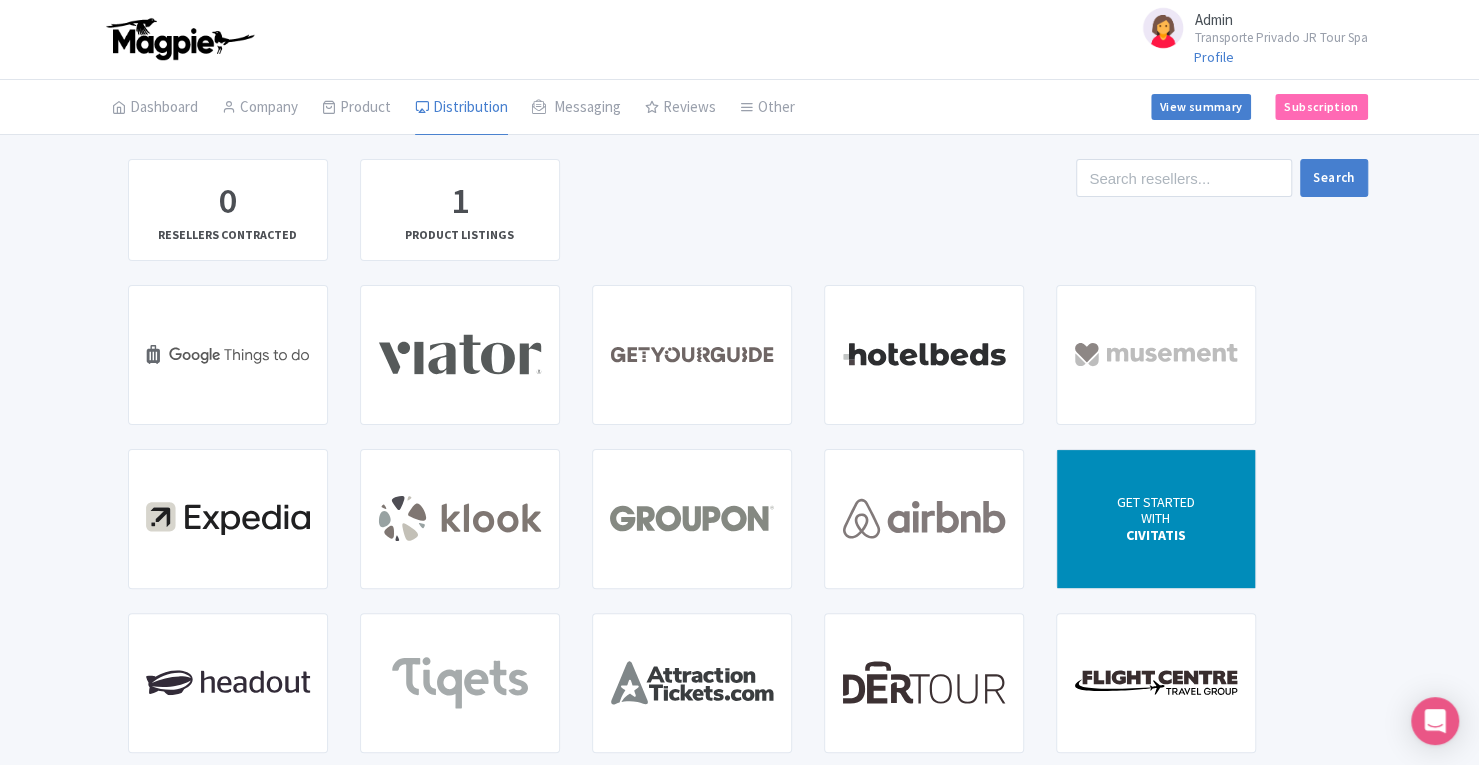 click on "CIVITATIS" at bounding box center (1156, 535) 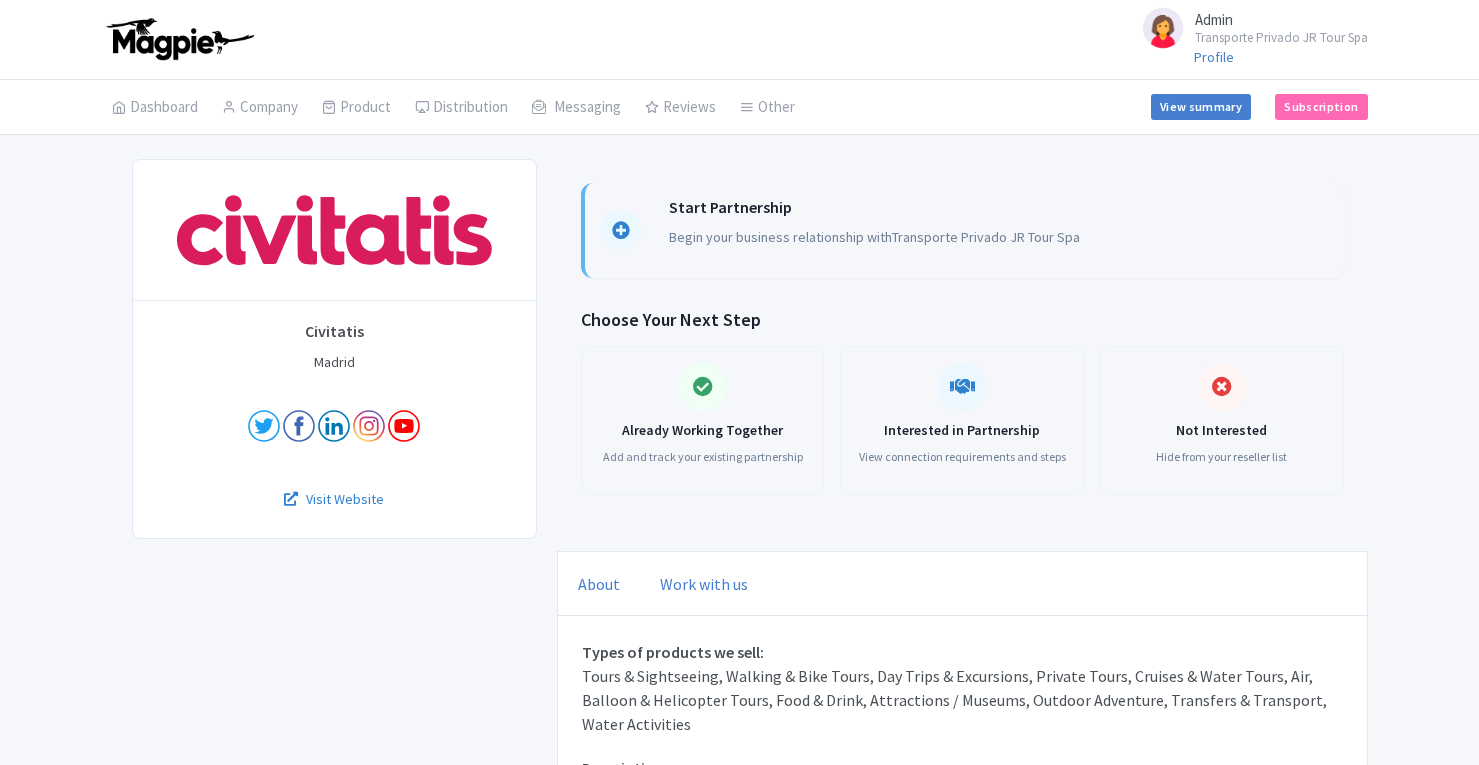 scroll, scrollTop: 0, scrollLeft: 0, axis: both 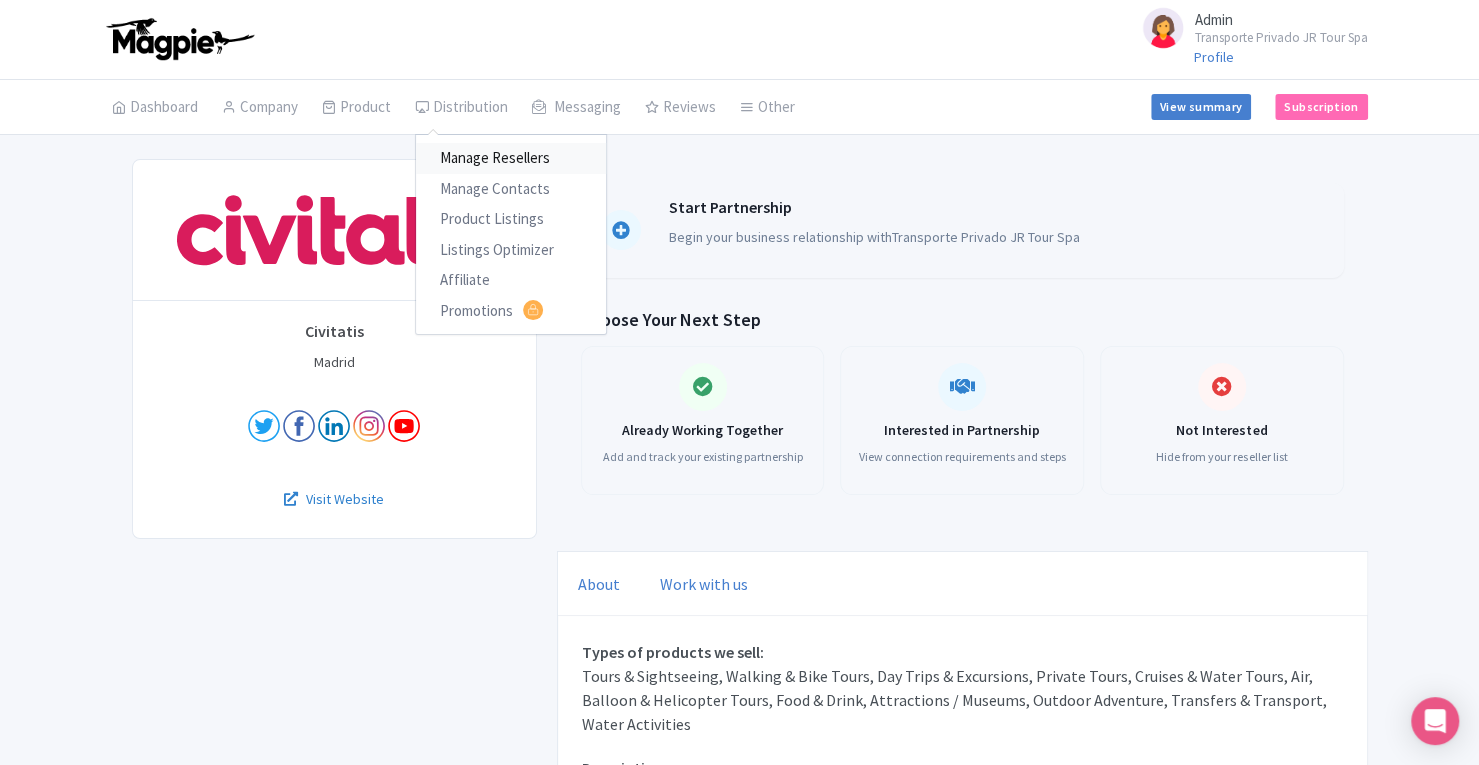 click on "Manage Resellers" at bounding box center (511, 158) 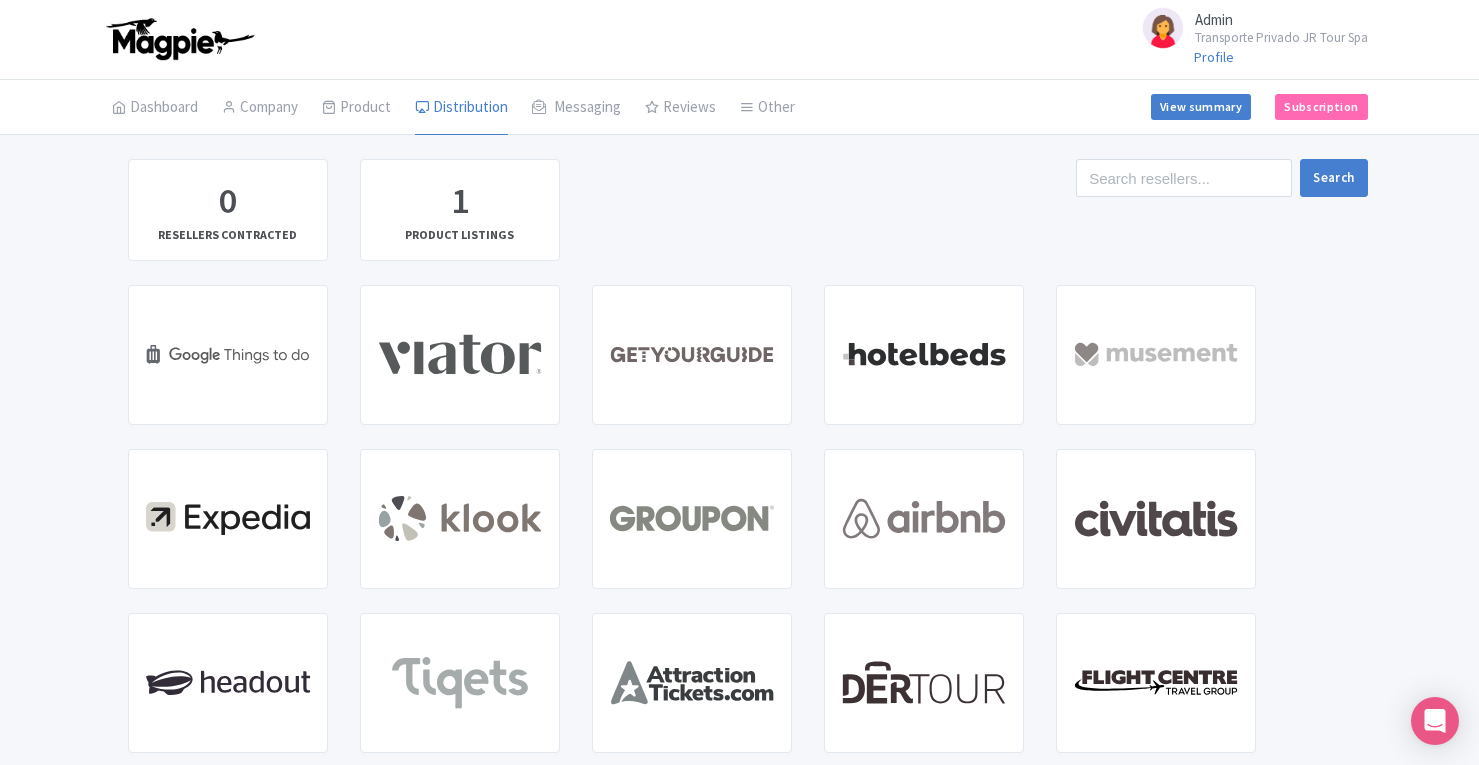 scroll, scrollTop: 0, scrollLeft: 0, axis: both 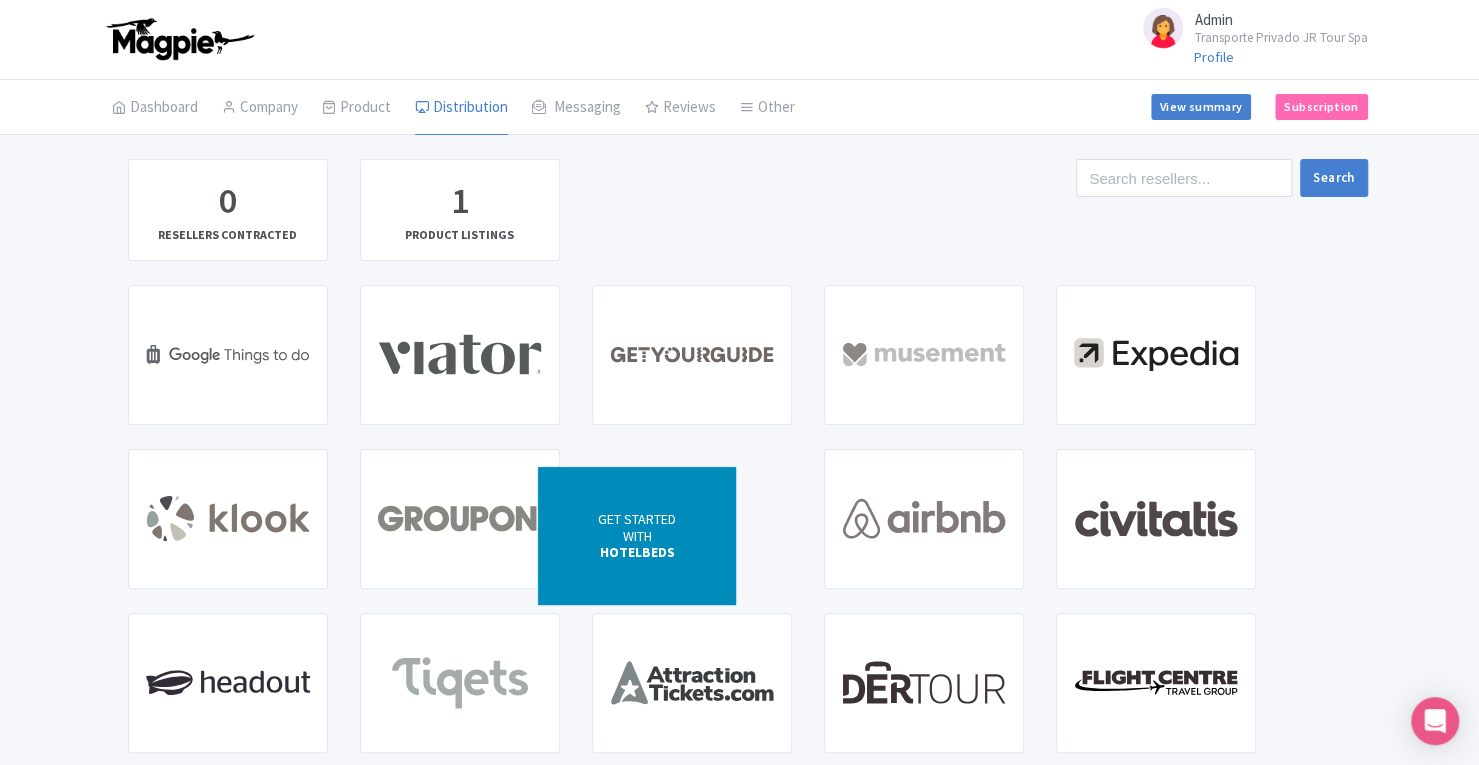 drag, startPoint x: 896, startPoint y: 374, endPoint x: 612, endPoint y: 555, distance: 336.7744 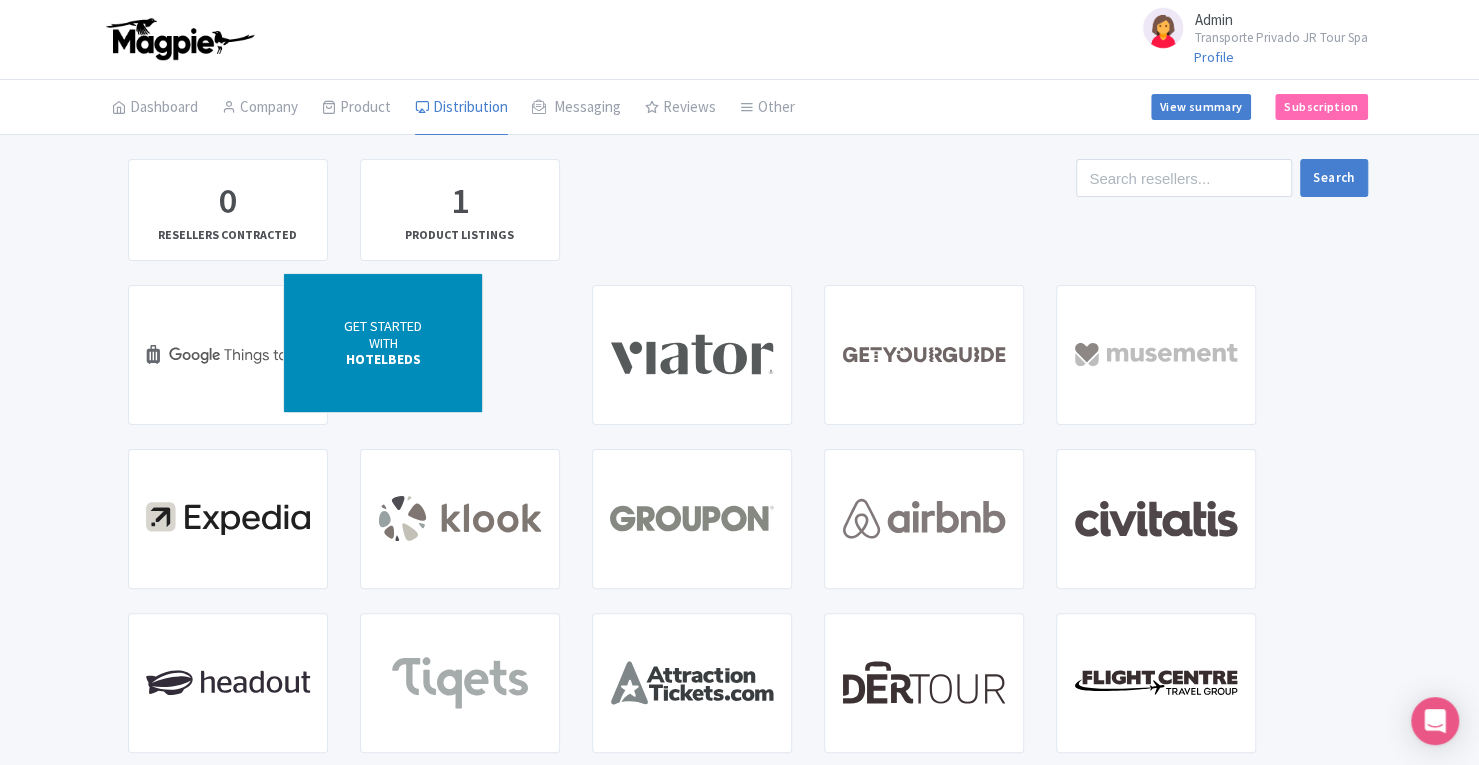 drag, startPoint x: 738, startPoint y: 523, endPoint x: 440, endPoint y: 338, distance: 350.7549 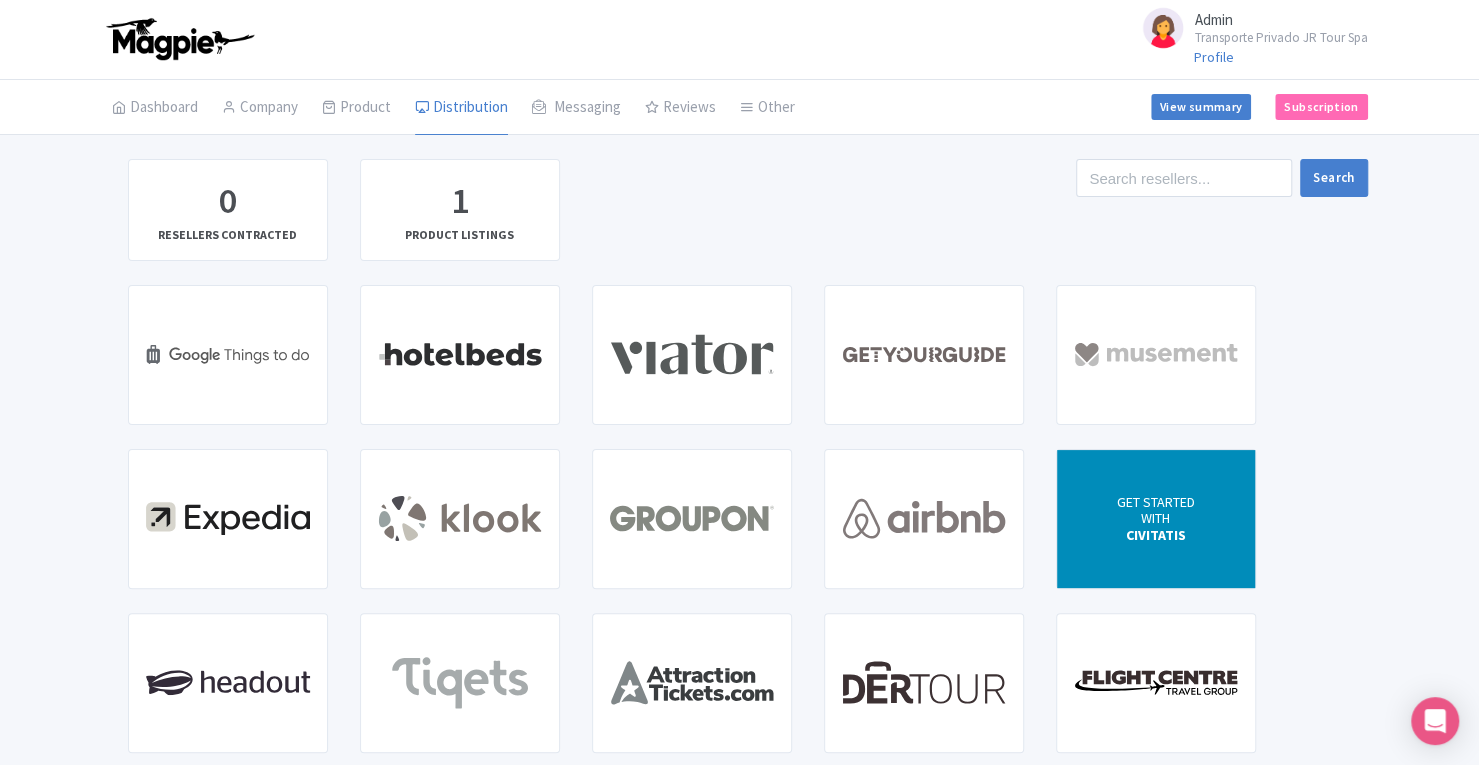 click on "CIVITATIS" at bounding box center [1156, 535] 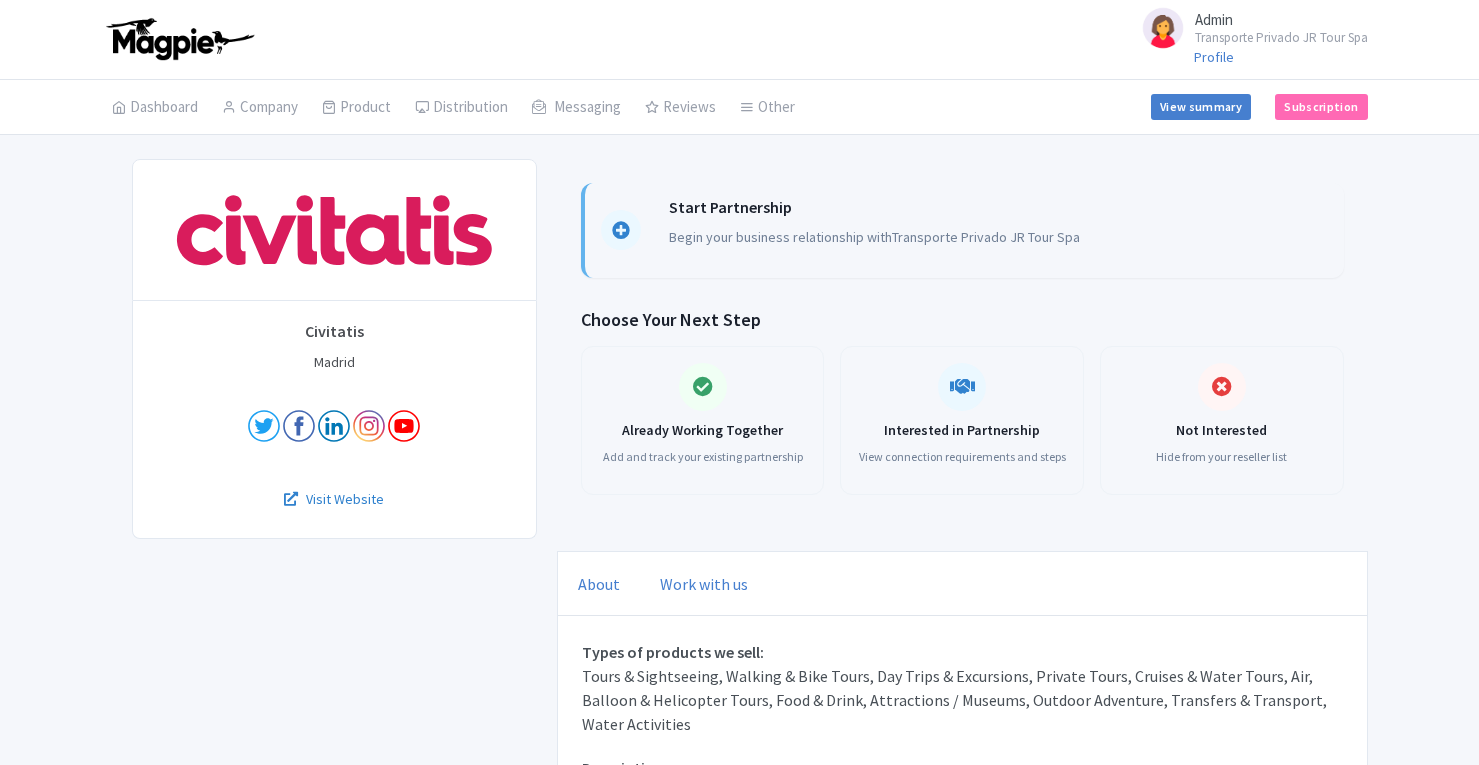 scroll, scrollTop: 0, scrollLeft: 0, axis: both 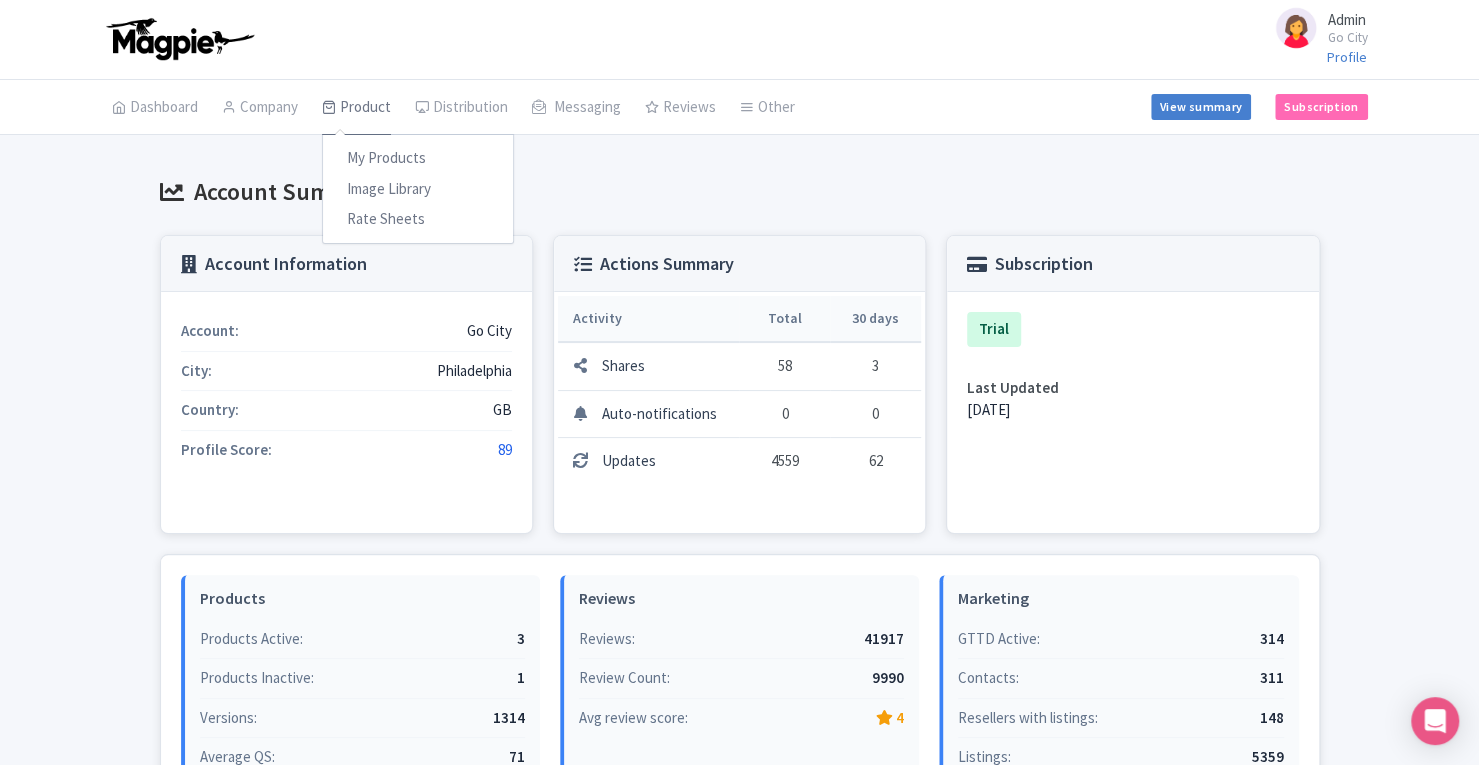 click on "Product" at bounding box center [356, 108] 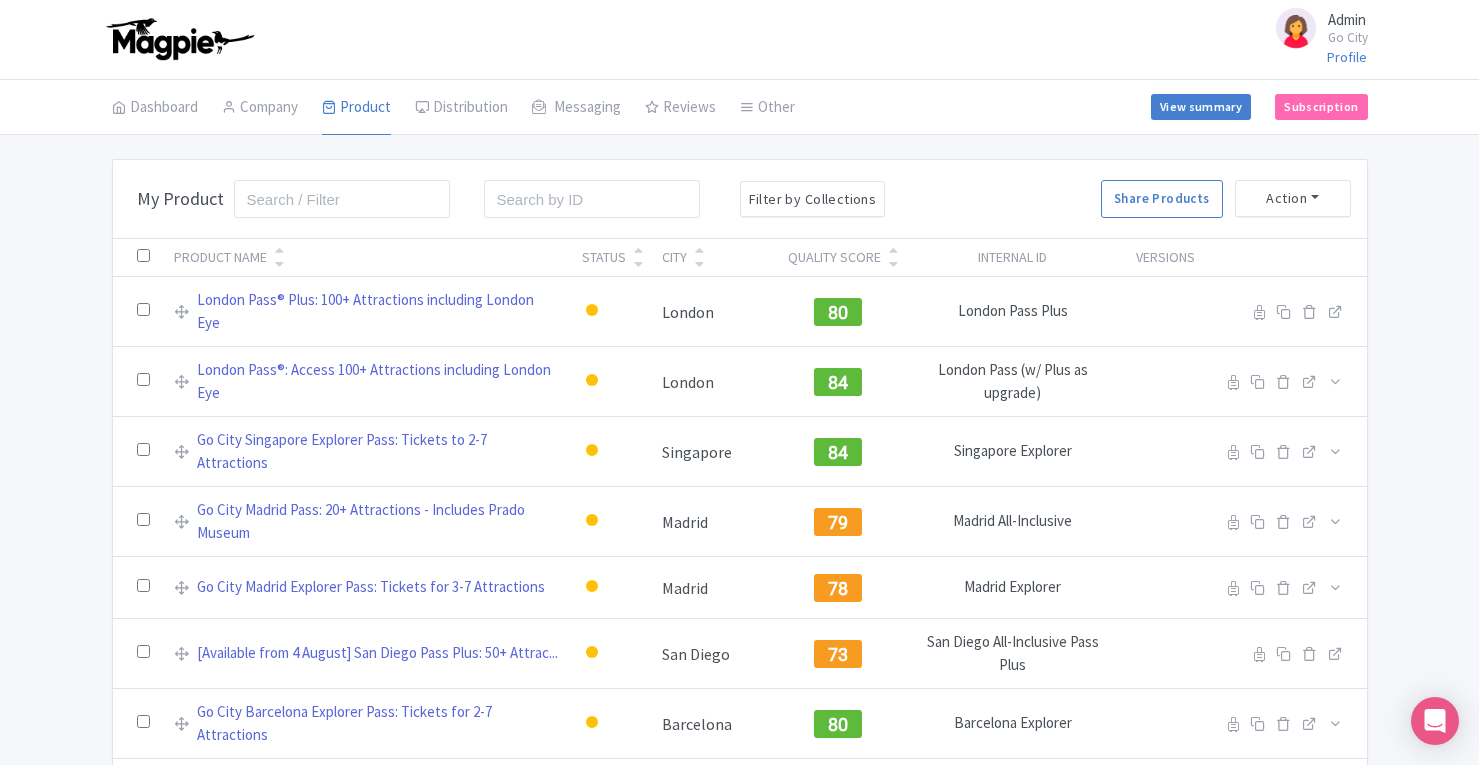 scroll, scrollTop: 0, scrollLeft: 0, axis: both 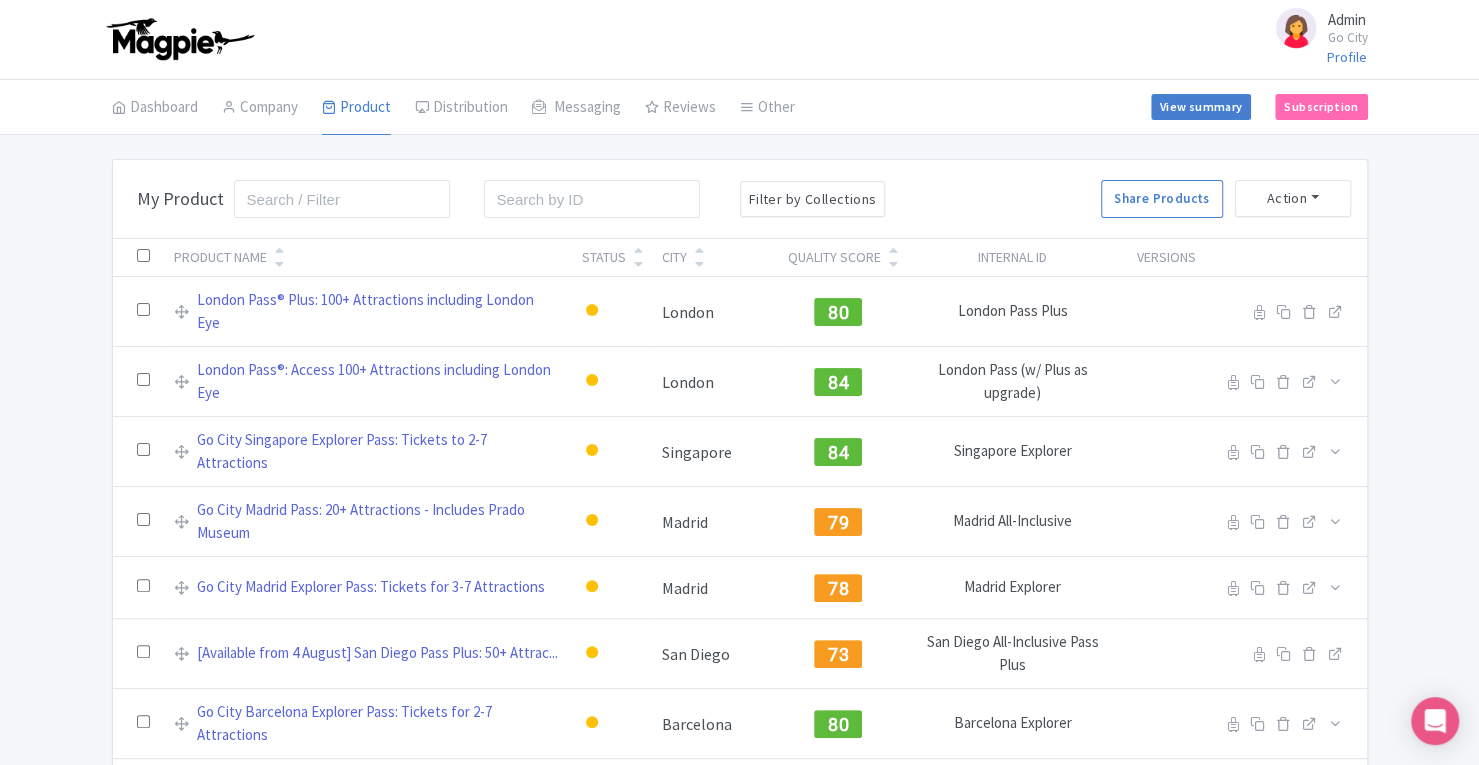 click at bounding box center (638, 250) 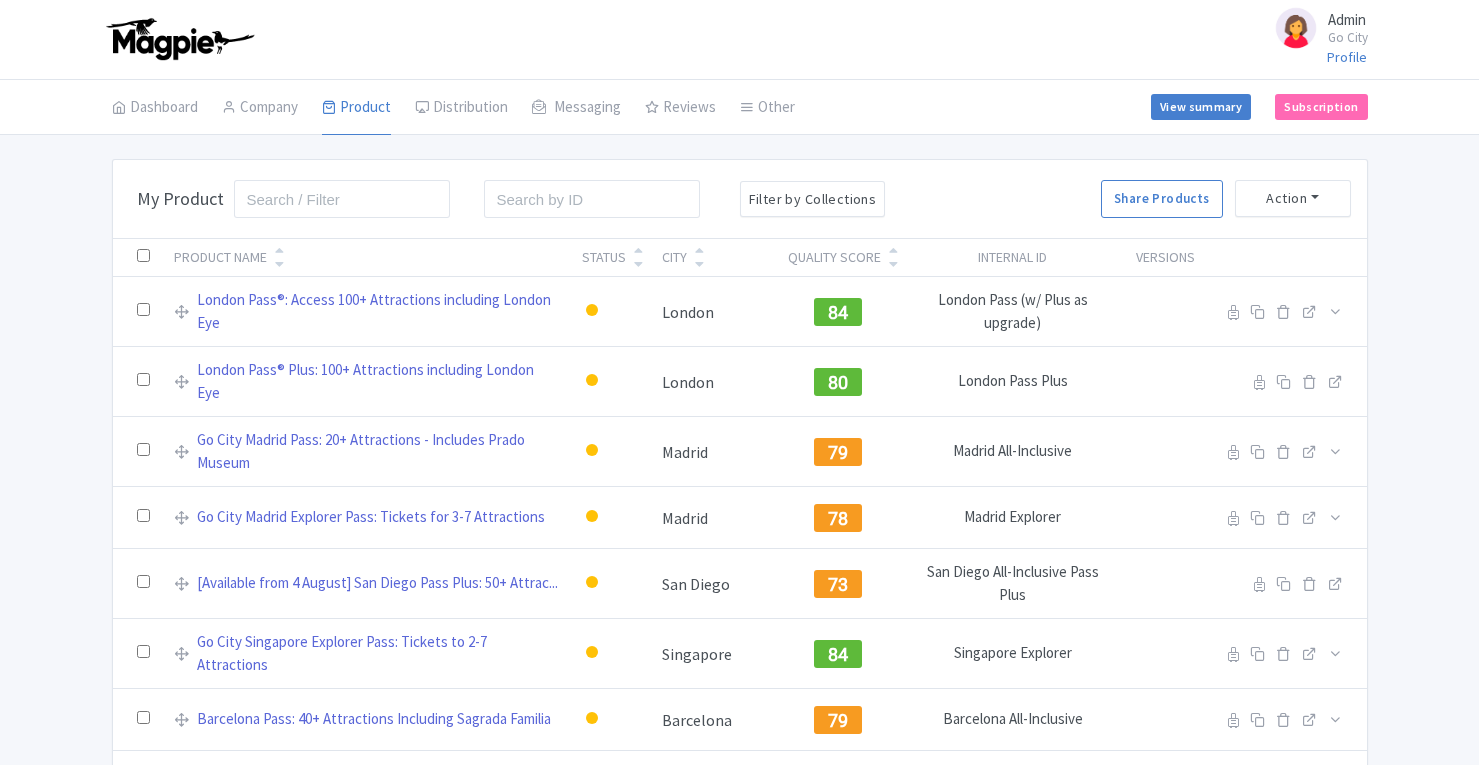 scroll, scrollTop: 0, scrollLeft: 0, axis: both 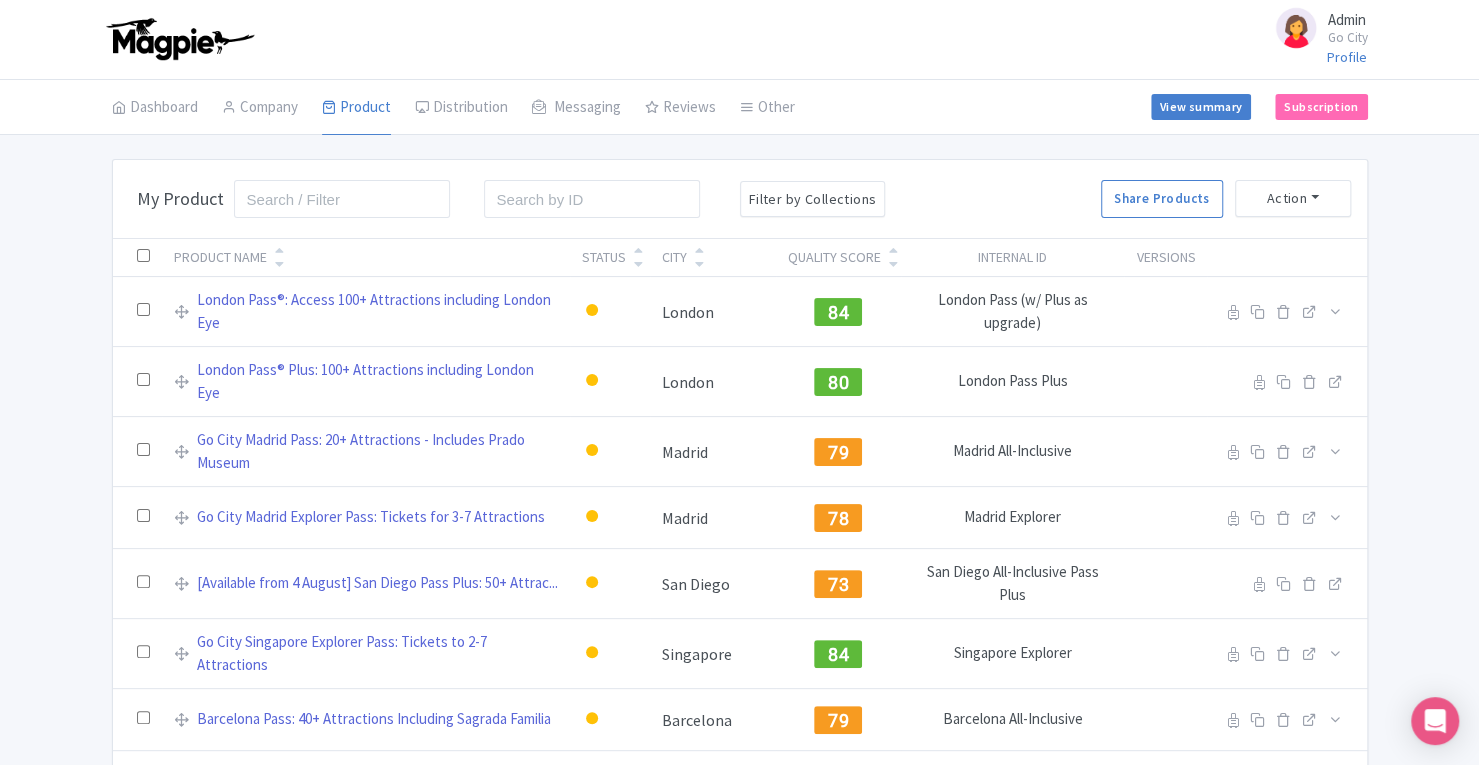 click at bounding box center (638, 250) 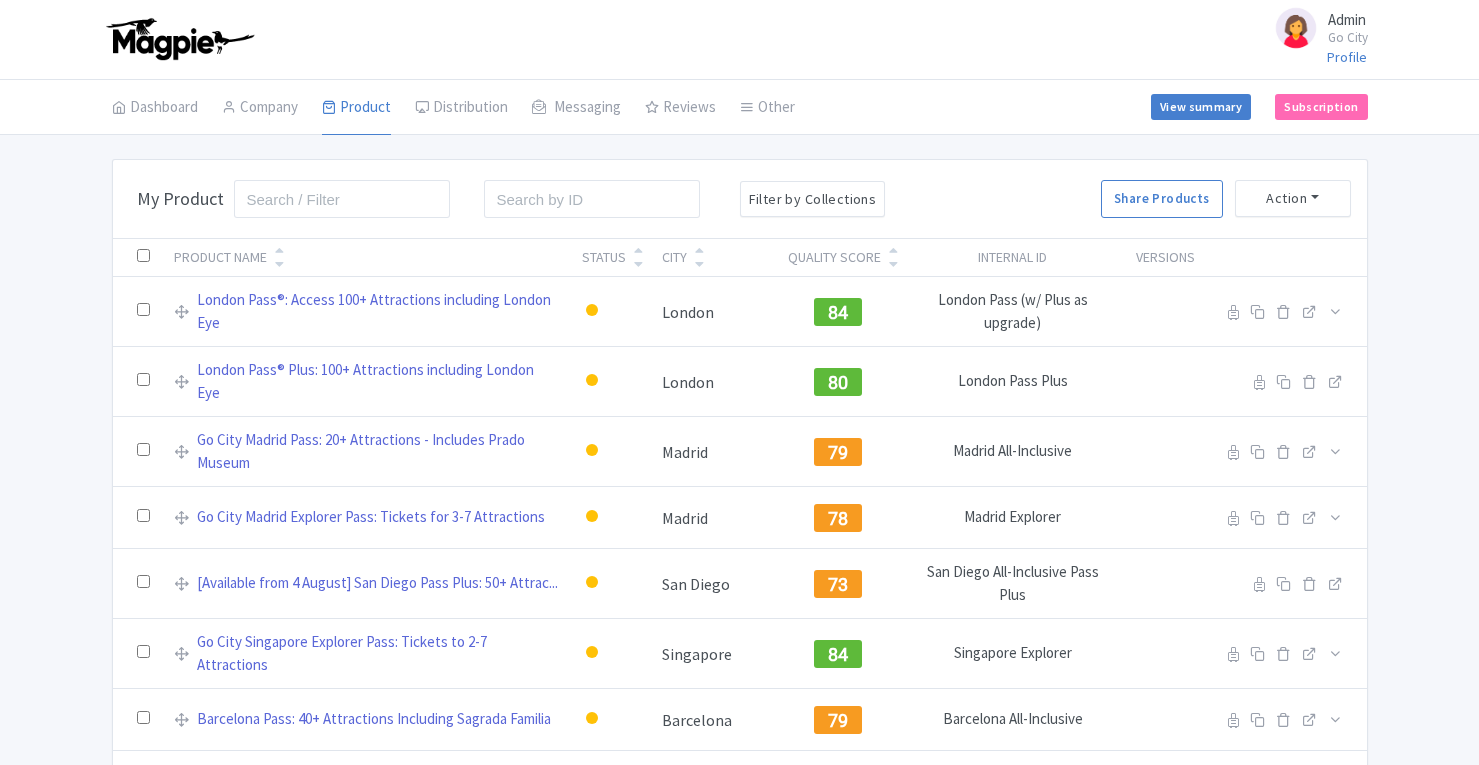 scroll, scrollTop: 0, scrollLeft: 0, axis: both 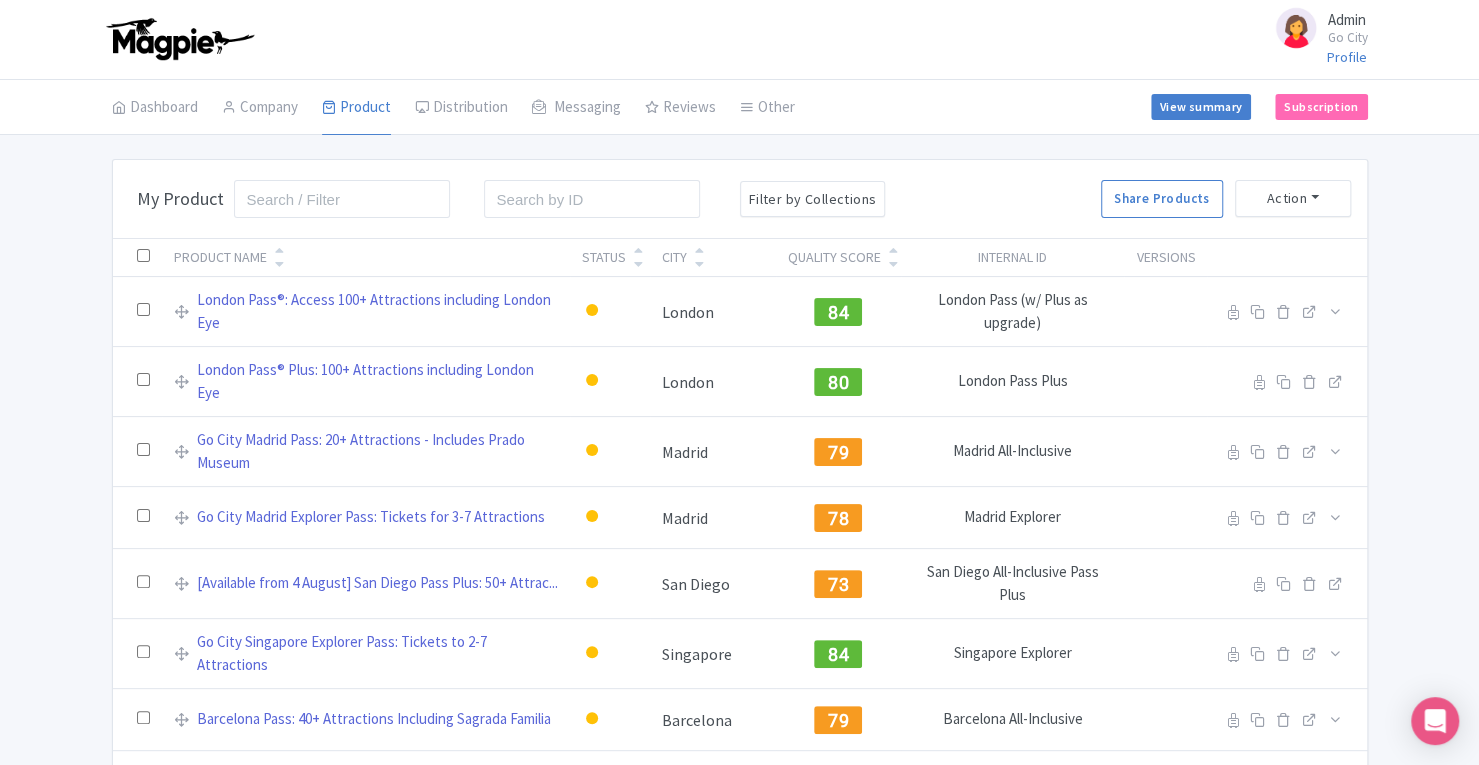 click at bounding box center [638, 264] 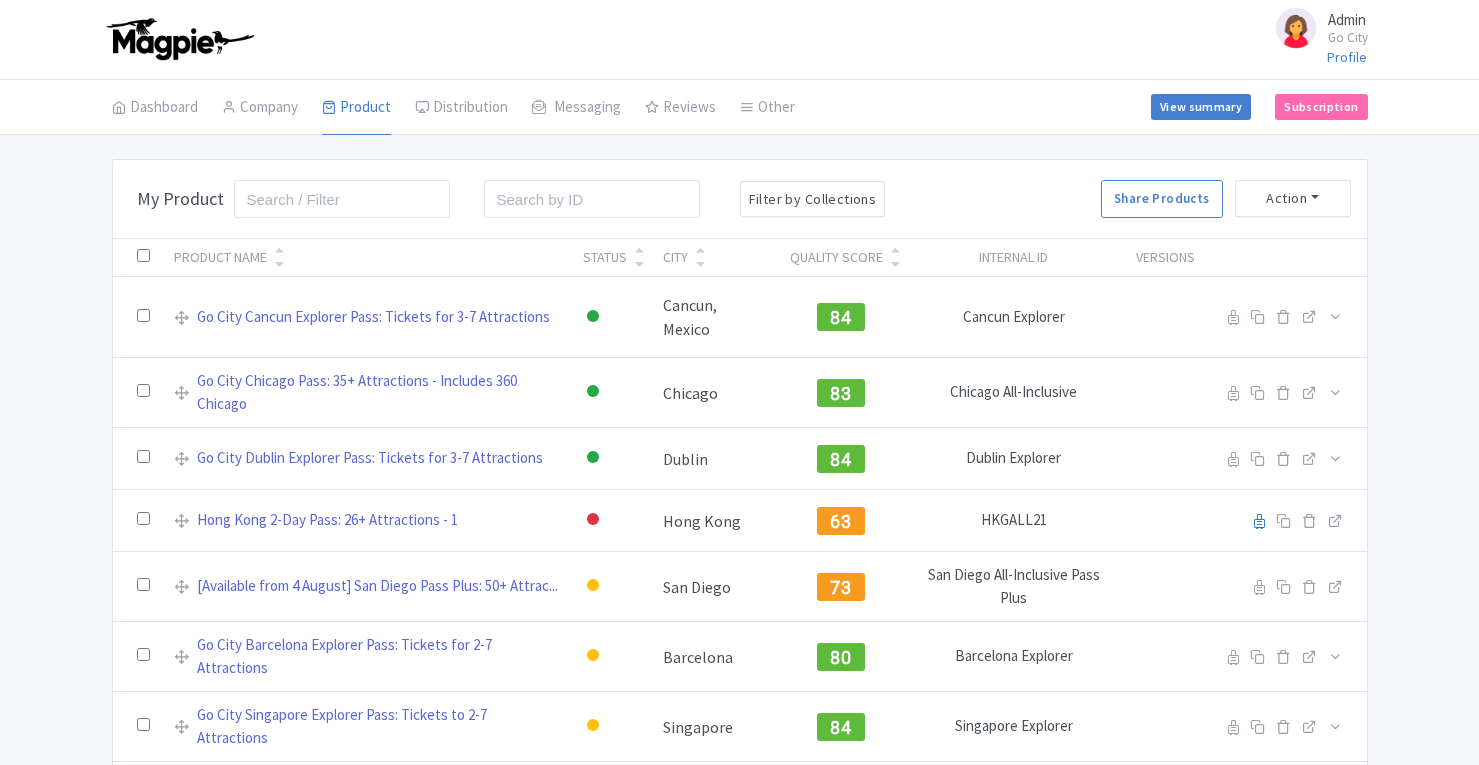scroll, scrollTop: 0, scrollLeft: 0, axis: both 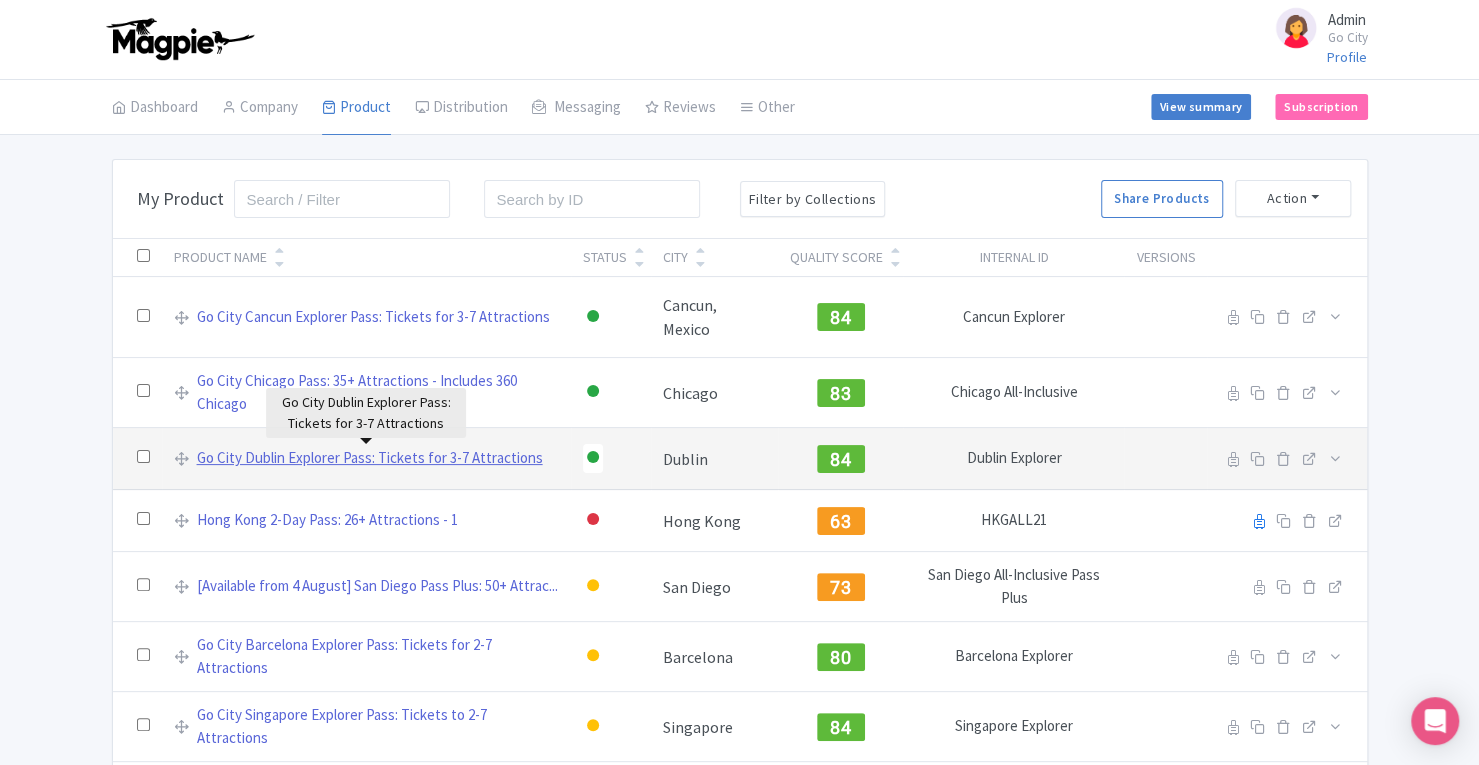 click on "Go City Dublin Explorer Pass: Tickets for 3-7 Attractions" at bounding box center (370, 458) 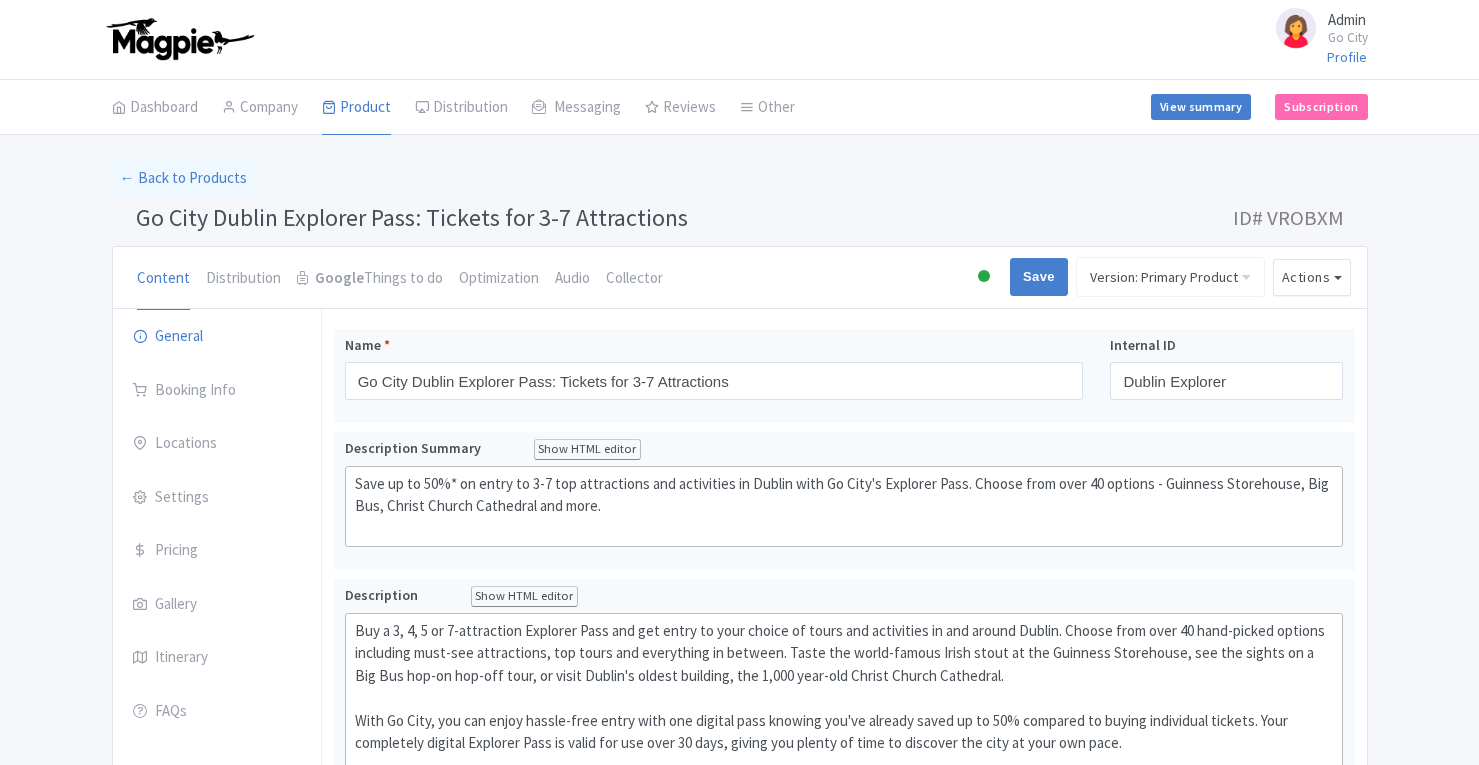scroll, scrollTop: 0, scrollLeft: 0, axis: both 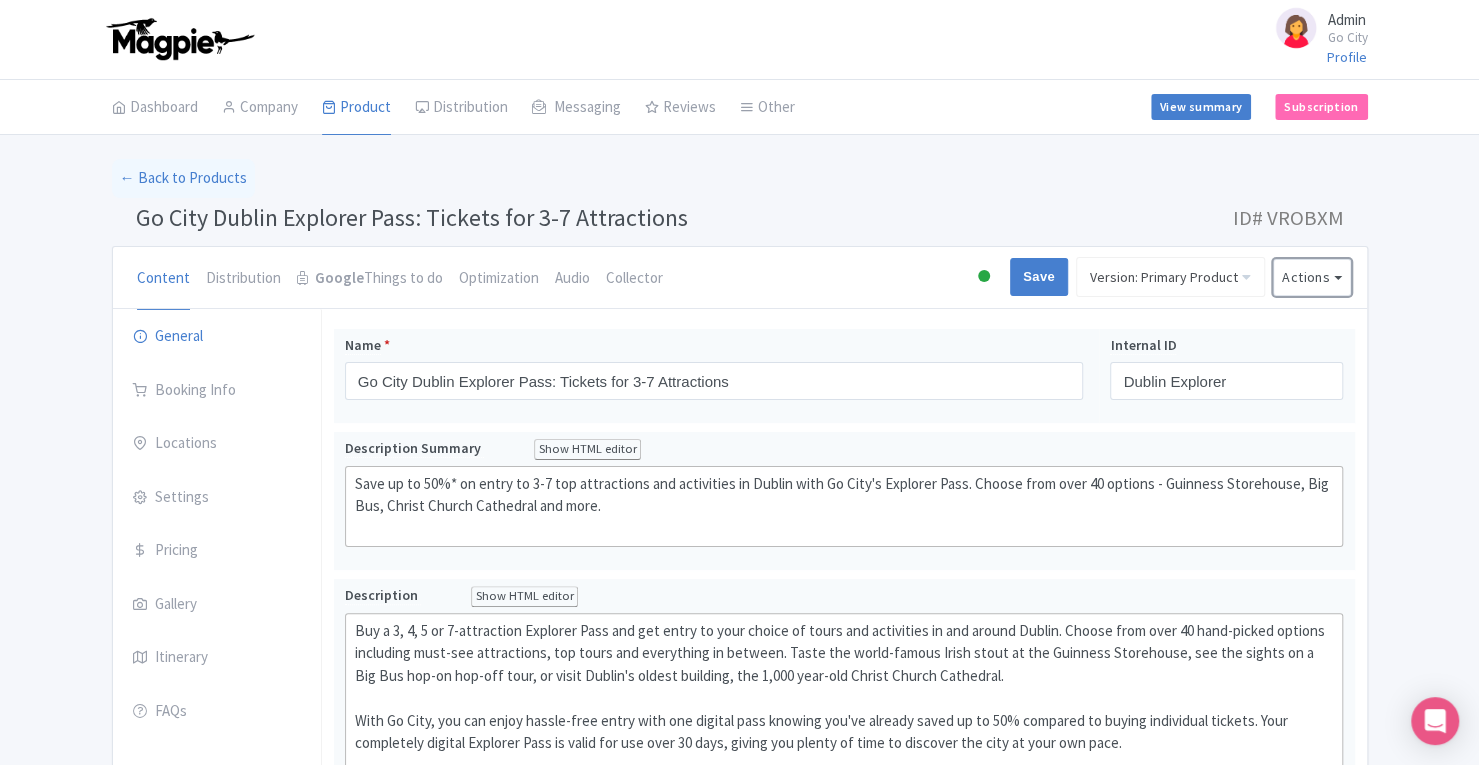 click on "Actions" at bounding box center (1312, 277) 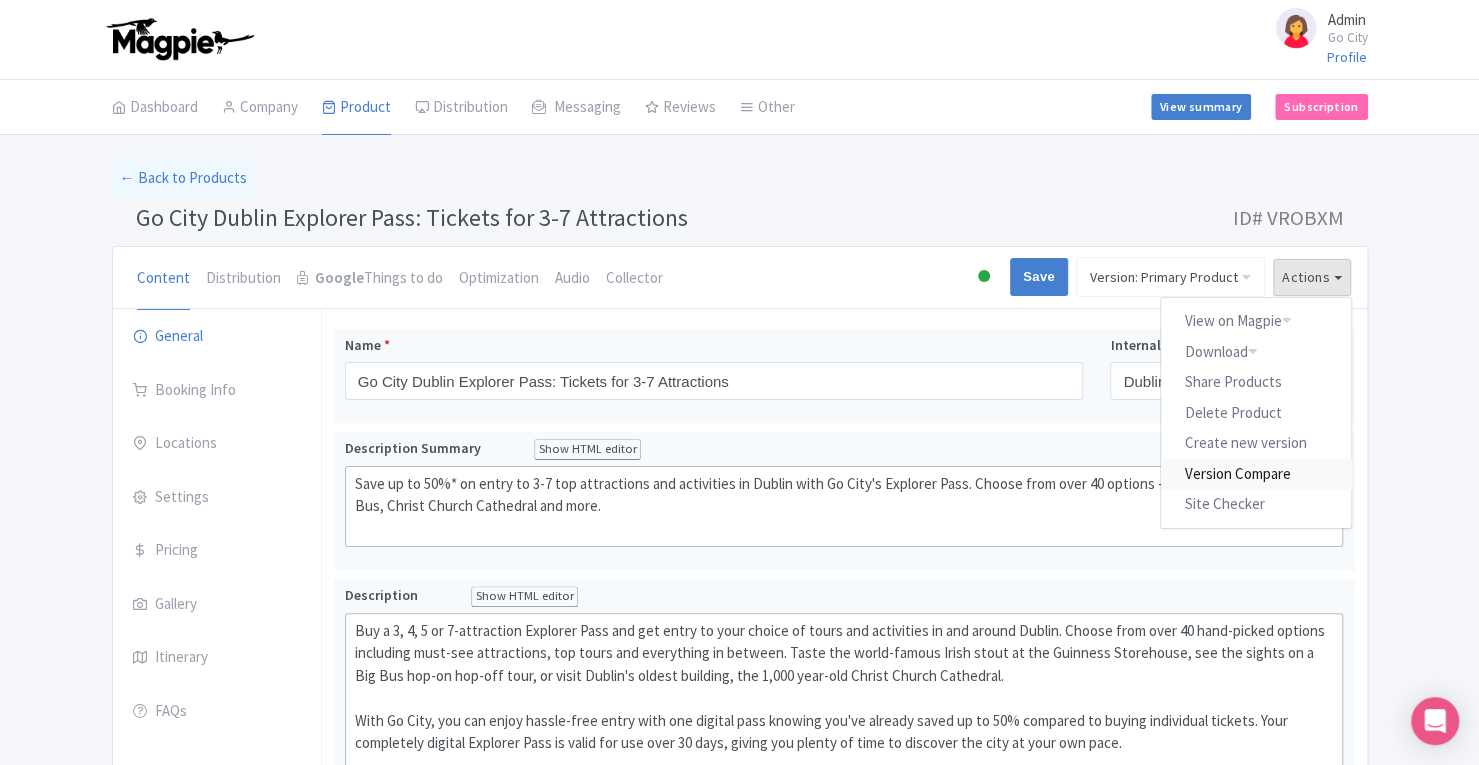click on "Version Compare" at bounding box center (1256, 473) 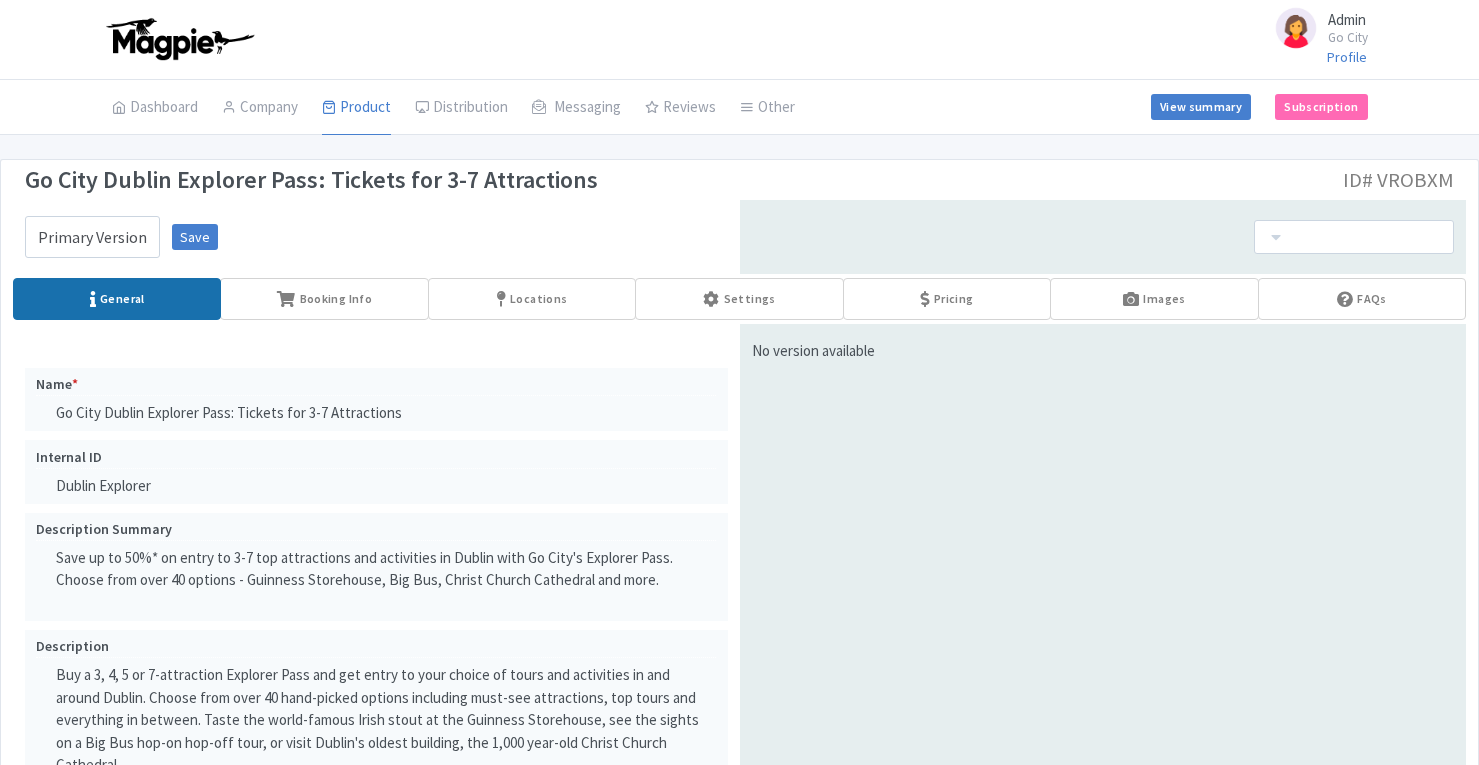 scroll, scrollTop: 0, scrollLeft: 0, axis: both 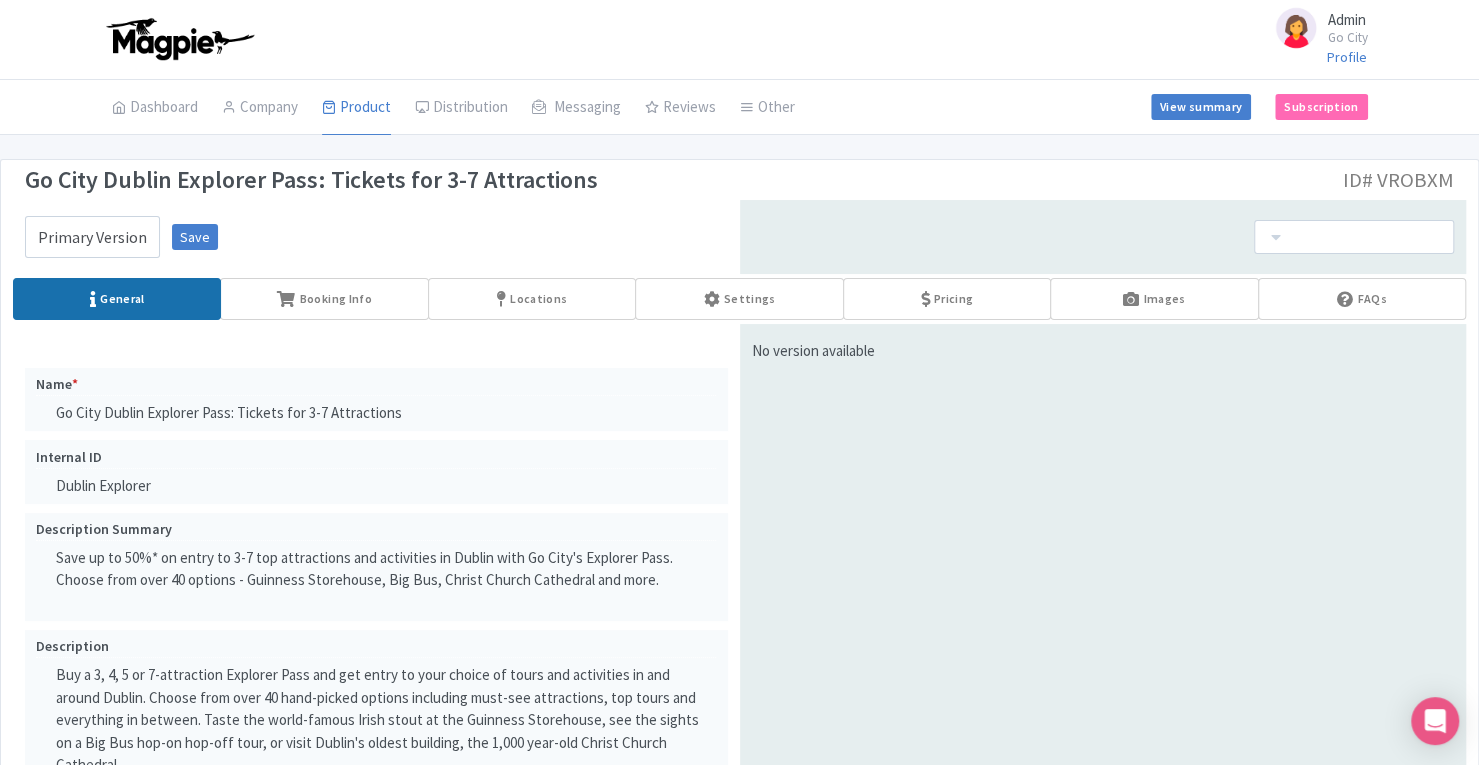 click at bounding box center [1354, 237] 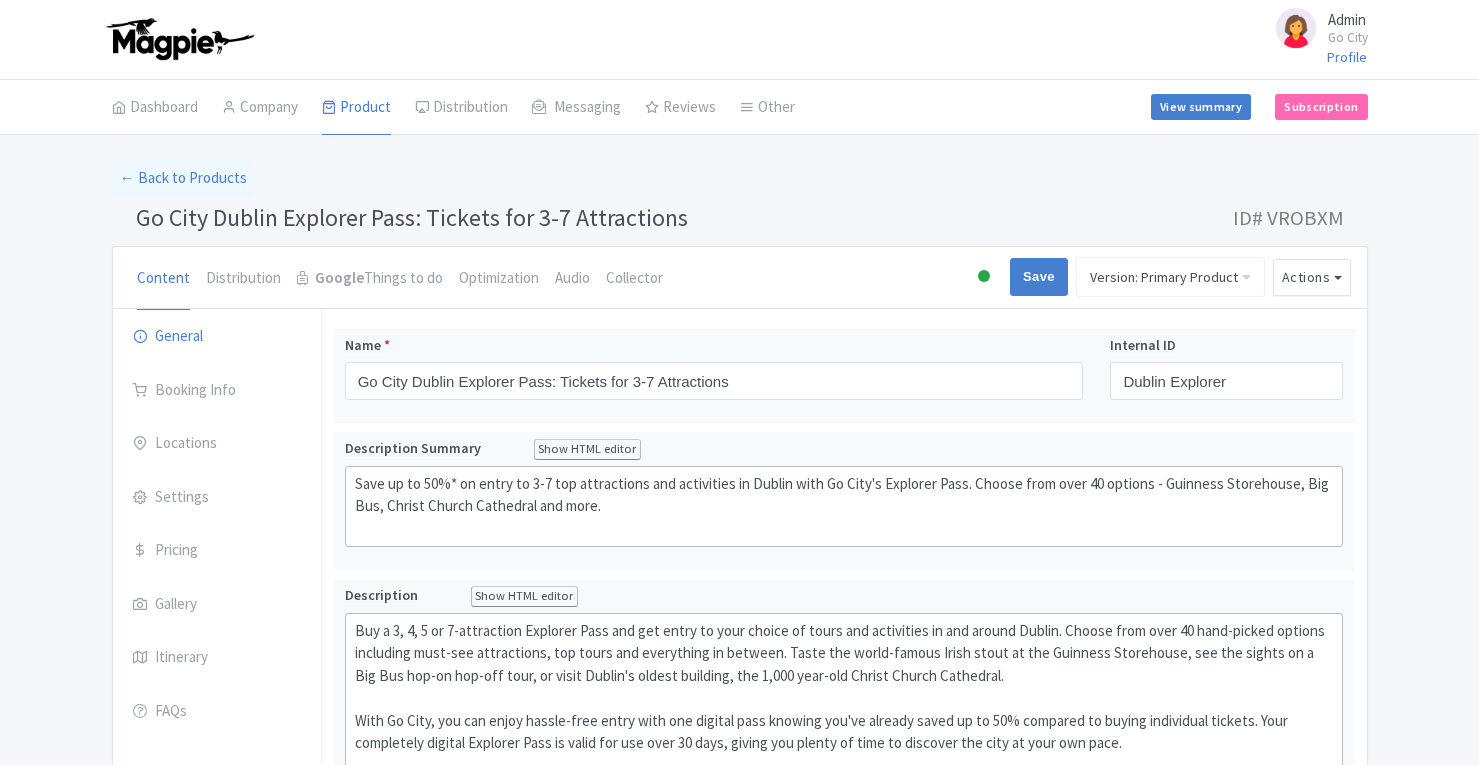 scroll, scrollTop: 0, scrollLeft: 0, axis: both 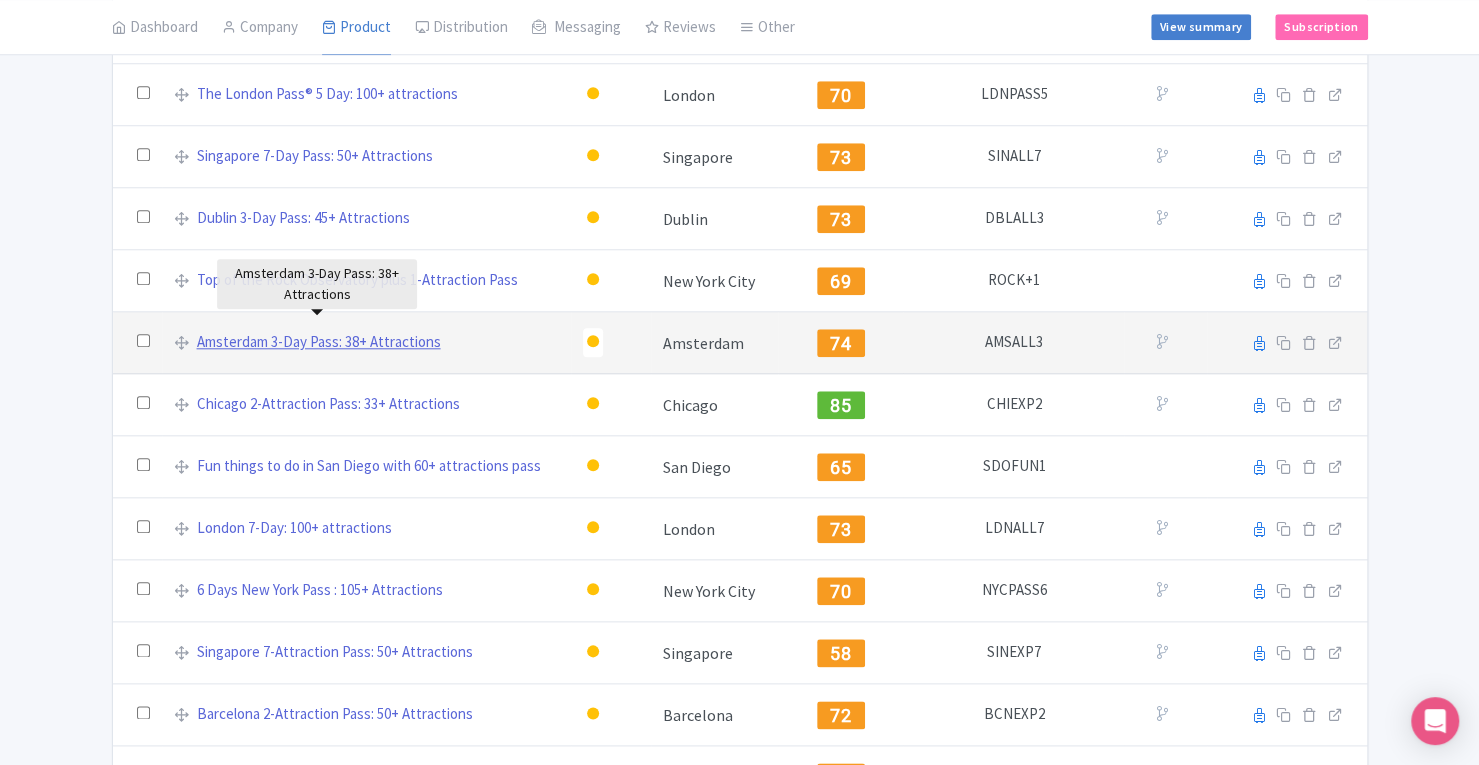 click on "Amsterdam 3-Day Pass: 38+ Attractions" at bounding box center (319, 342) 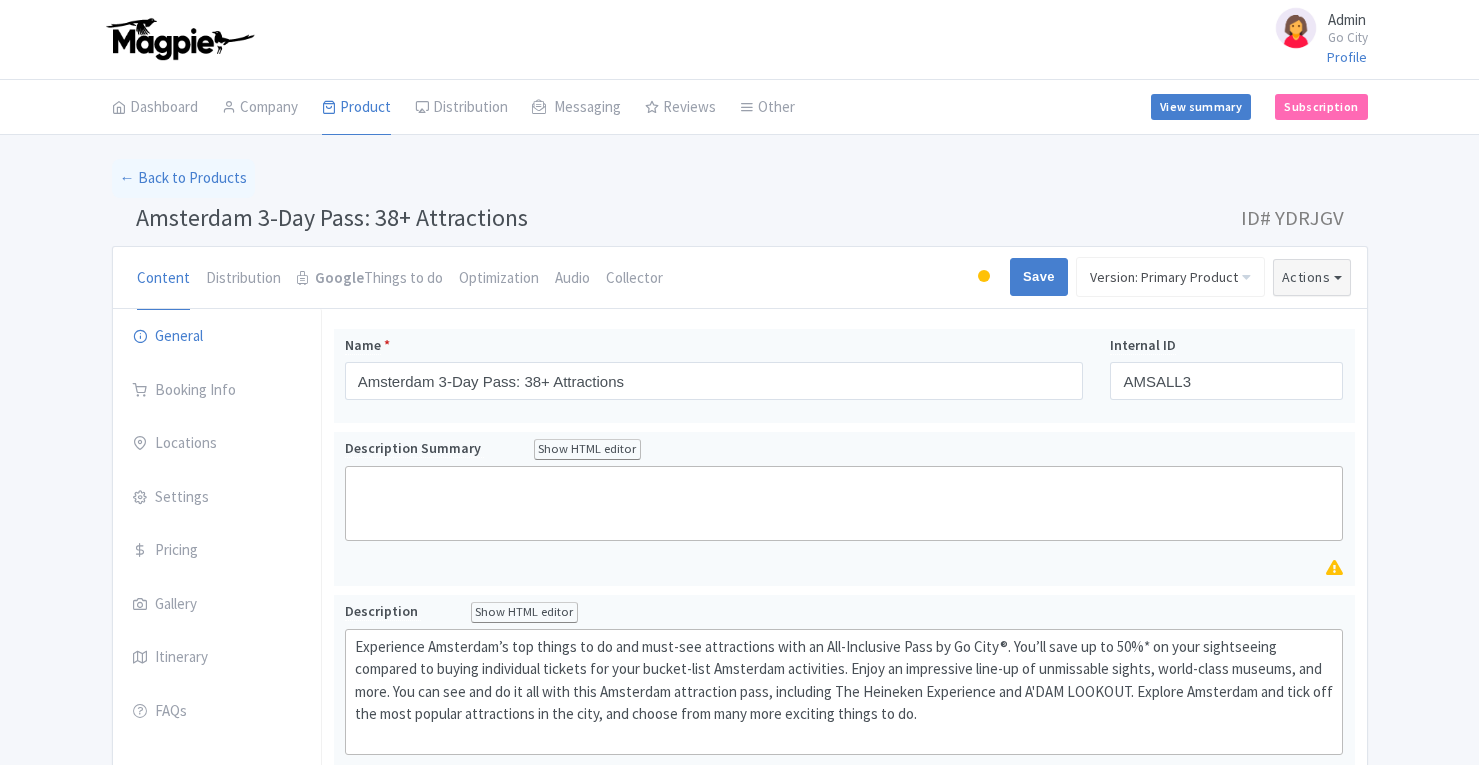 scroll, scrollTop: 0, scrollLeft: 0, axis: both 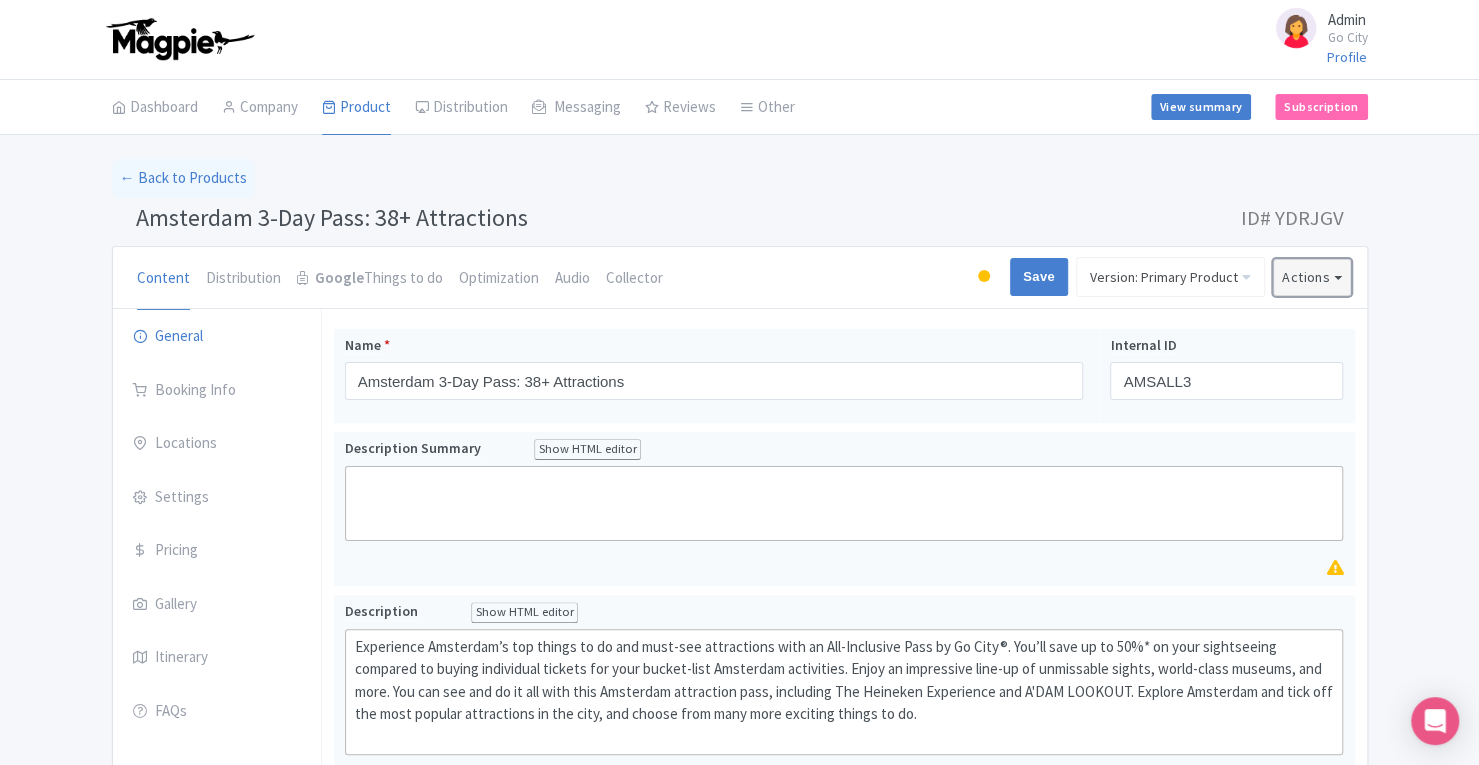 click on "Actions" at bounding box center (1312, 277) 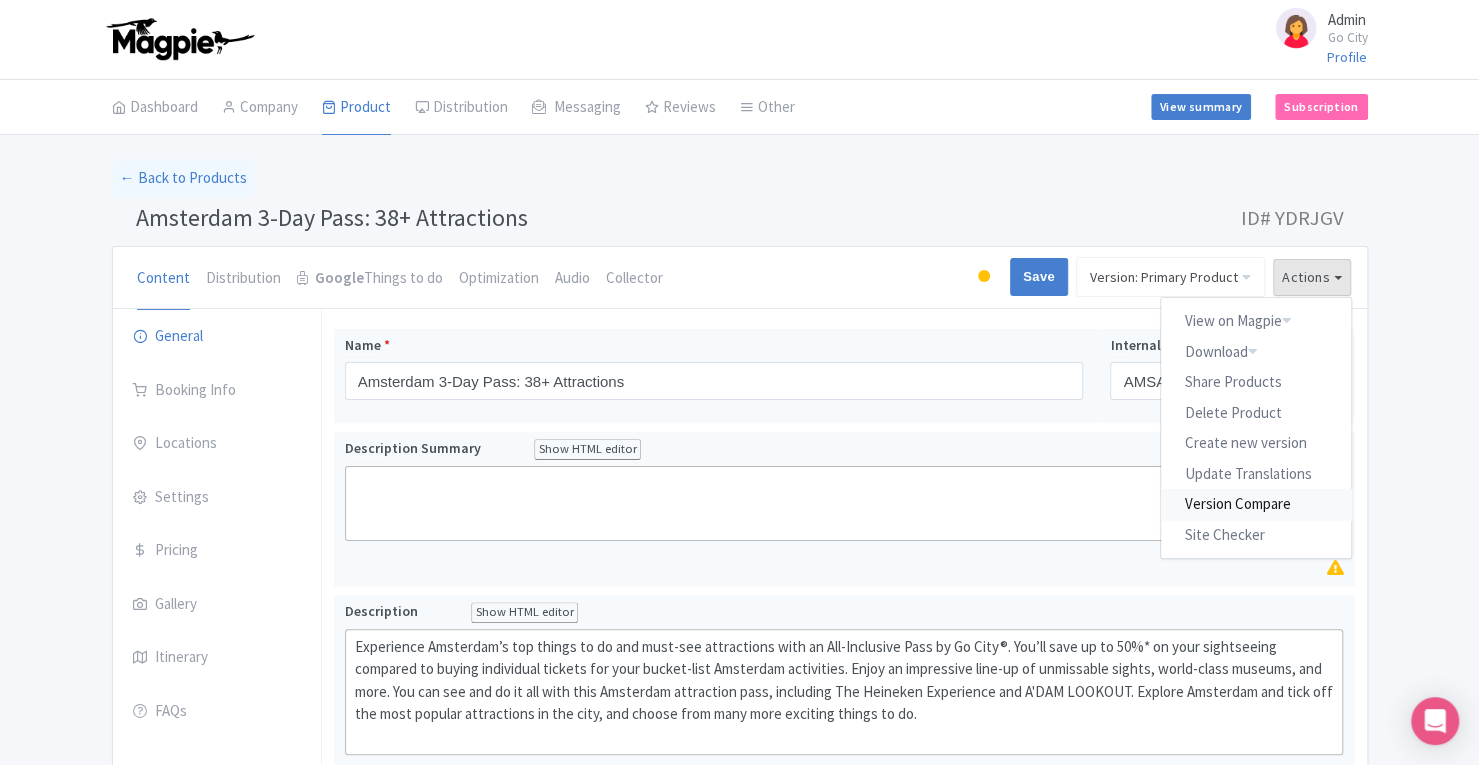 click on "Version Compare" at bounding box center (1256, 504) 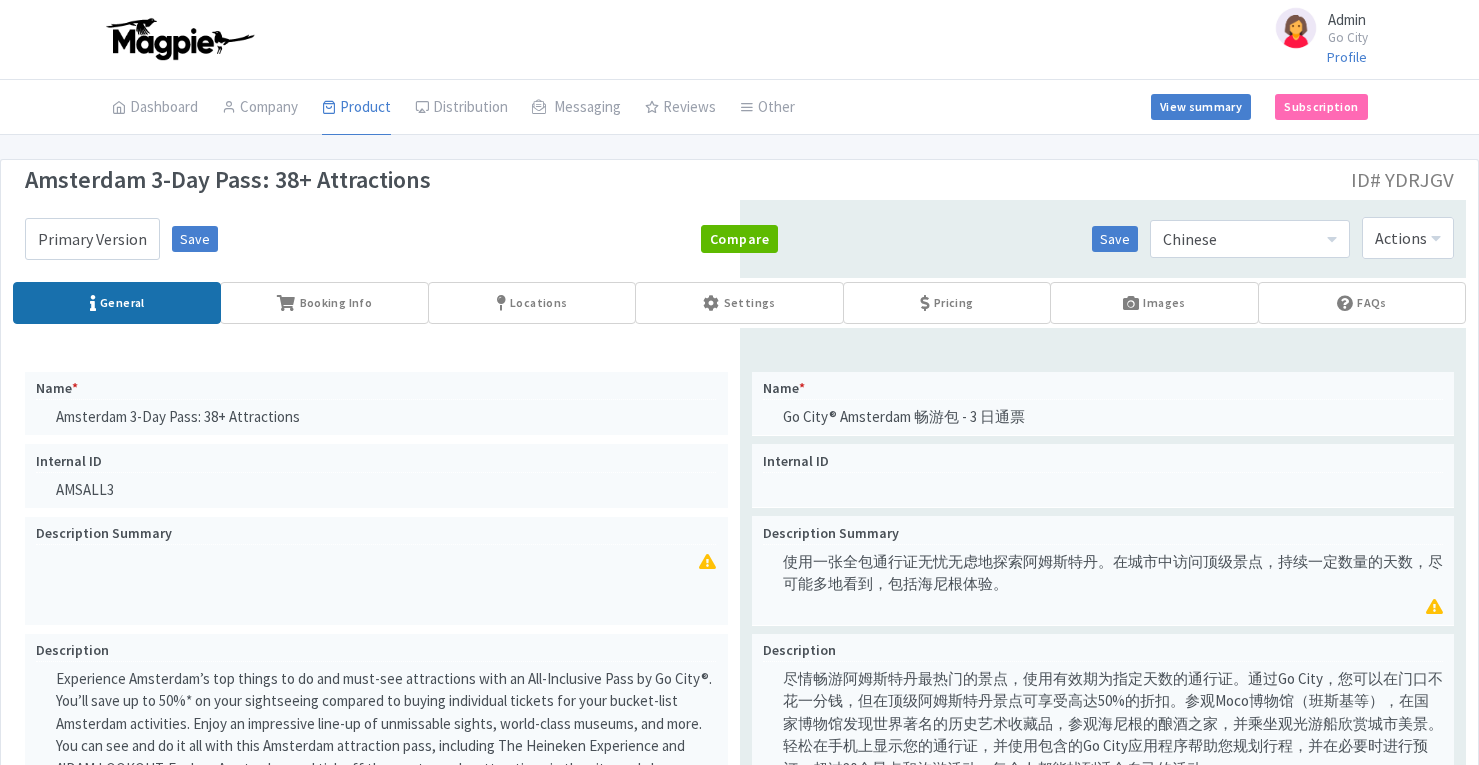 scroll, scrollTop: 0, scrollLeft: 0, axis: both 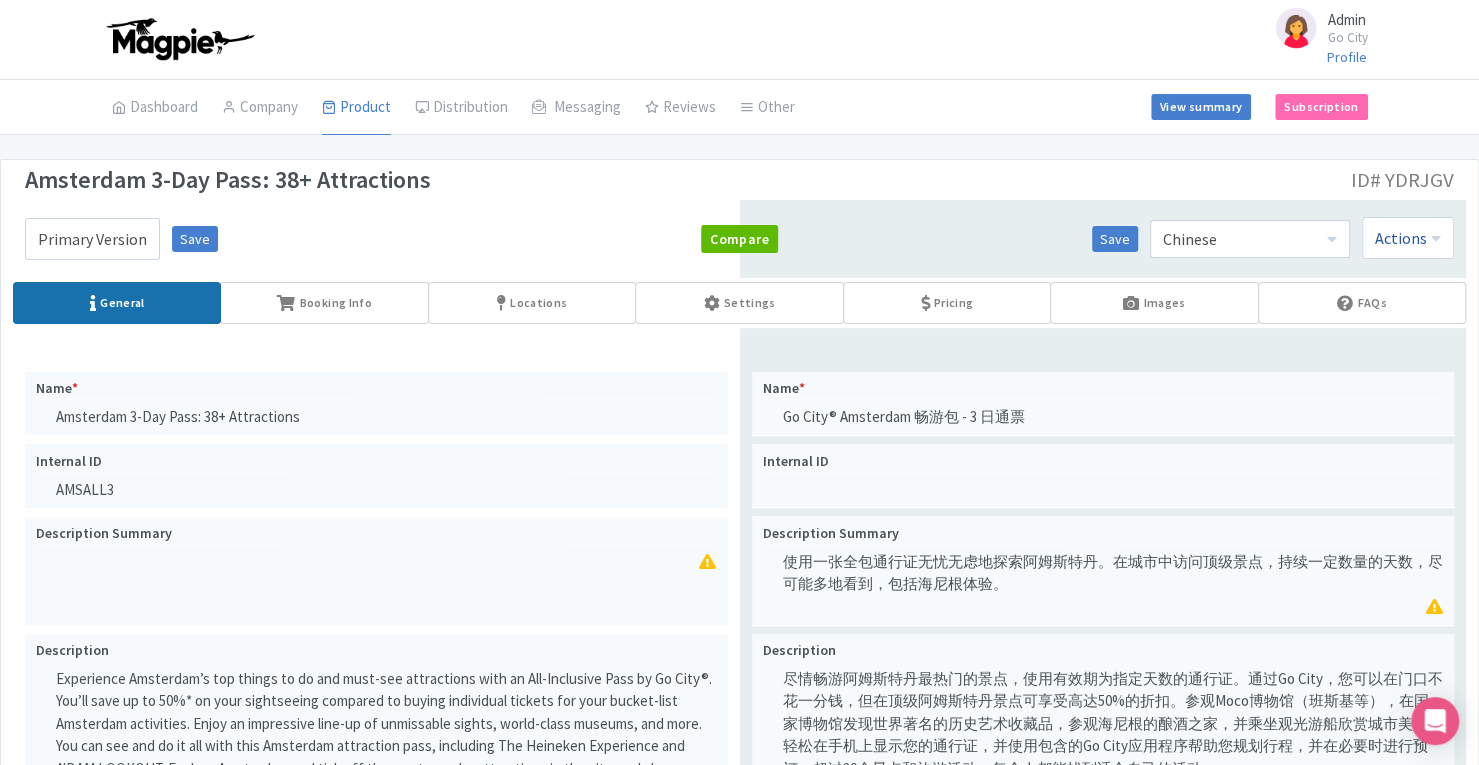 click on "Actions" at bounding box center (1408, 238) 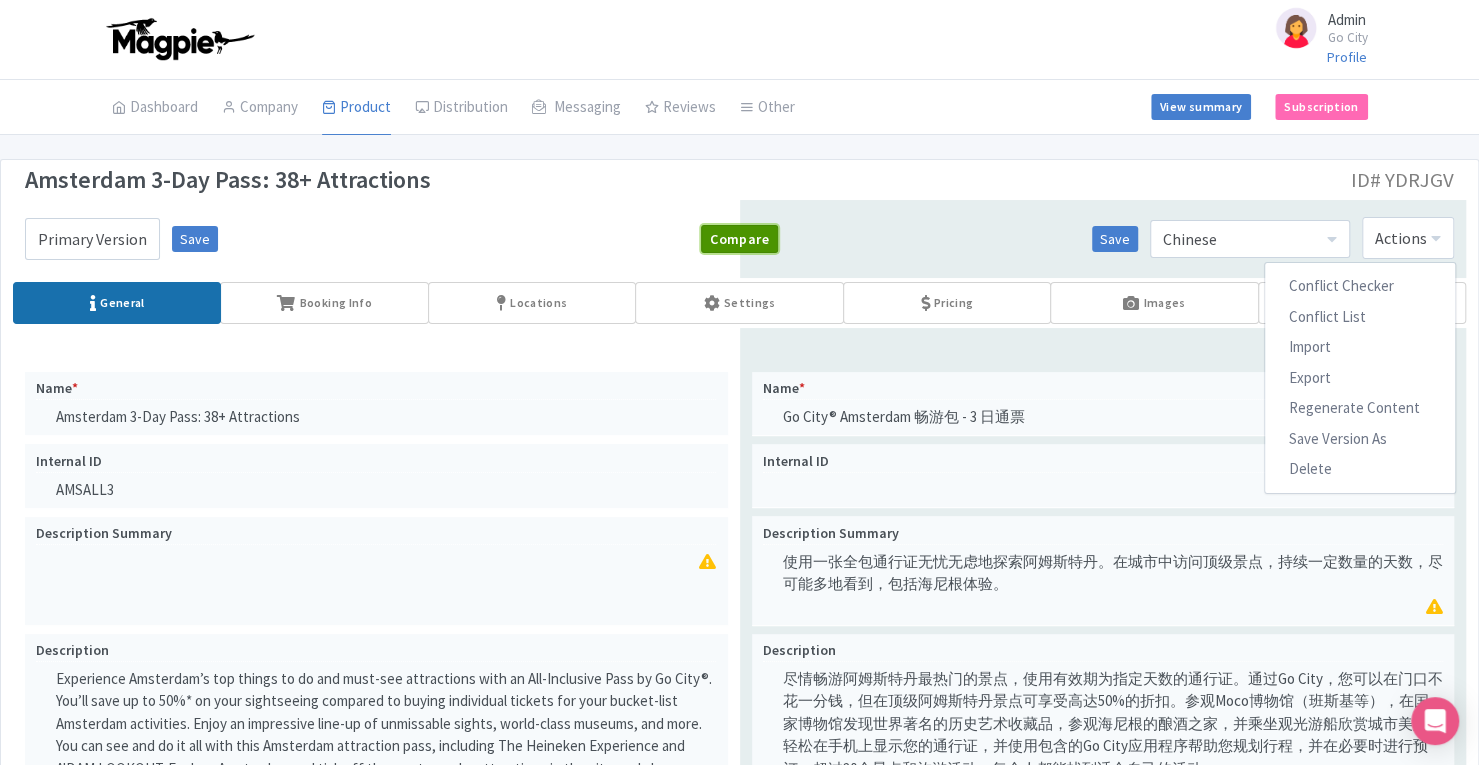 click on "Compare" at bounding box center [739, 239] 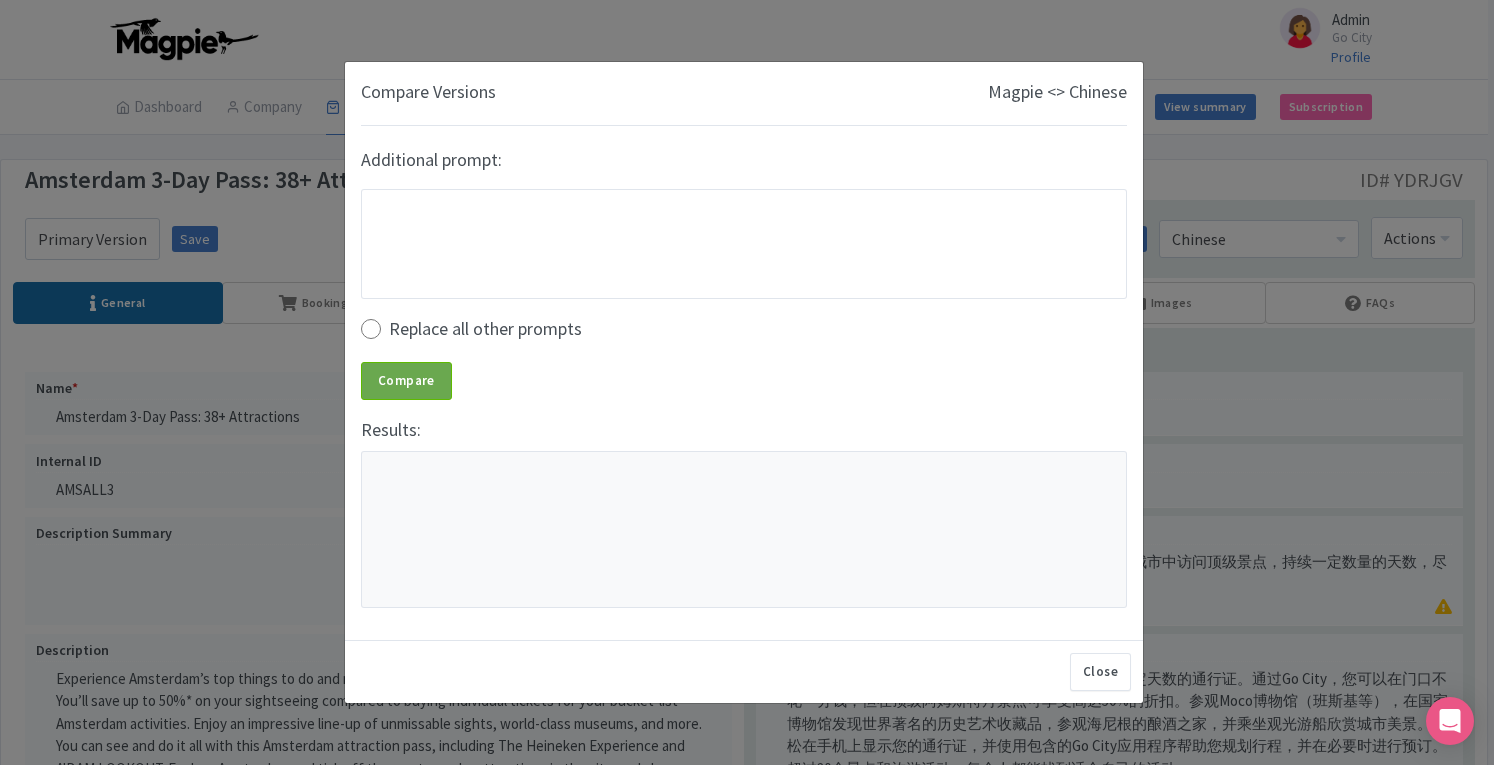click on "Compare Versions
Magpie <> Chinese
Additional prompt:
Replace all other prompts
Compare
Results:
Close
Checking and comparing sites:
You can use other parts of Magpie and return here after this has processed
Close" at bounding box center [747, 382] 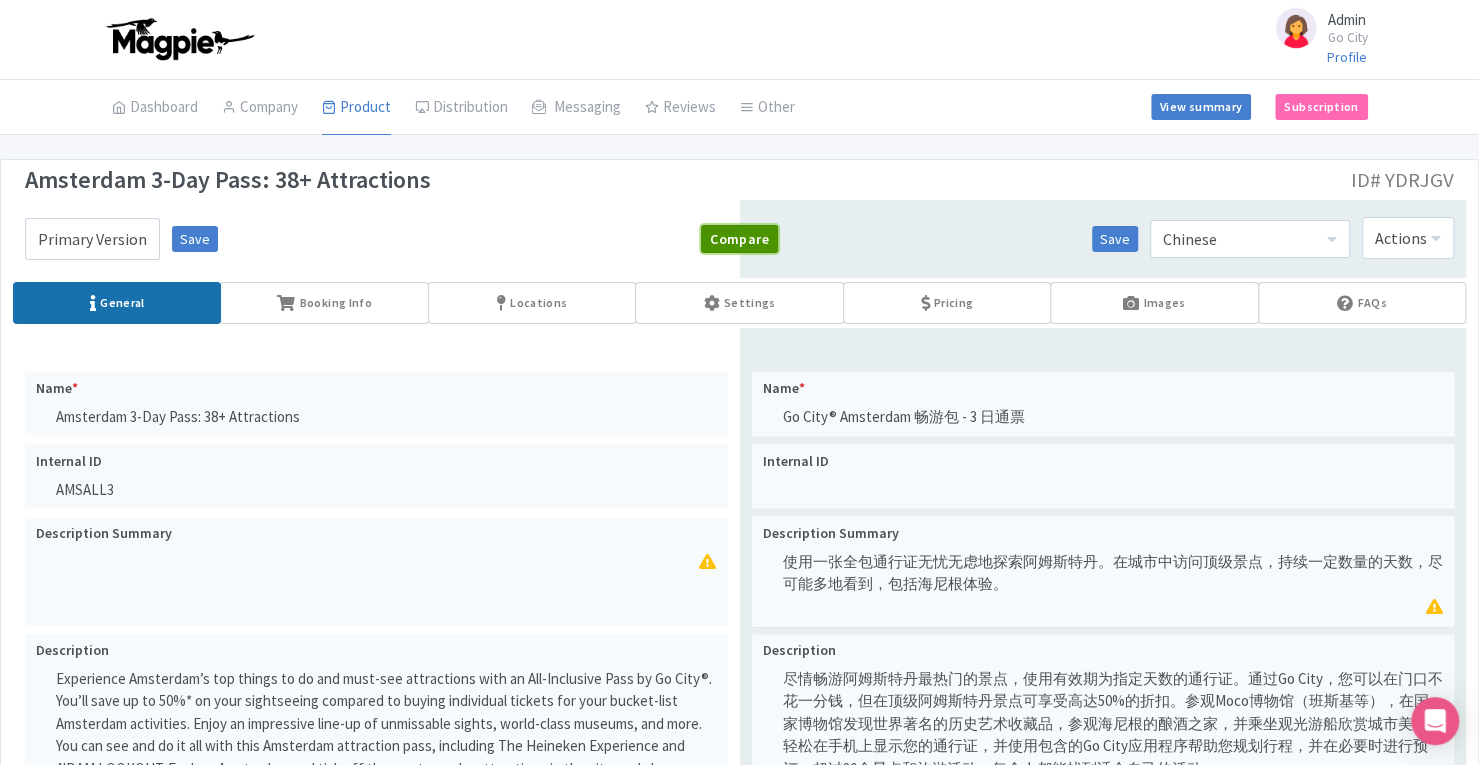 click on "Compare" at bounding box center (739, 239) 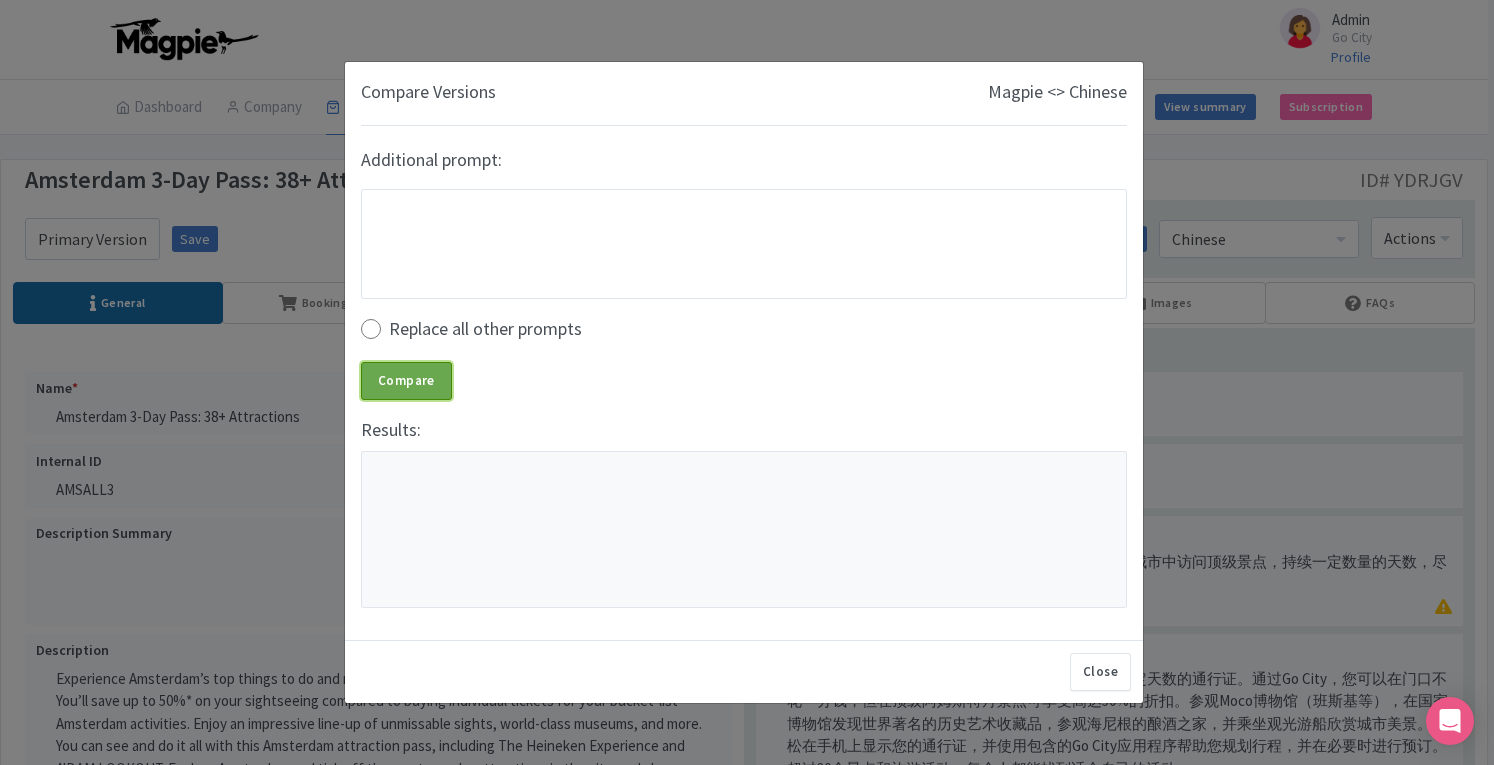 click on "Compare" at bounding box center [406, 381] 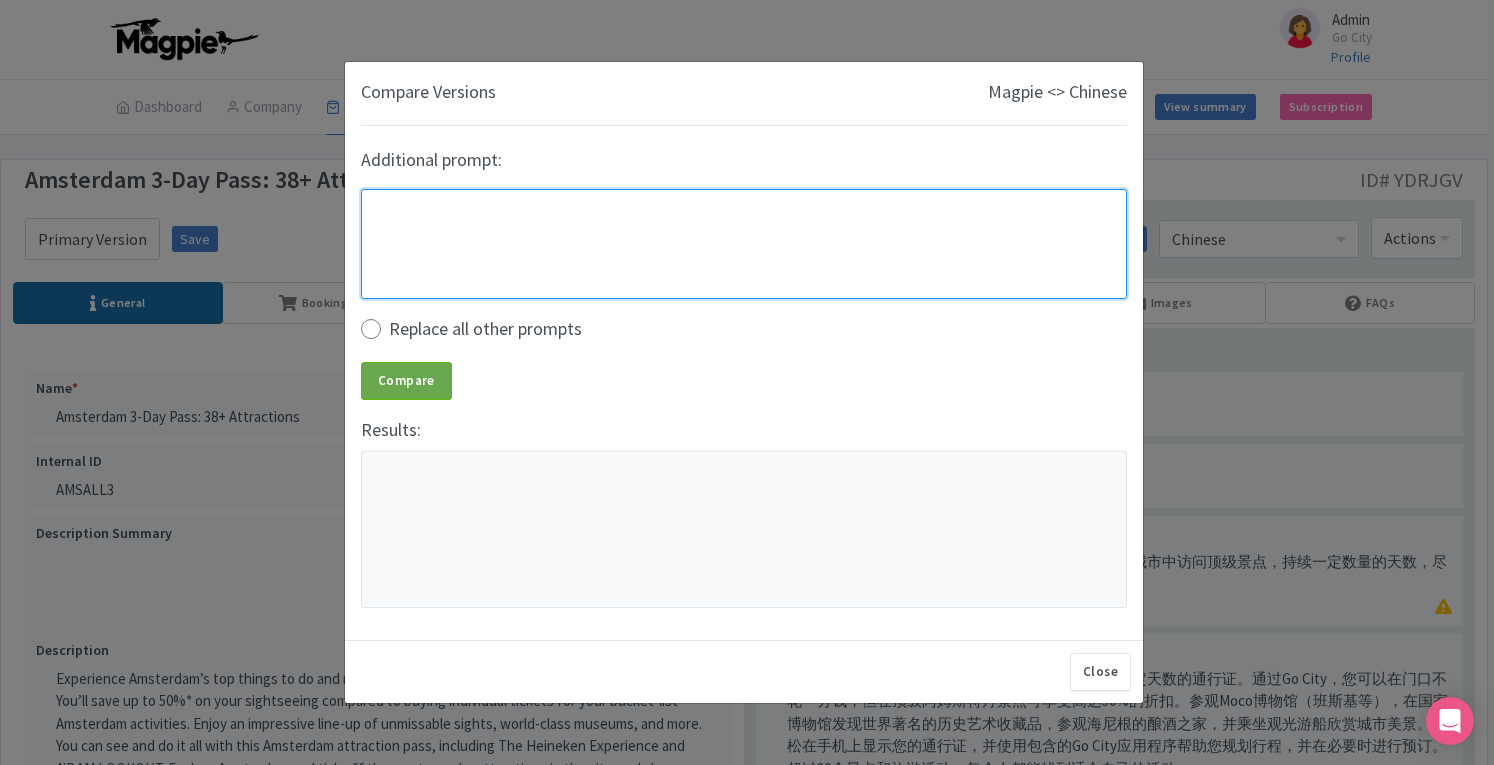 click at bounding box center (744, 243) 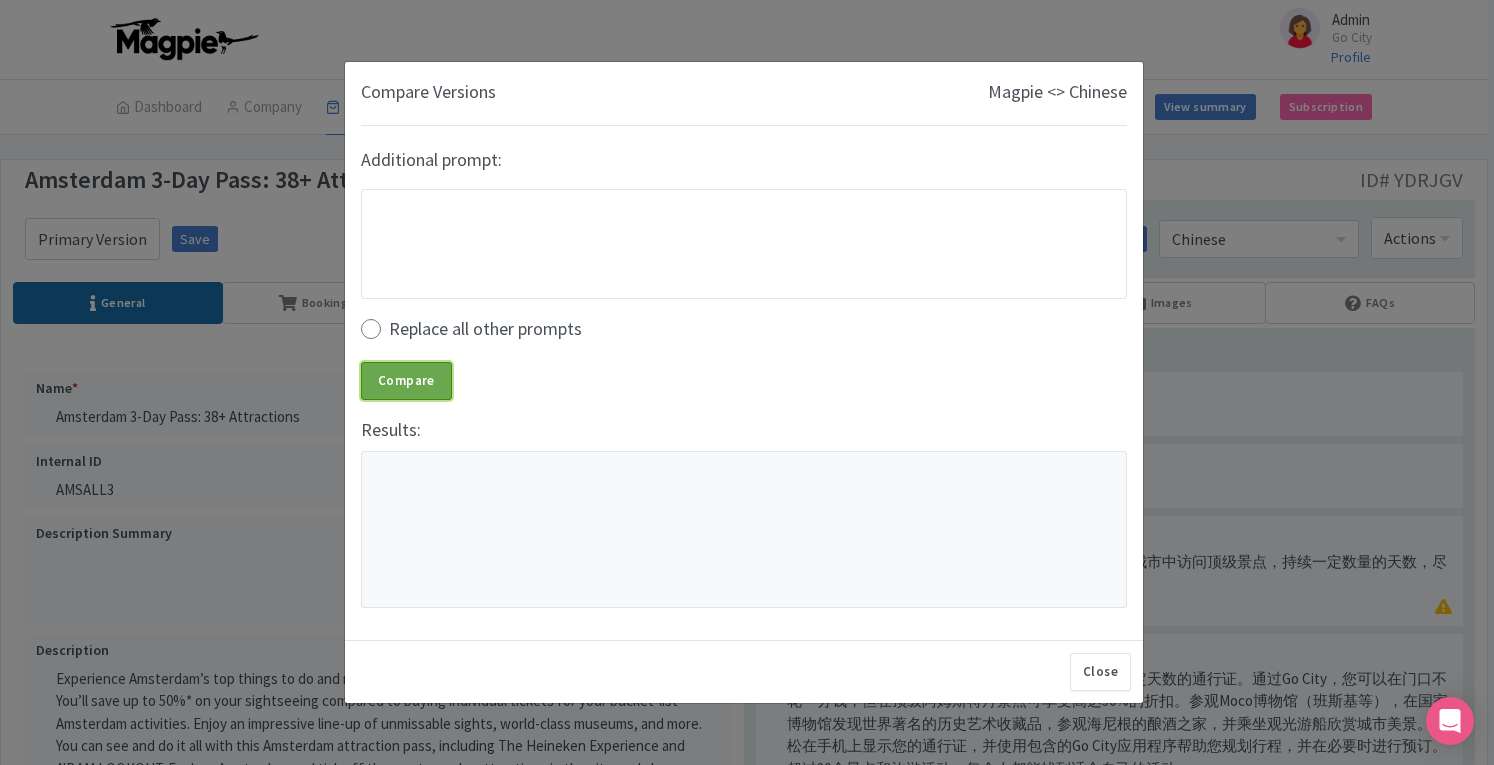 click on "Compare" at bounding box center (406, 381) 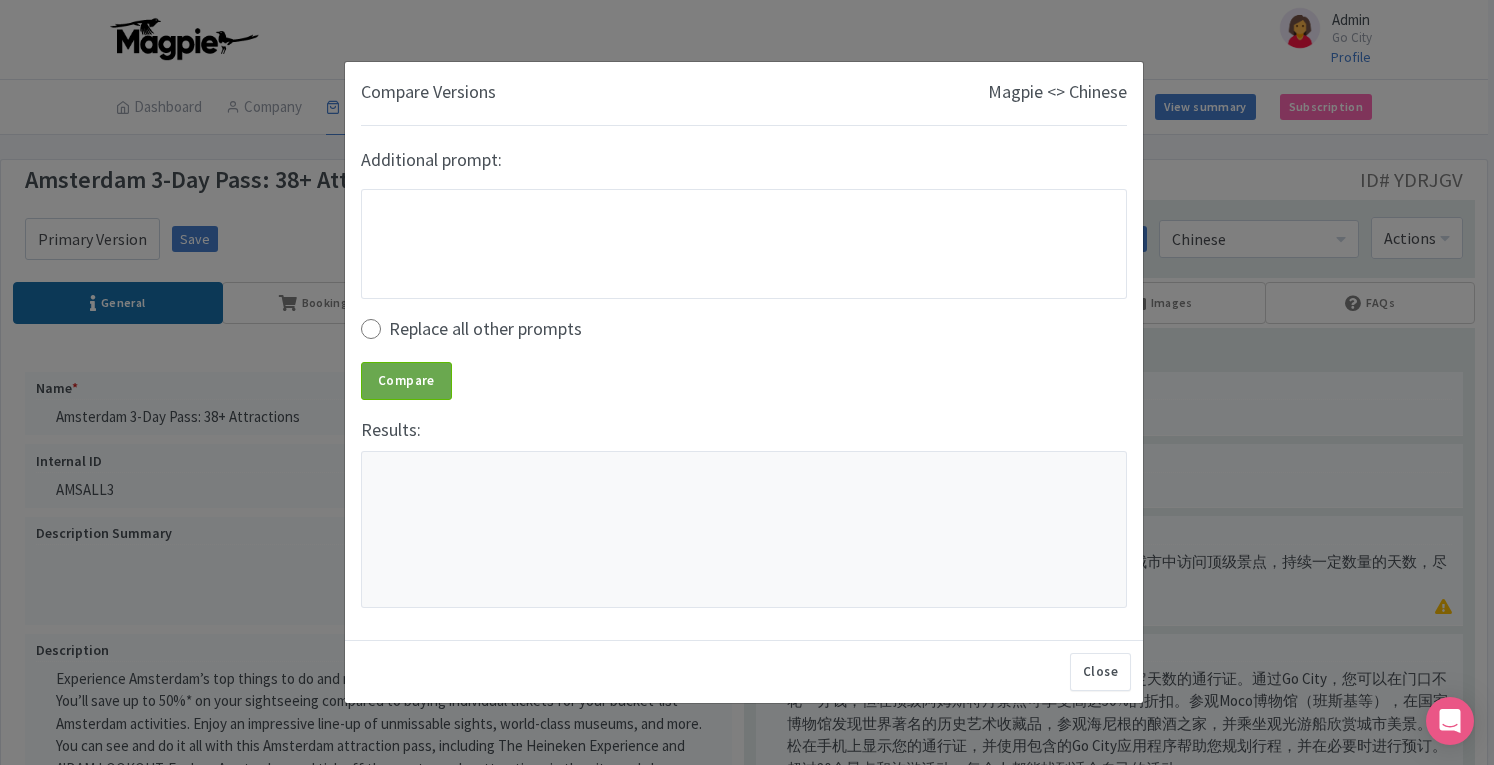 click on "Compare Versions
Magpie <> Chinese
Additional prompt:
Replace all other prompts
Compare
Results:
Close
Checking and comparing sites:
You can use other parts of Magpie and return here after this has processed
Close" at bounding box center (747, 382) 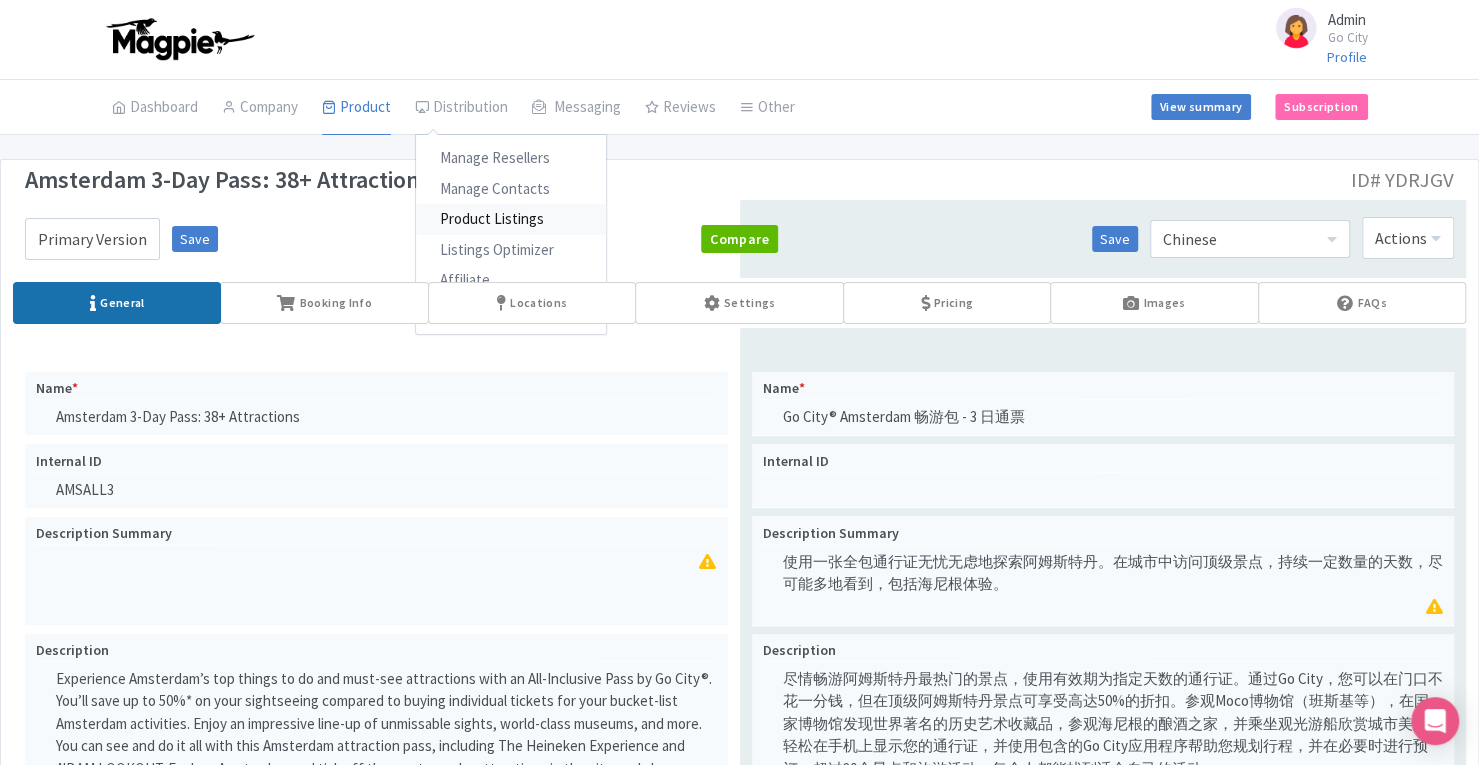 click on "Product Listings" at bounding box center (511, 219) 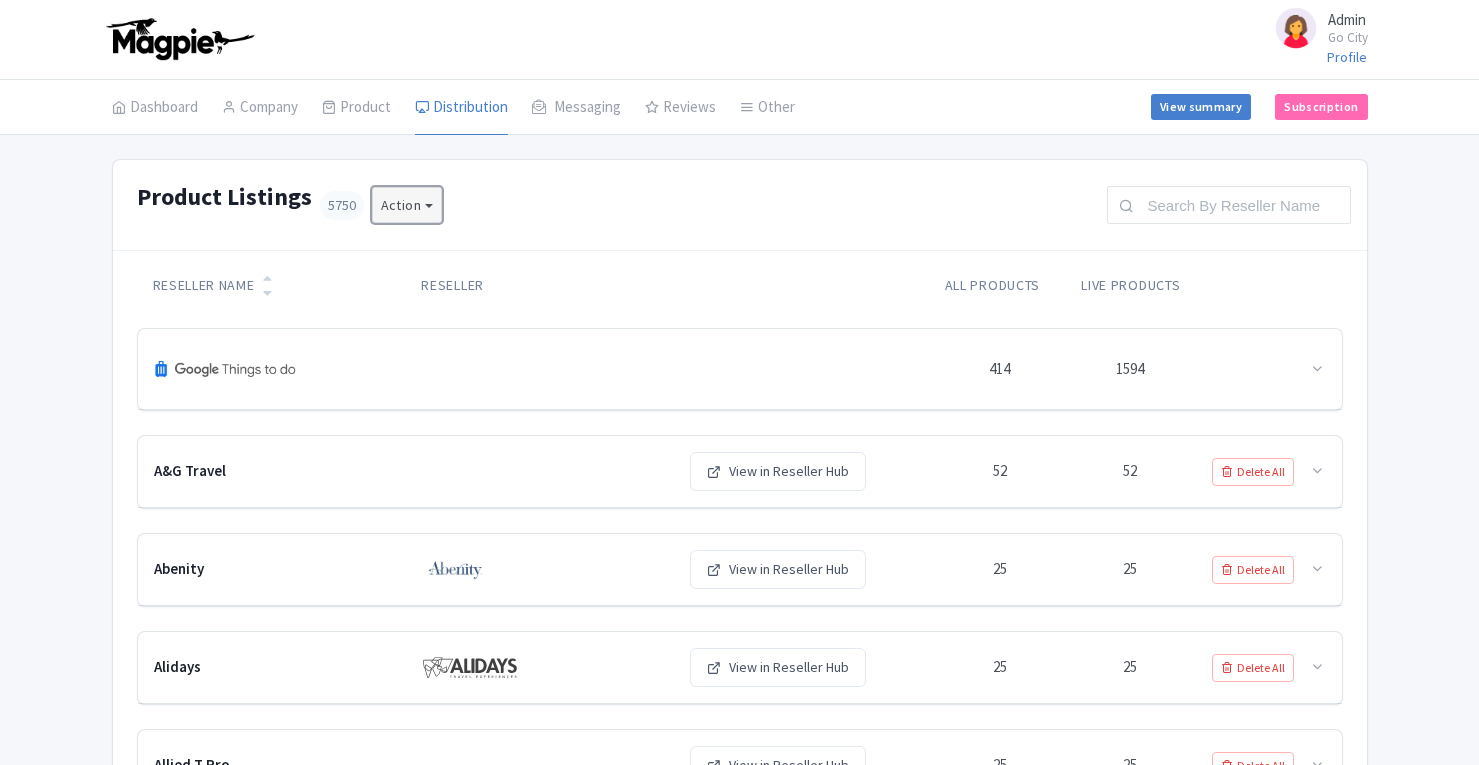 click on "Action" at bounding box center (407, 205) 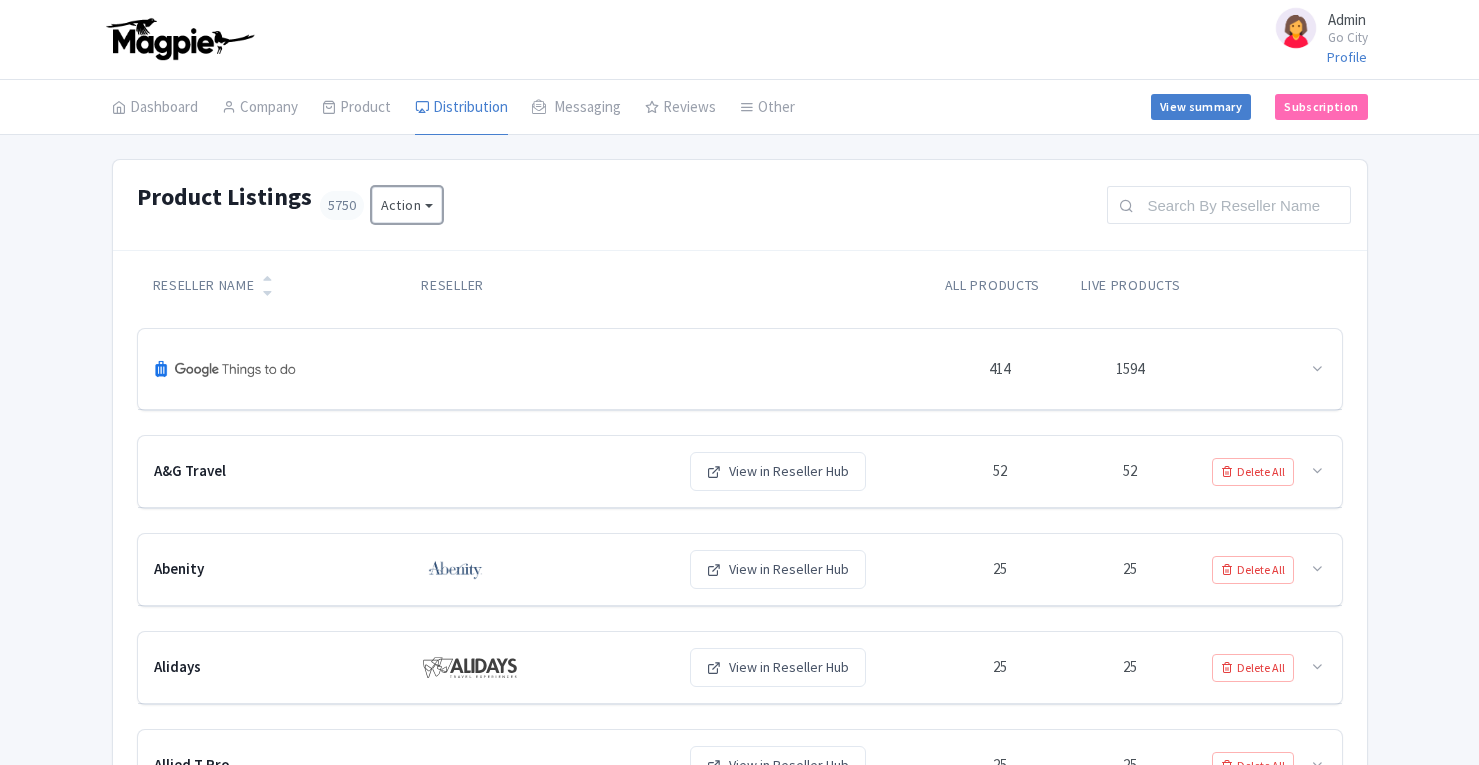 scroll, scrollTop: 0, scrollLeft: 0, axis: both 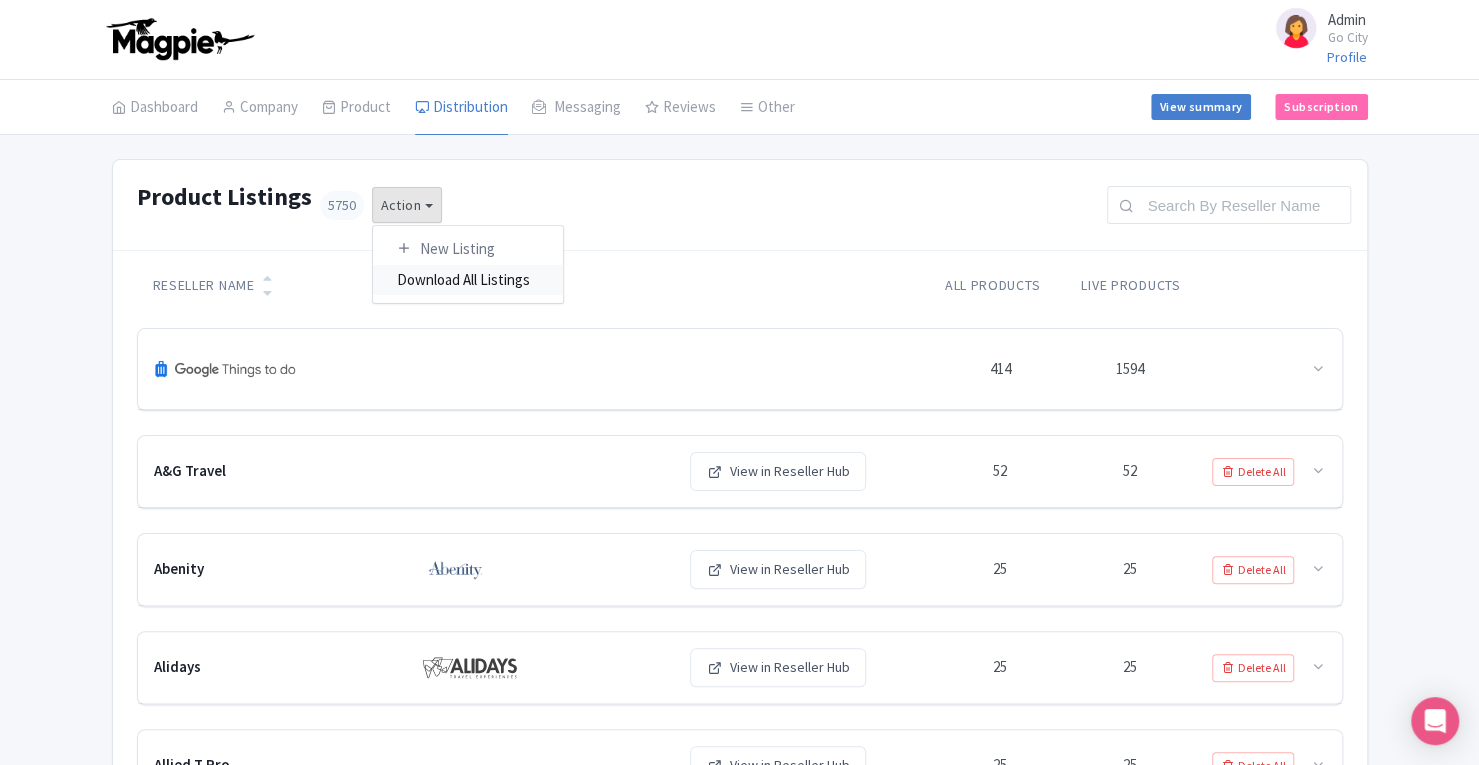 click on "Download All Listings" at bounding box center (468, 279) 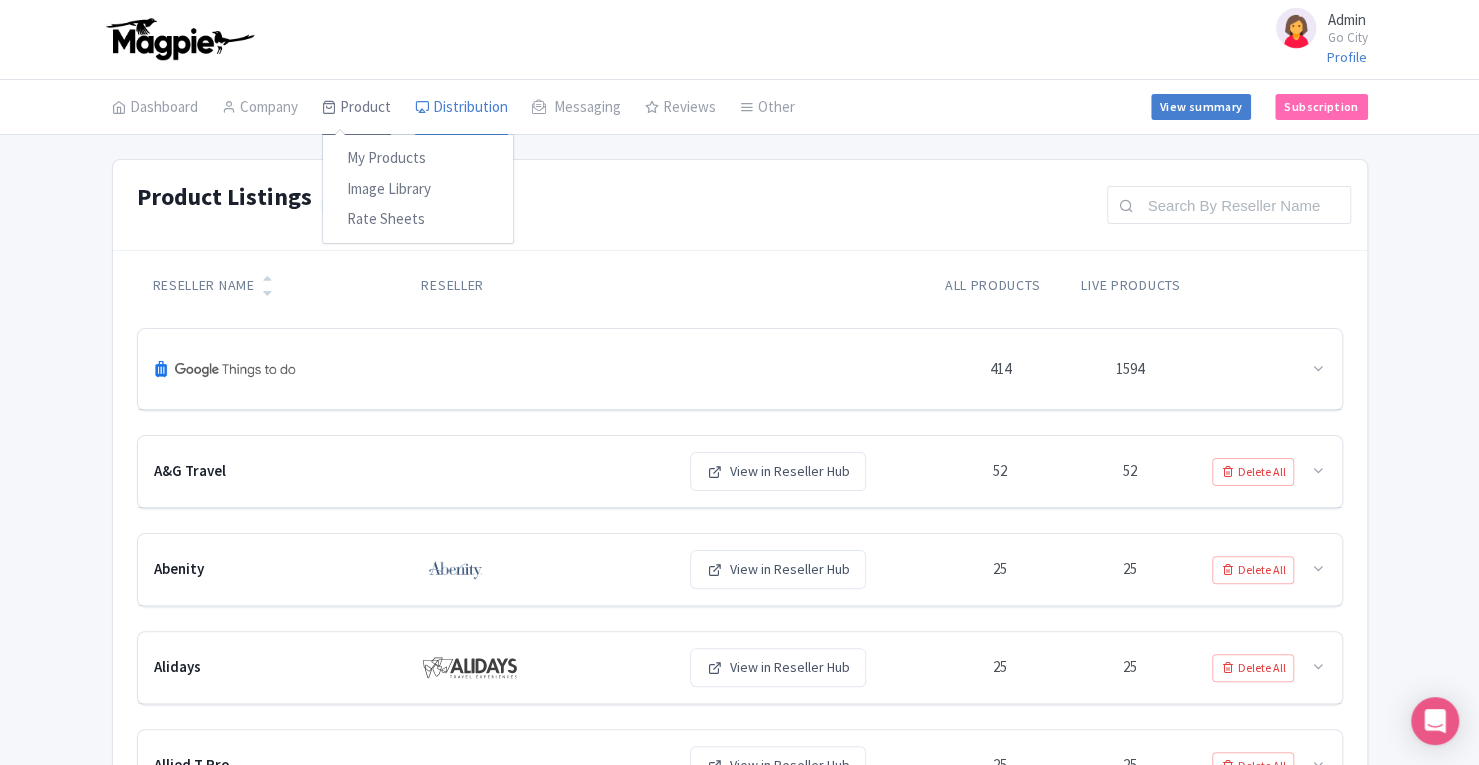 click on "Product" at bounding box center (356, 108) 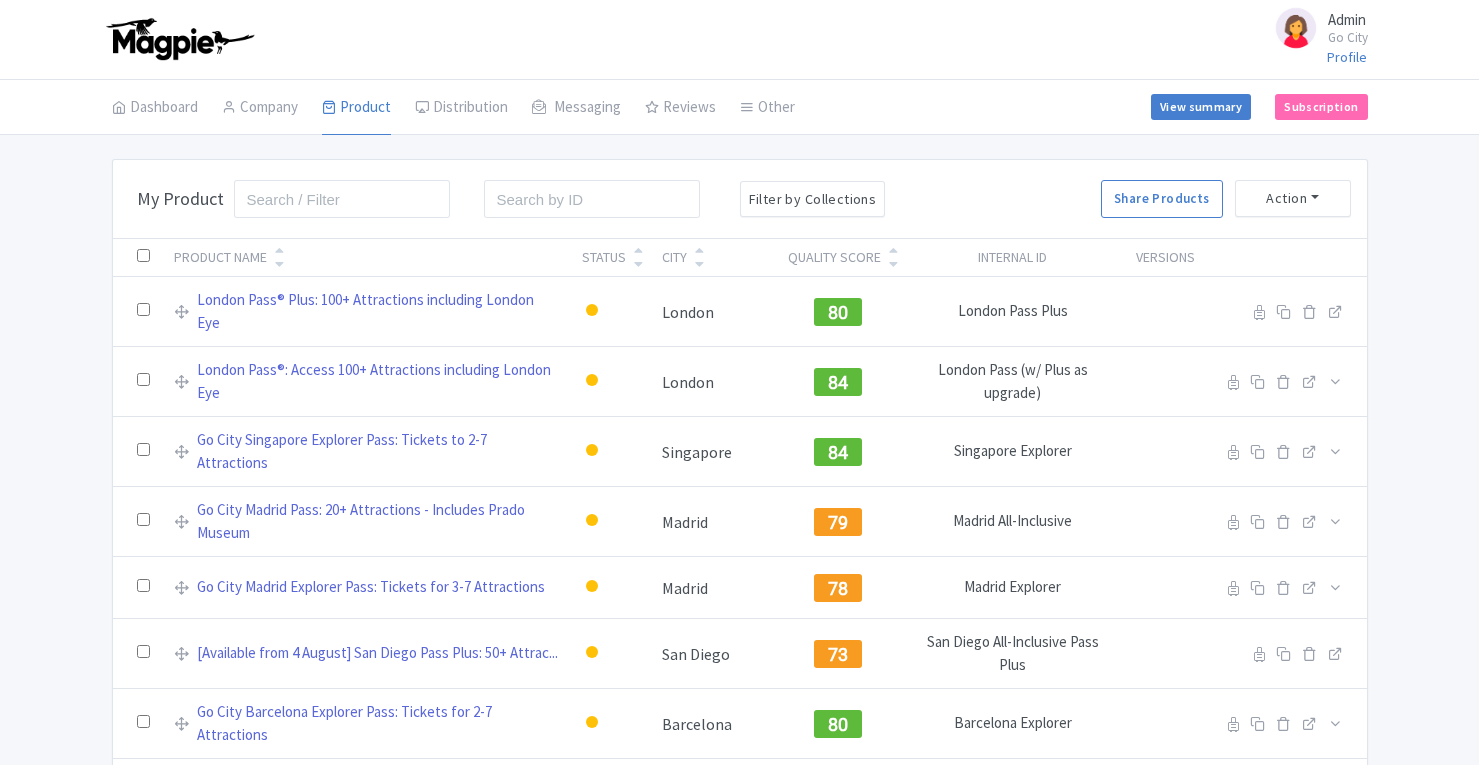 scroll, scrollTop: 0, scrollLeft: 0, axis: both 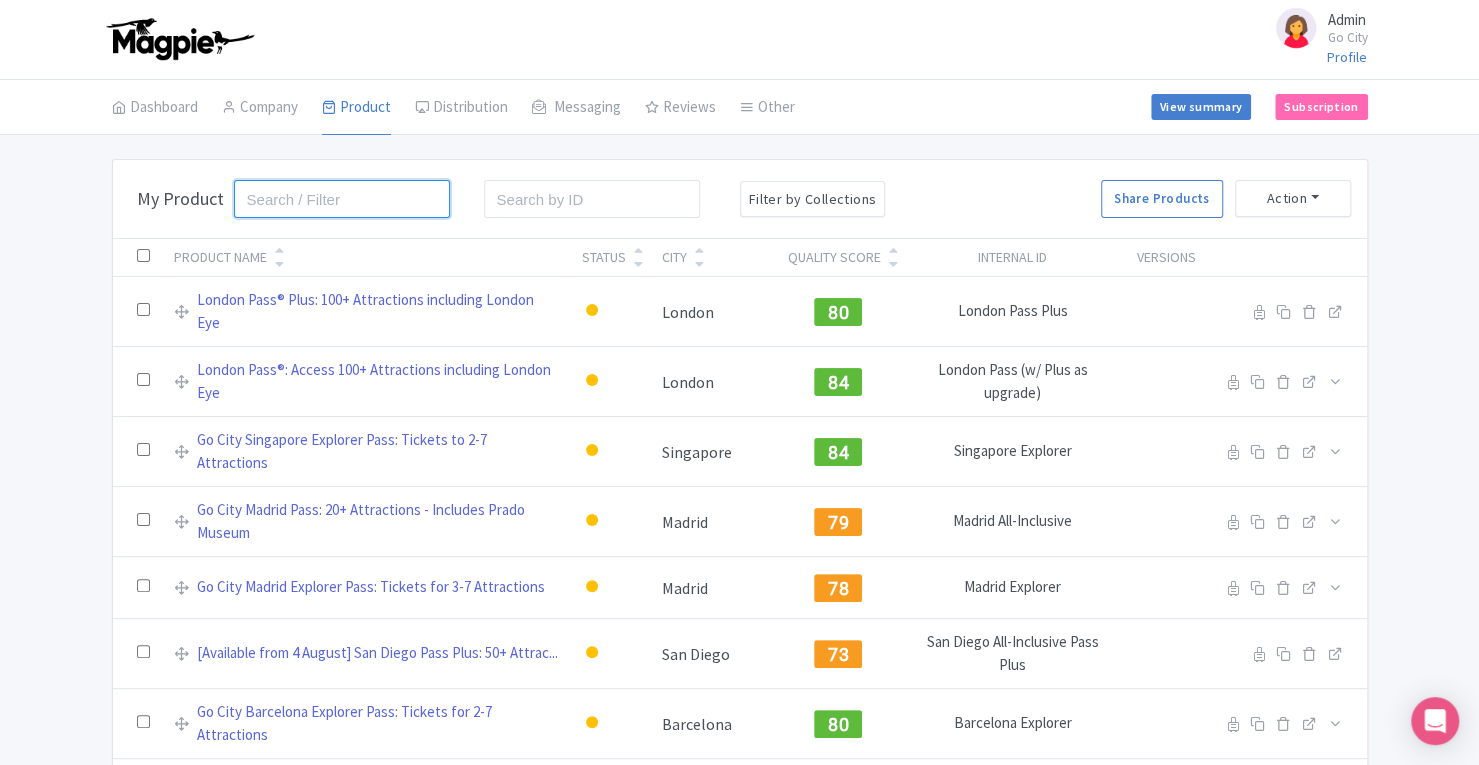 click at bounding box center [342, 199] 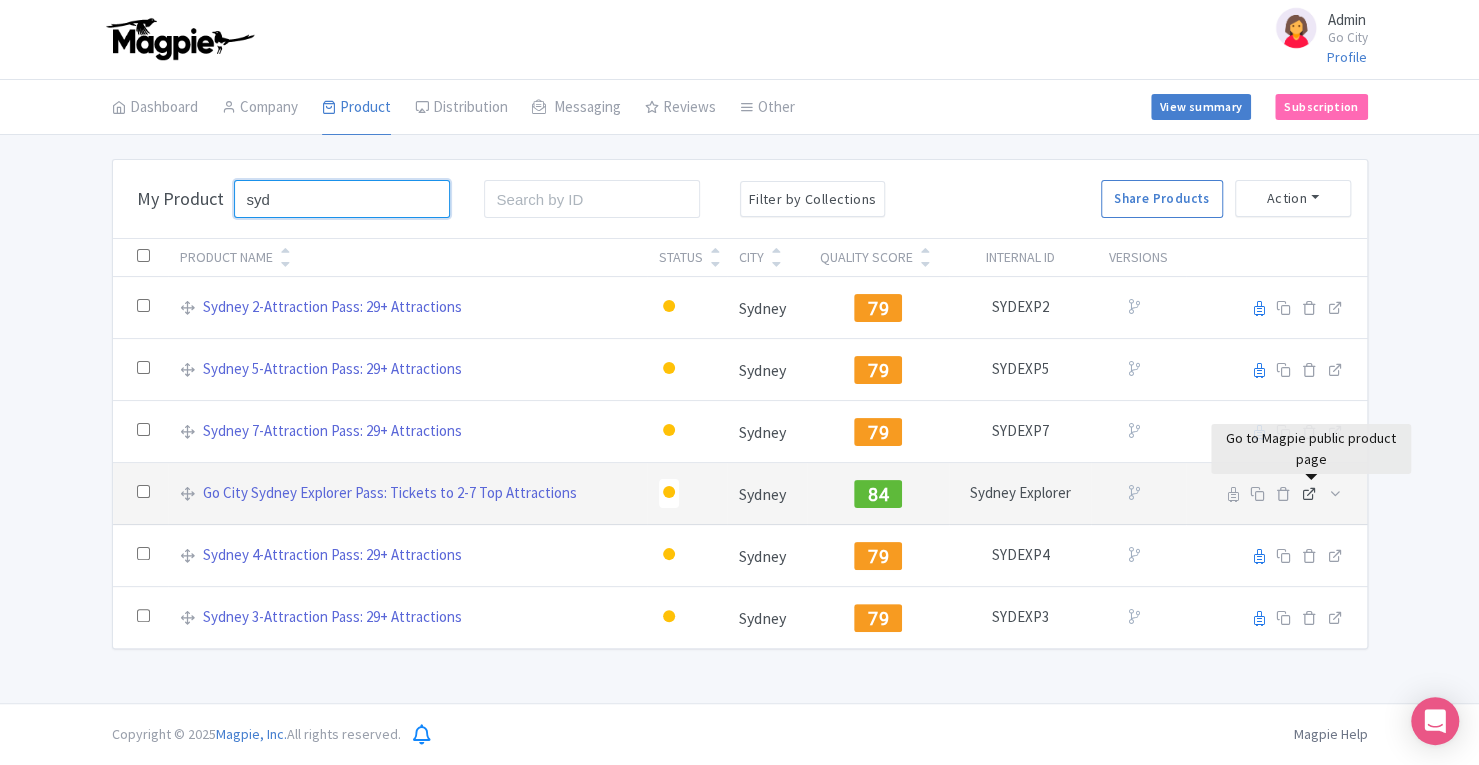 type on "syd" 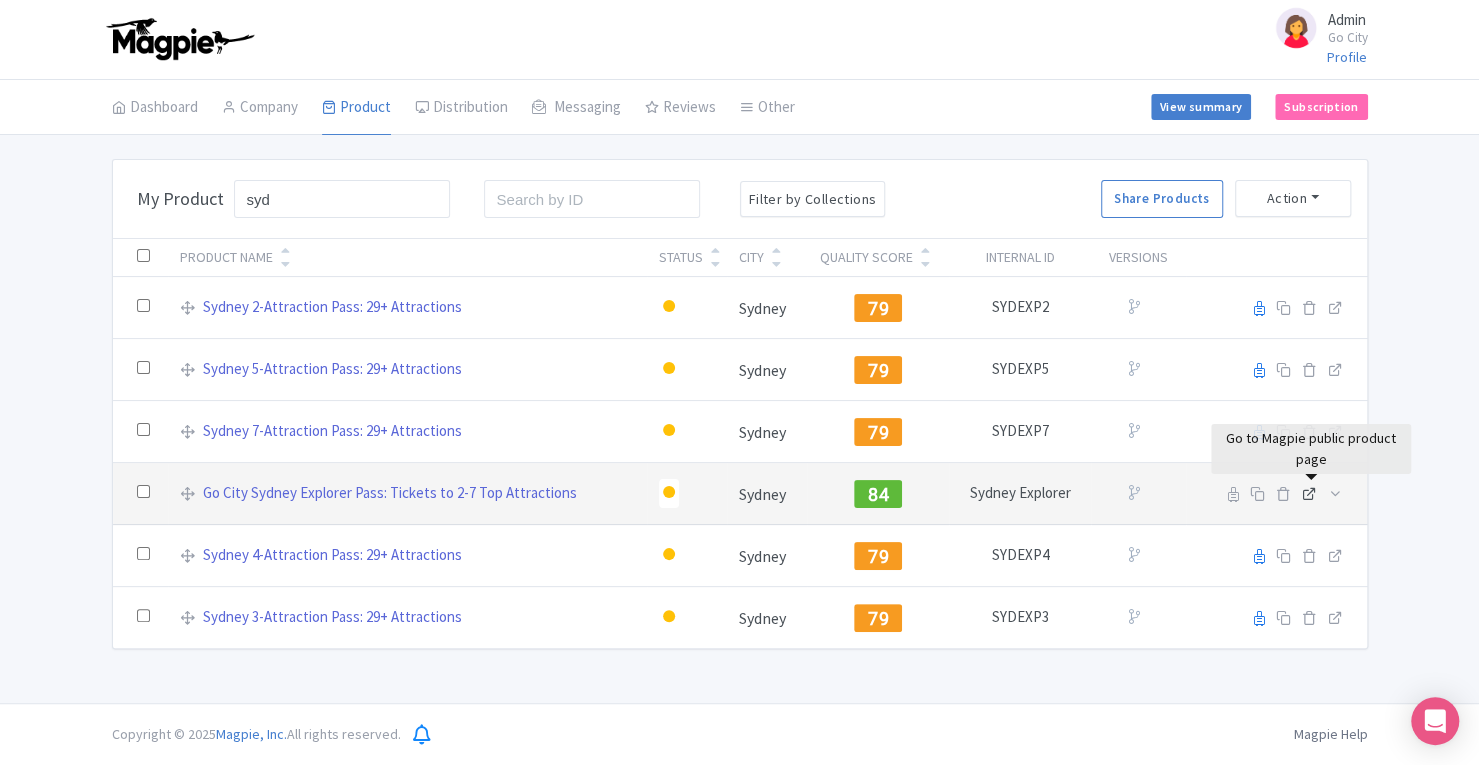 click at bounding box center [1309, 493] 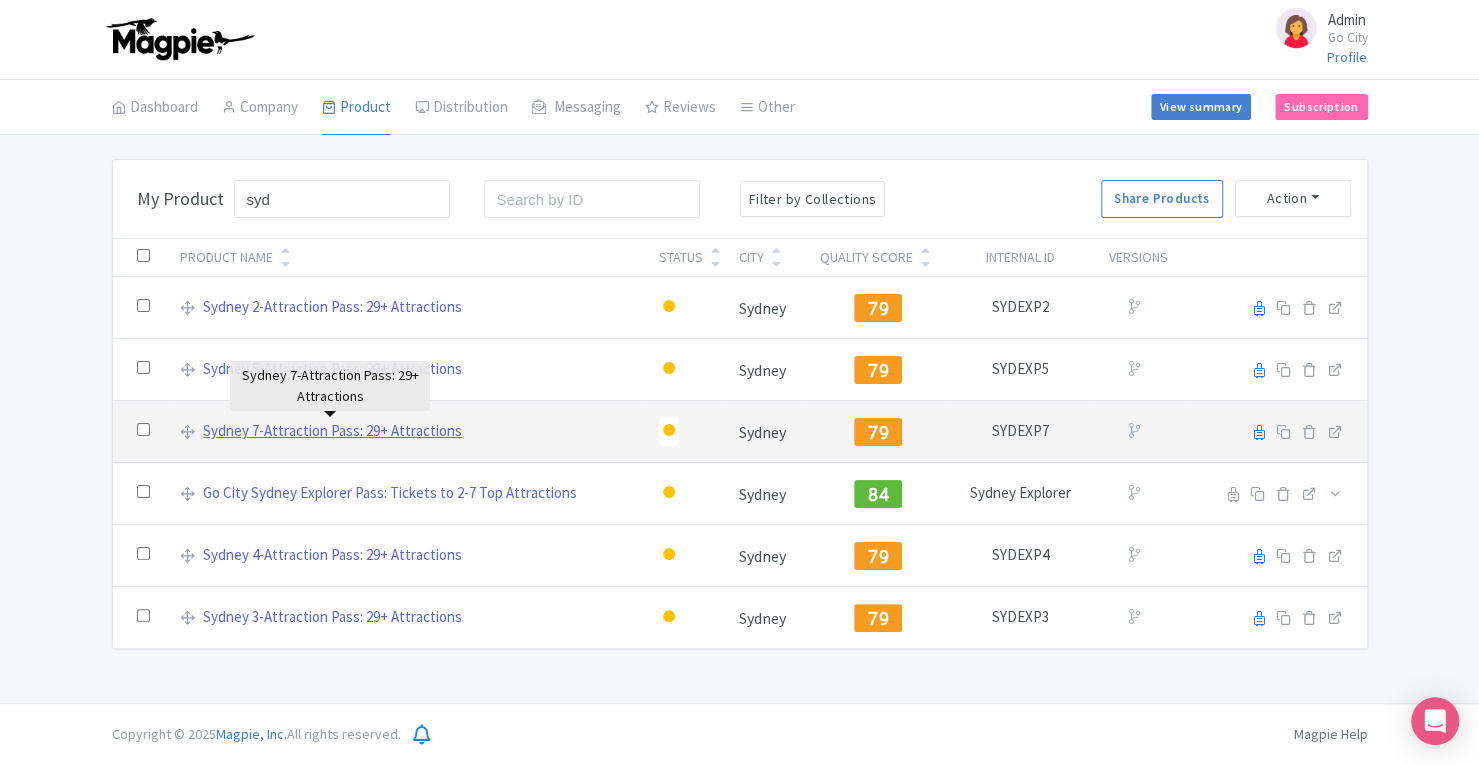 click on "Sydney 7-Attraction Pass: 29+ Attractions" at bounding box center [332, 431] 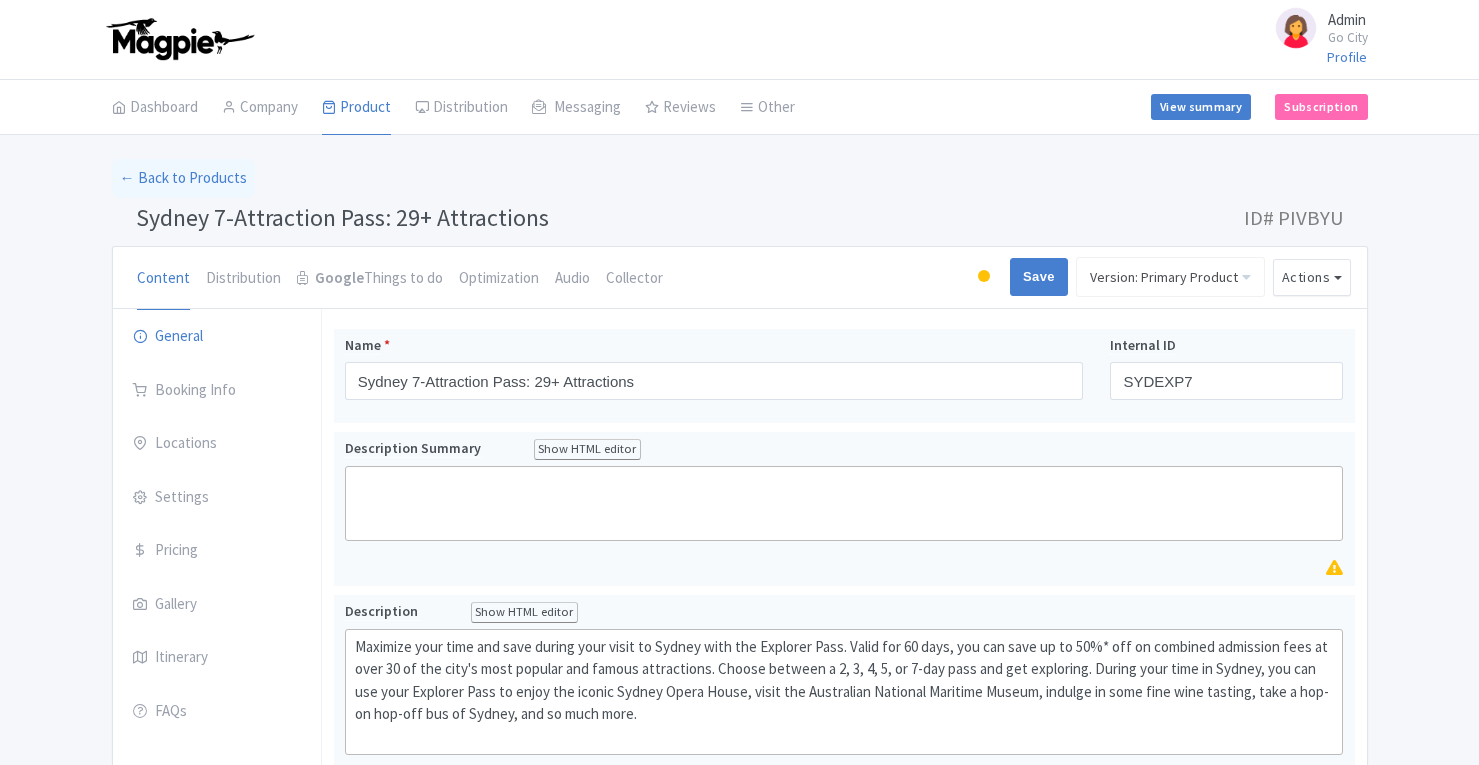 scroll, scrollTop: 0, scrollLeft: 0, axis: both 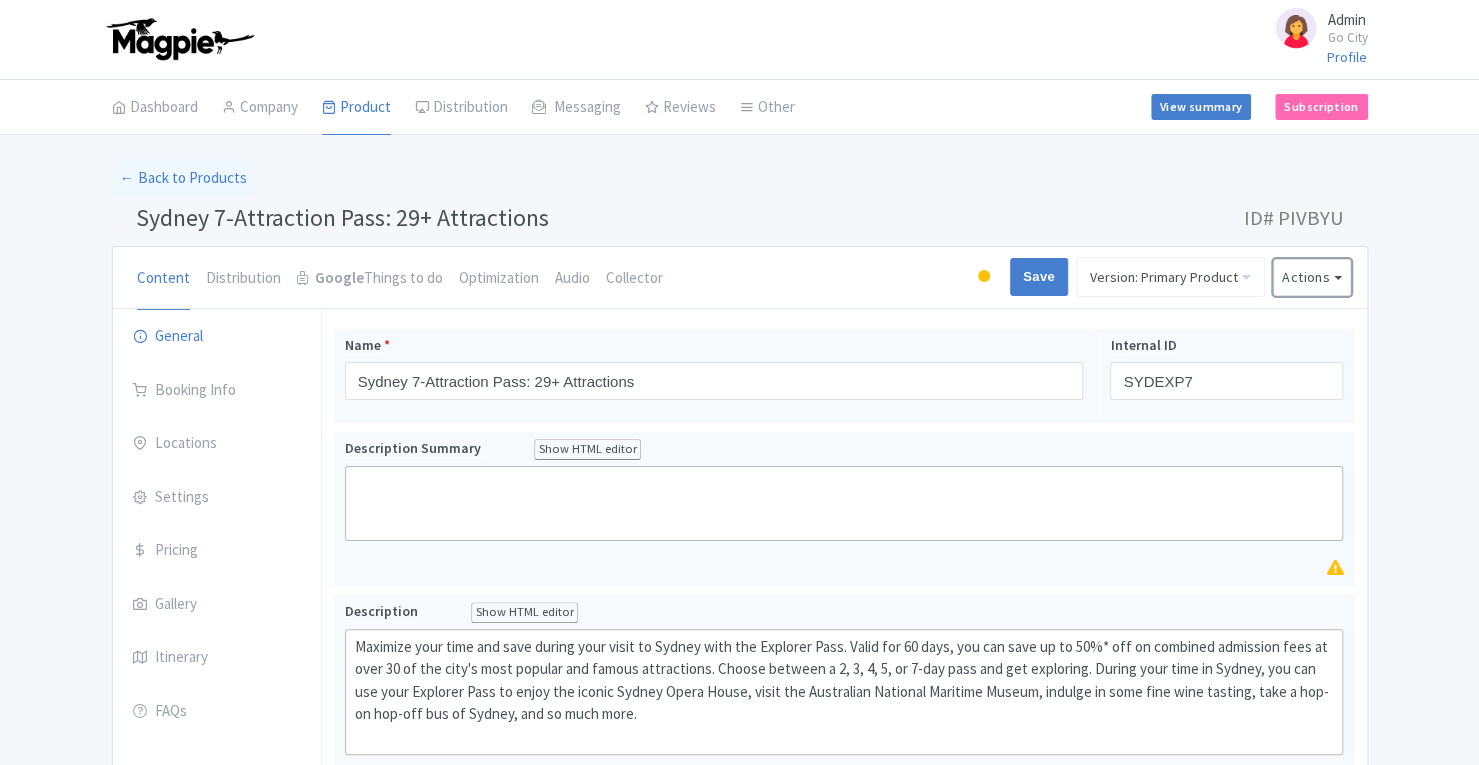 click on "Actions" at bounding box center [1312, 277] 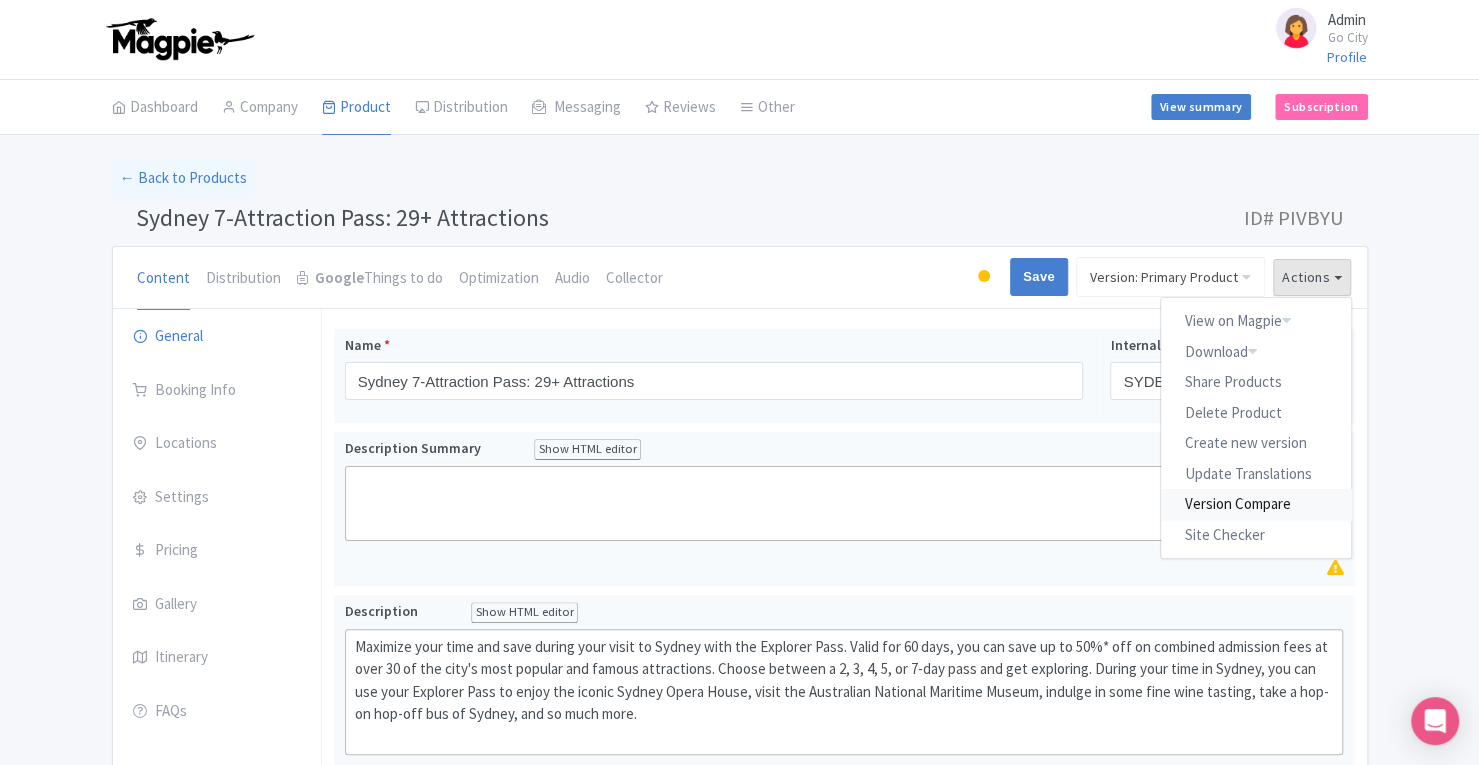 click on "Version Compare" at bounding box center (1256, 504) 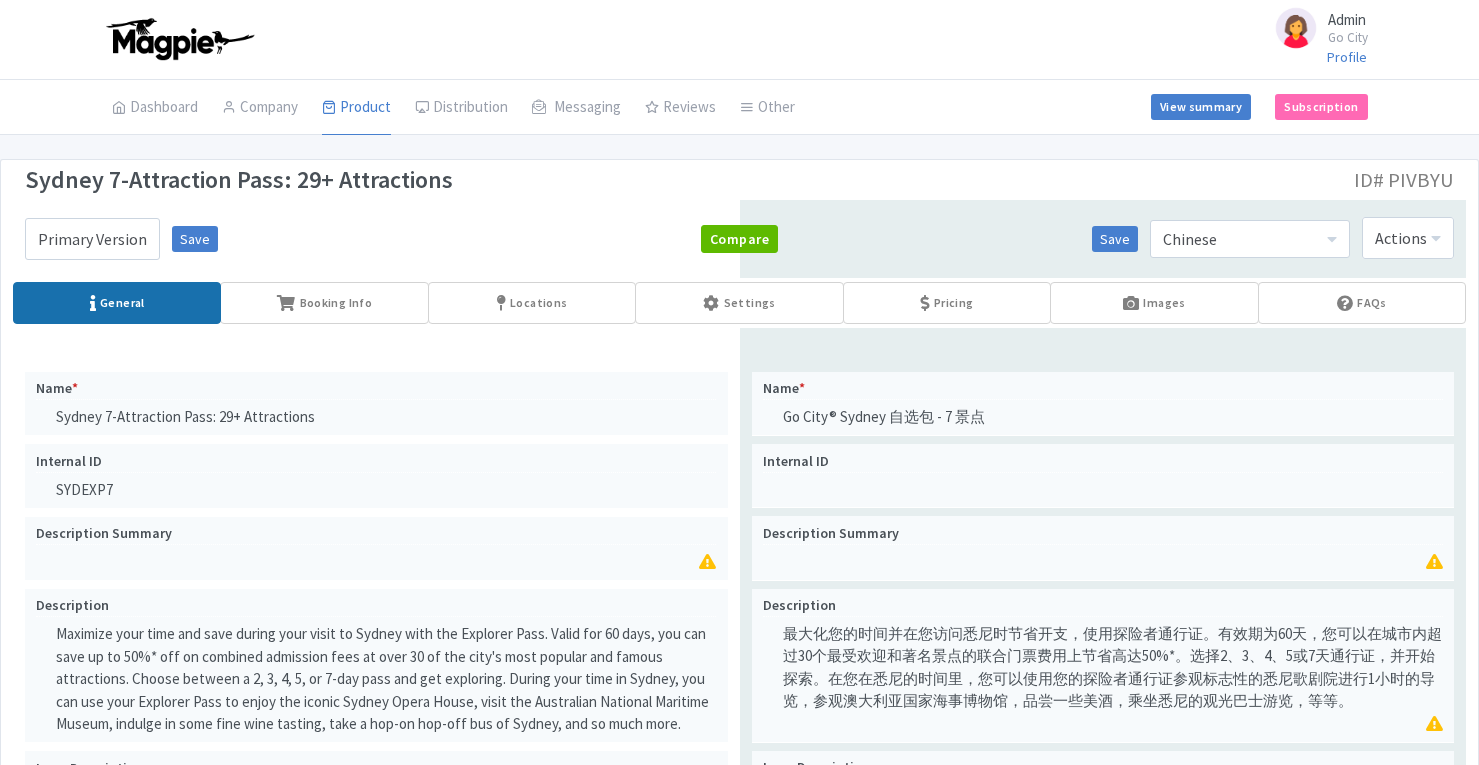 scroll, scrollTop: 0, scrollLeft: 0, axis: both 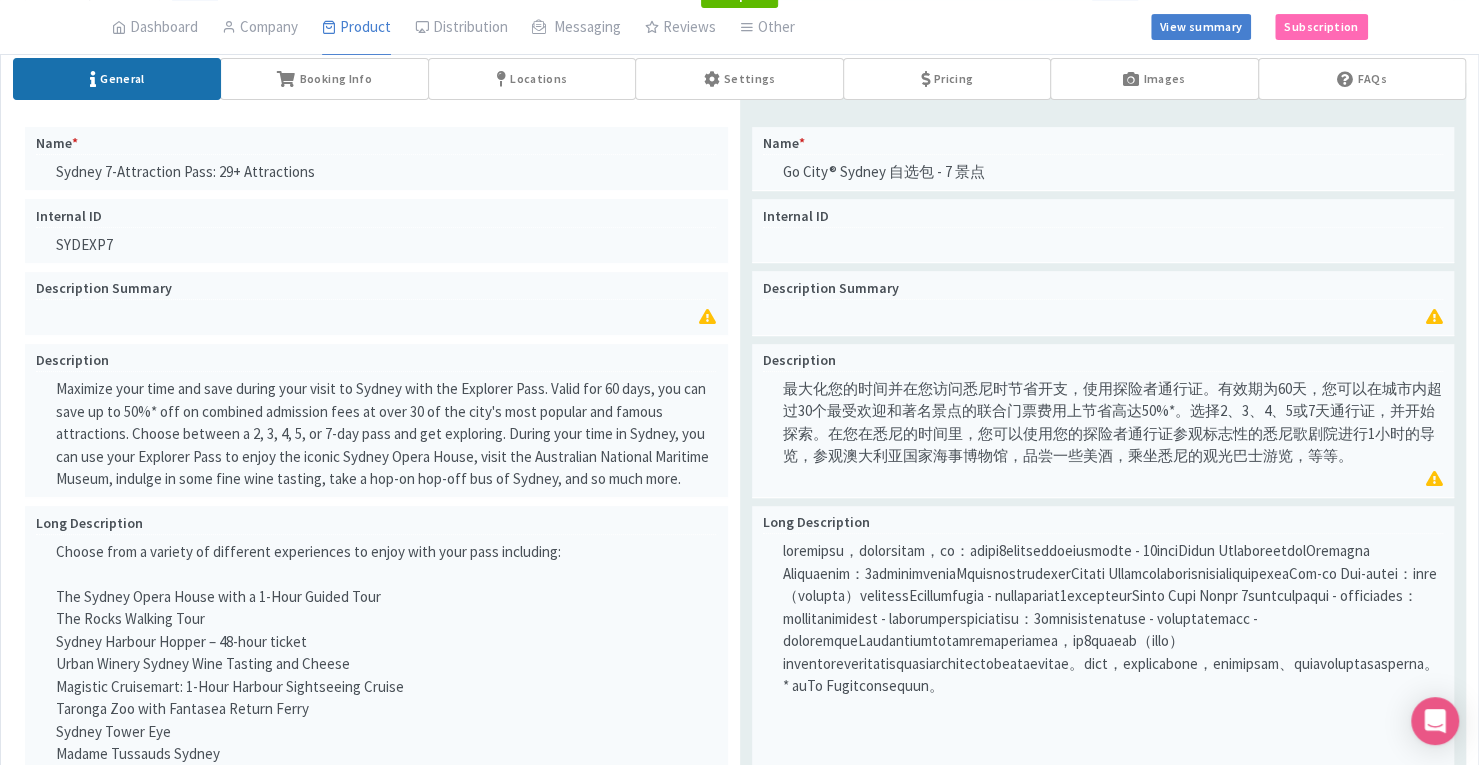 drag, startPoint x: 1492, startPoint y: 51, endPoint x: 1492, endPoint y: 78, distance: 27 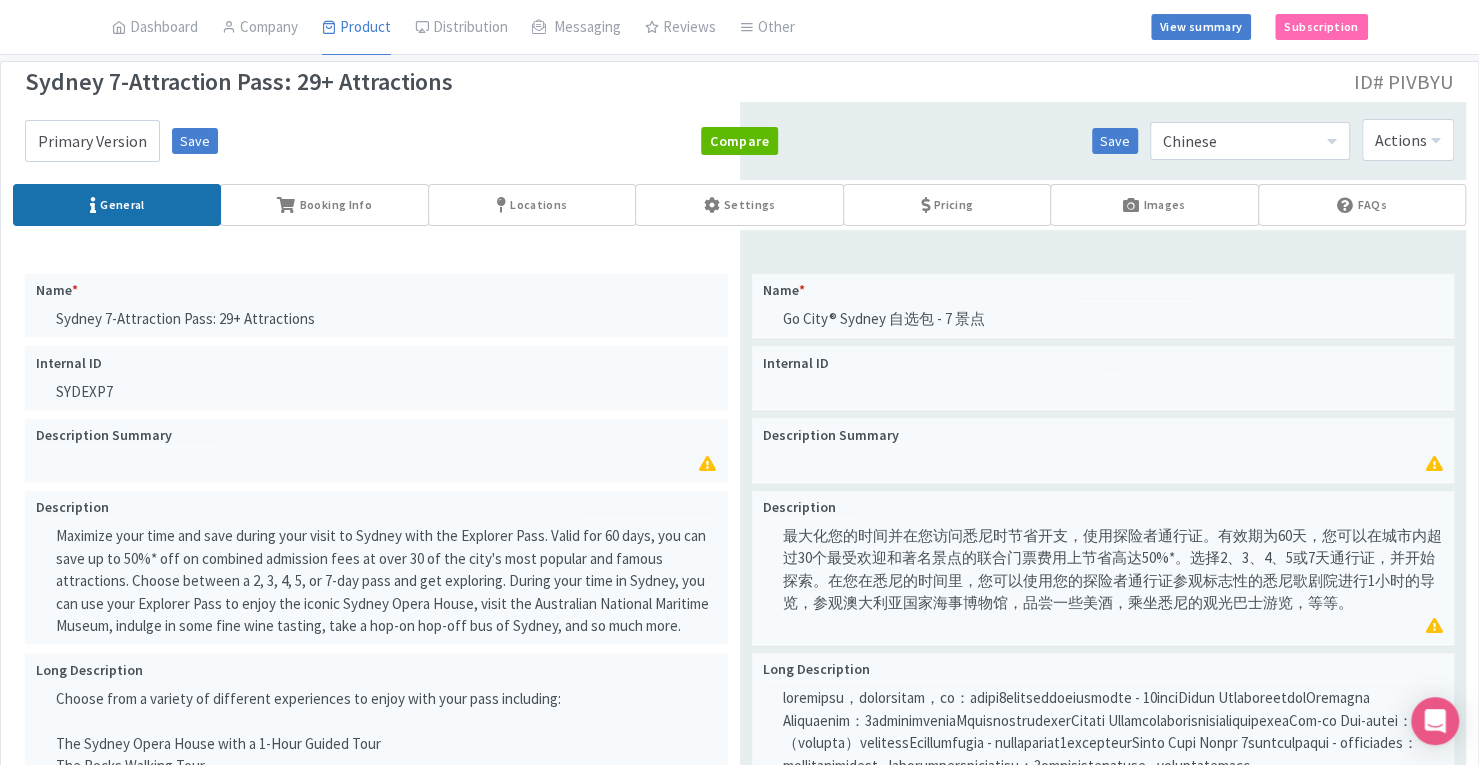 scroll, scrollTop: 111, scrollLeft: 0, axis: vertical 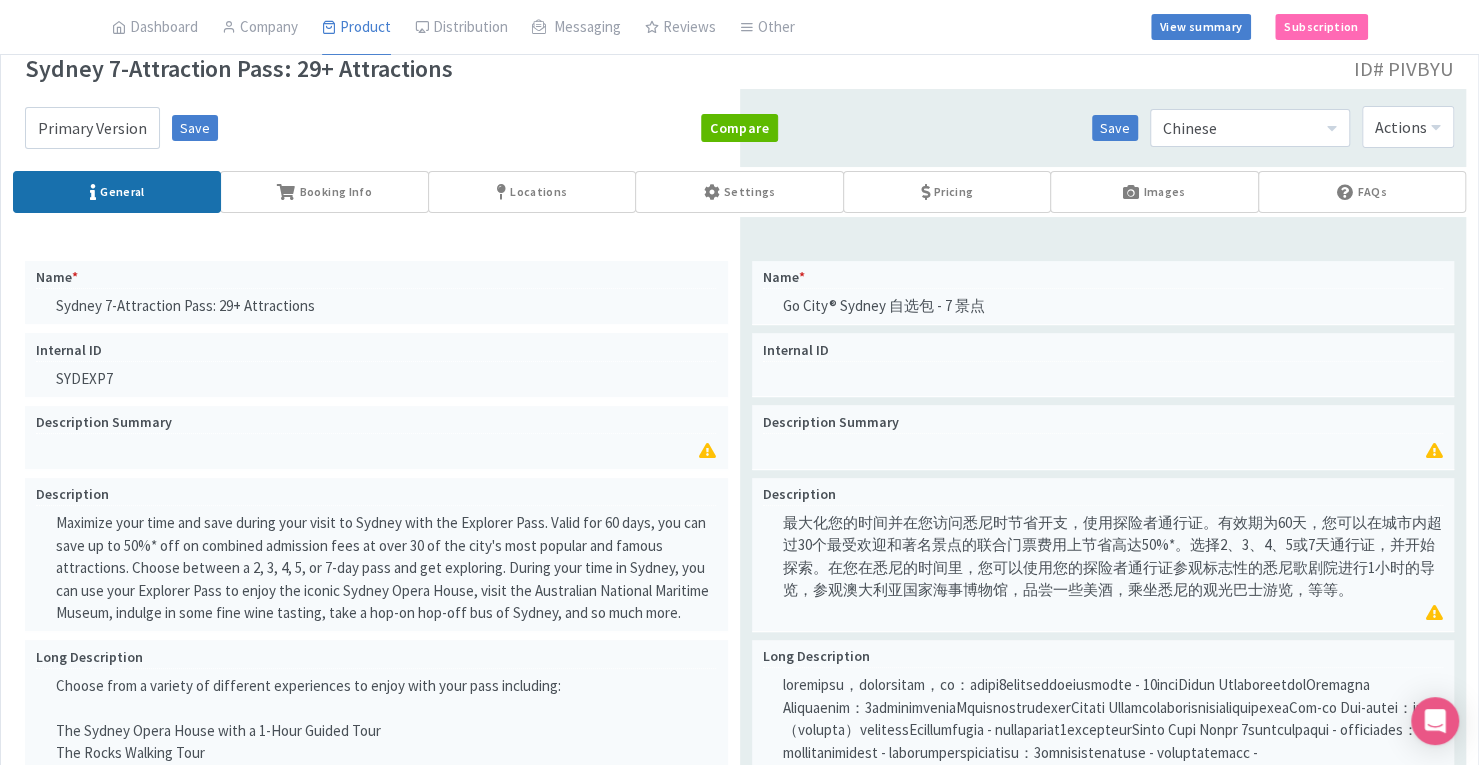 click on "Sydney 7-Attraction Pass: 29+ Attractions
Name   *
Edit
Sydney 7-Attraction Pass: 29+ Attractions
Name
*
Edit
Sydney 7-Attraction Pass: 29+ Attractions
Your product's name has 41 characters. We recommend between 10 and 60 characters.
Internal ID
Edit
SYDEXP7
Internal ID
Edit
SYDEXP7
Description Summary
Edit
Show HTML editor
Bold
Italic
Strikethrough
Link
Heading
Quote
Code
Bullets
Numbers
Decrease Level
Increase Level
Attach Files
Undo
Redo
Link
Unlink
Description Summary
Edit
Your product's description summary has 0 characters. We recommend between 100 and 255 characters.
Description" at bounding box center [376, 1102] 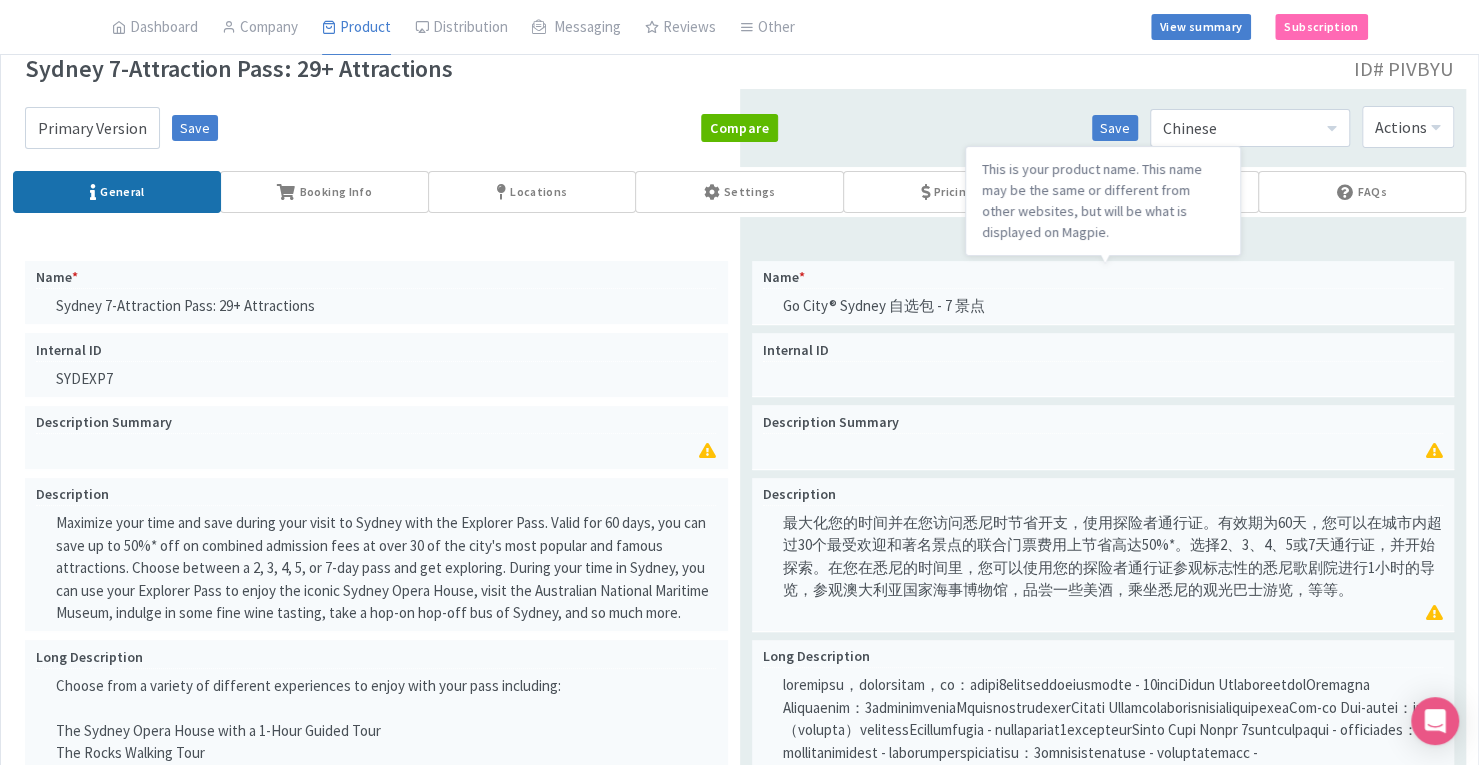 drag, startPoint x: 1348, startPoint y: 269, endPoint x: 860, endPoint y: 65, distance: 528.92346 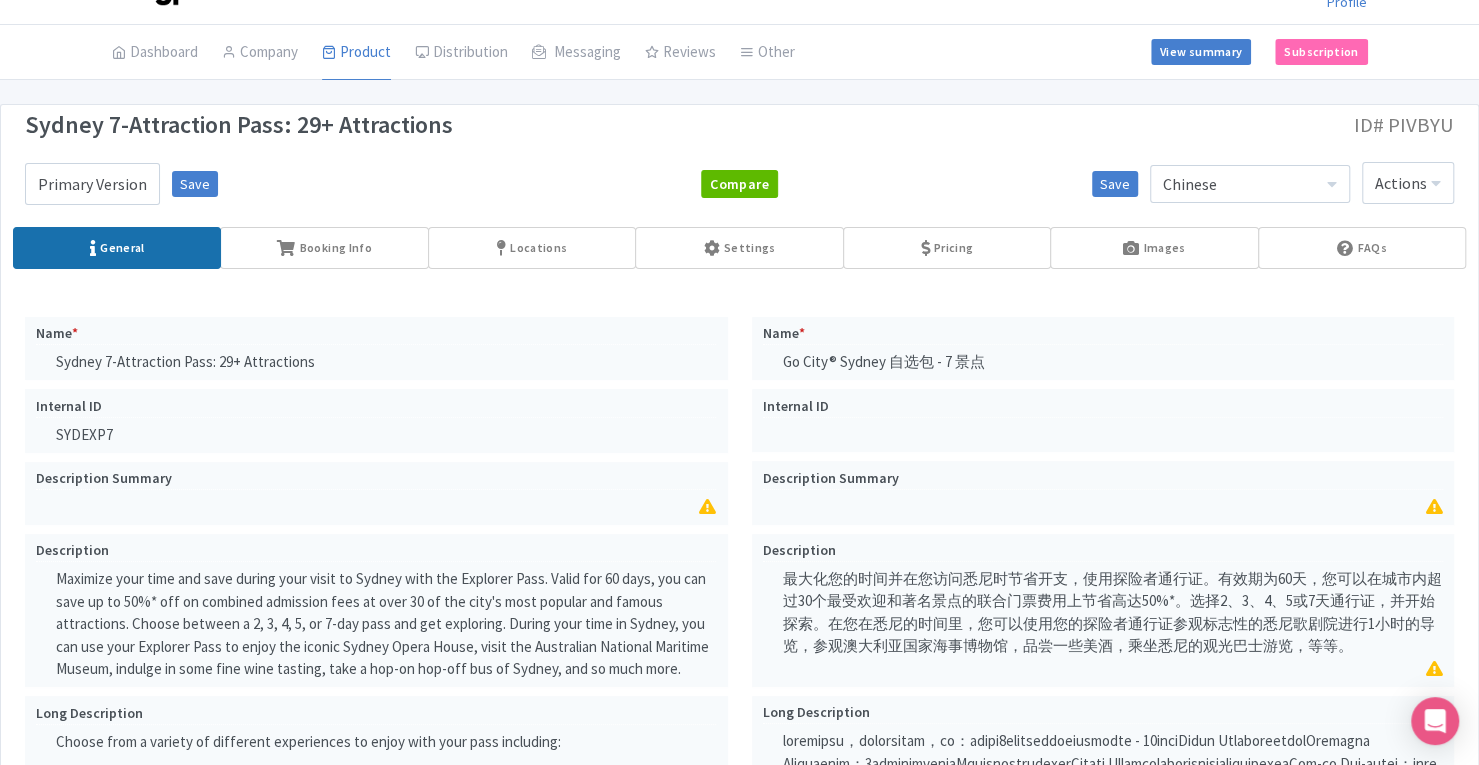 scroll, scrollTop: 68, scrollLeft: 0, axis: vertical 